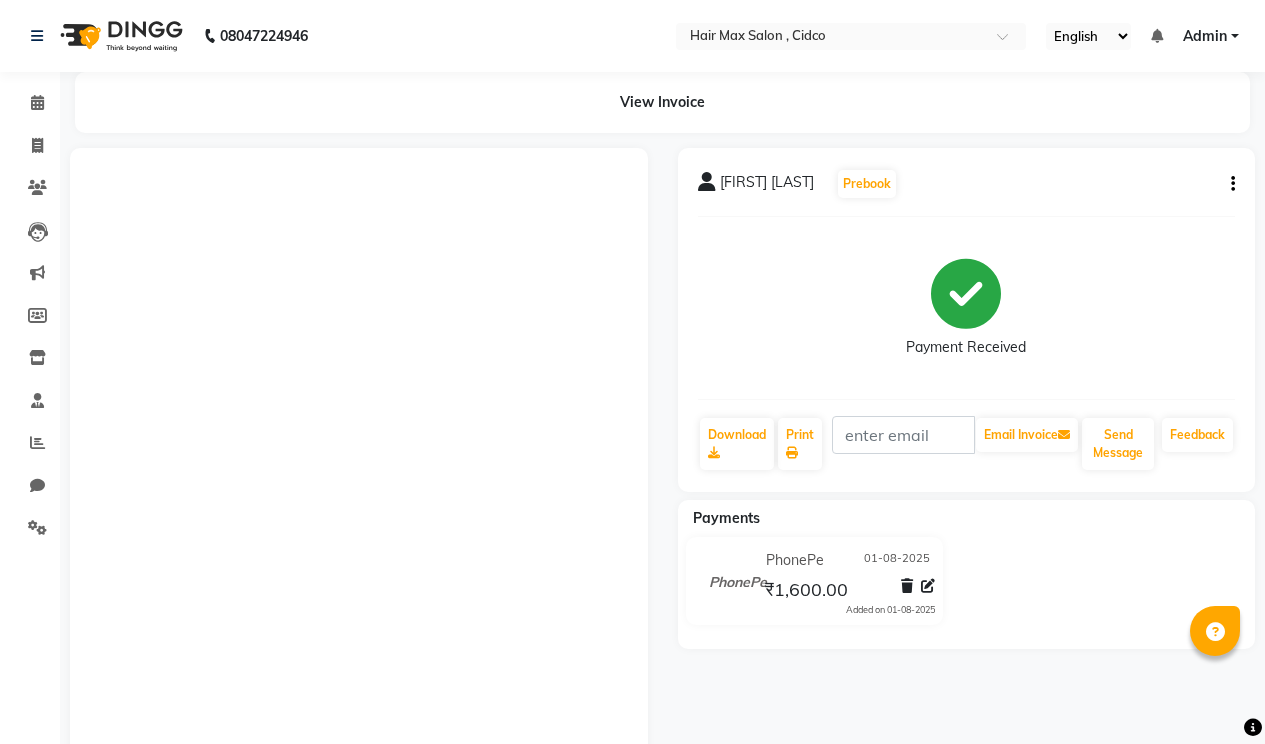 scroll, scrollTop: 0, scrollLeft: 0, axis: both 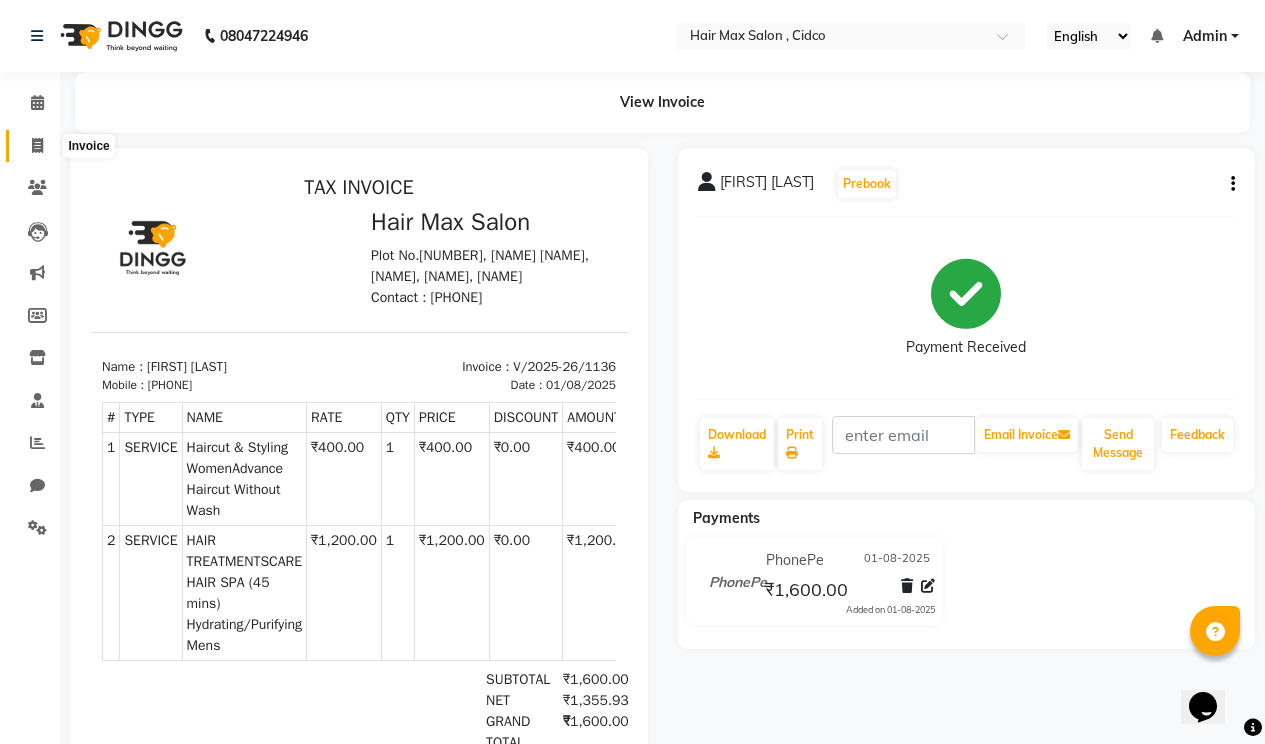 click 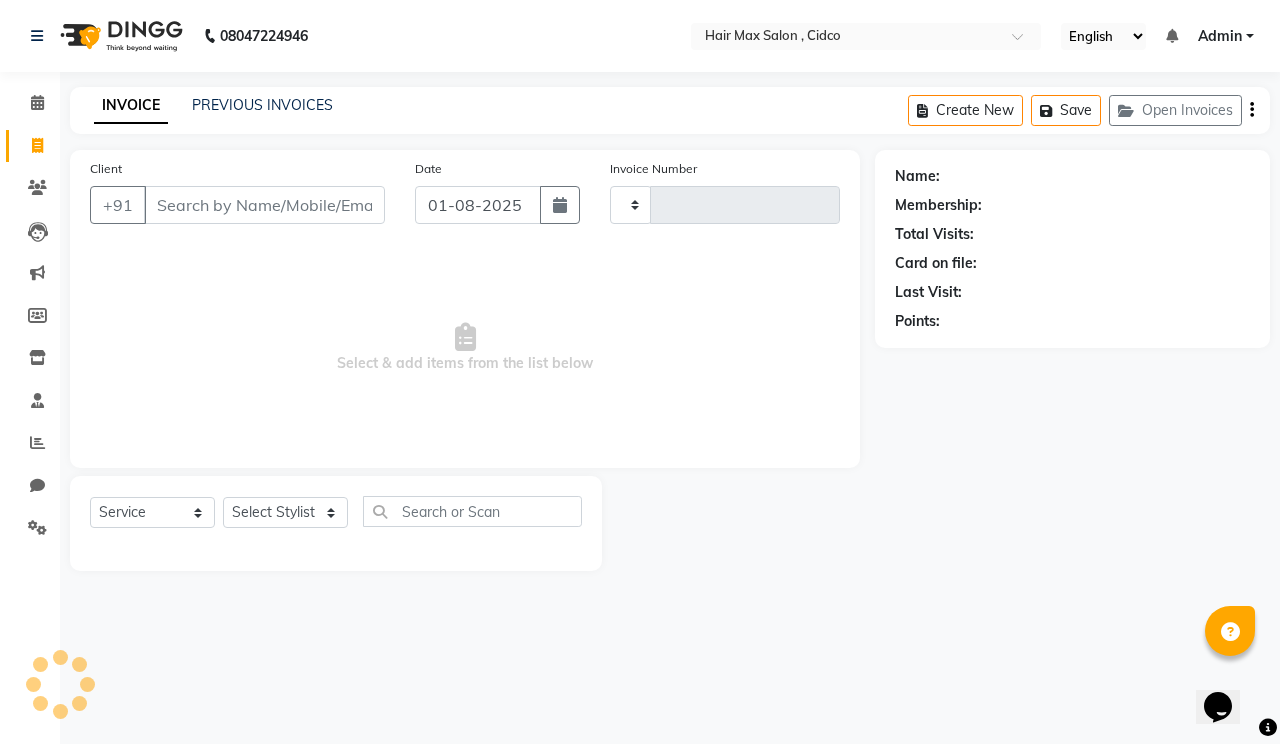 click on "Client" at bounding box center [264, 205] 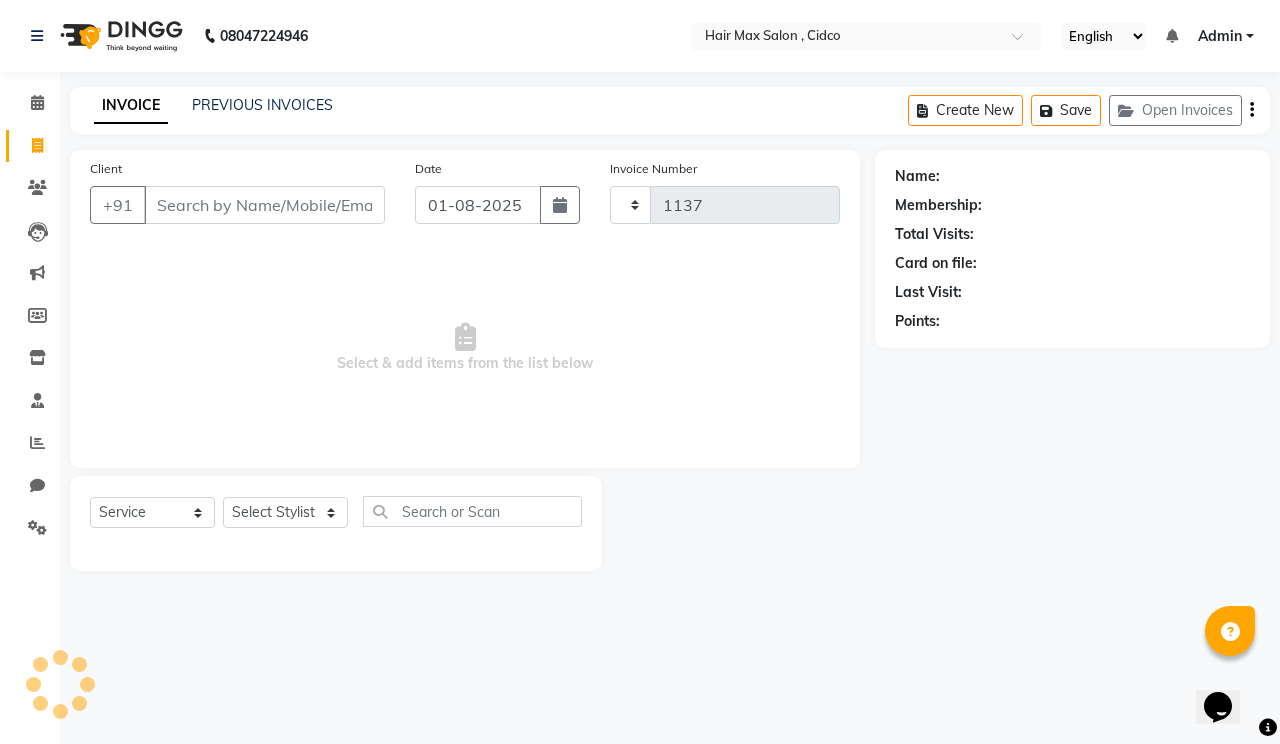 select on "7580" 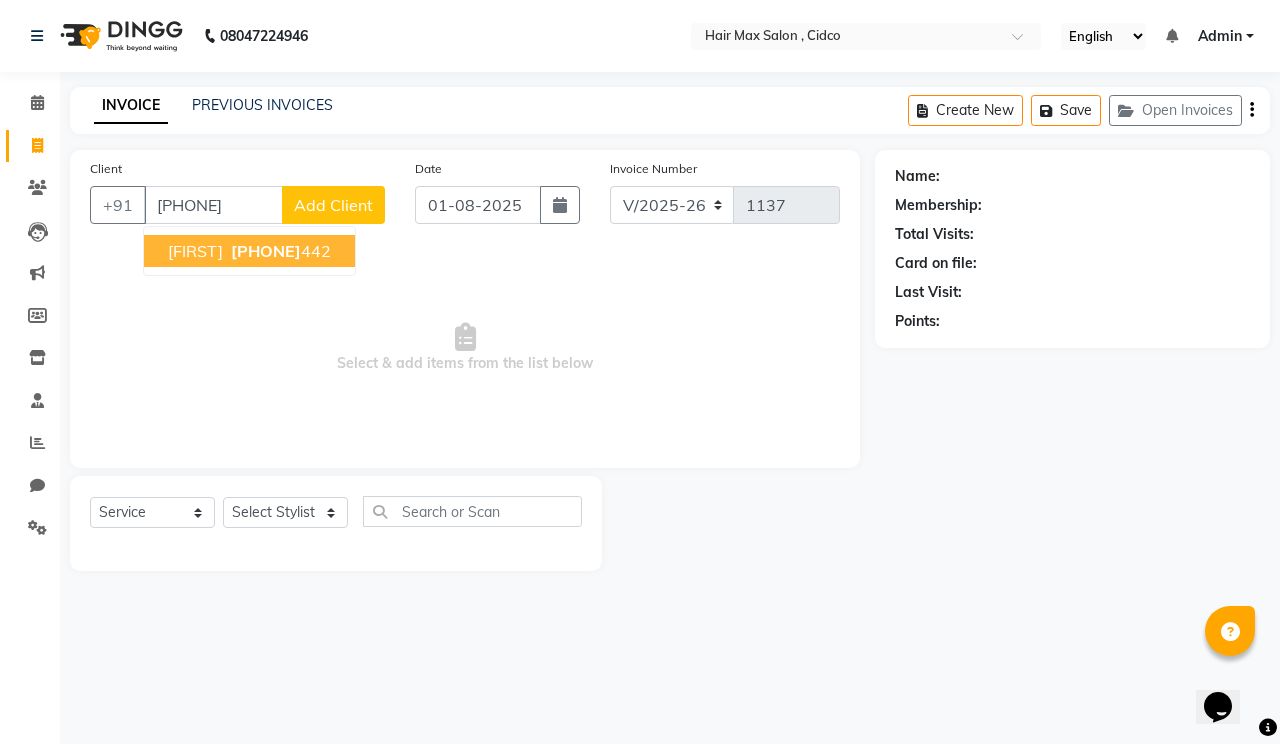 click on "[PHONE]" at bounding box center [266, 251] 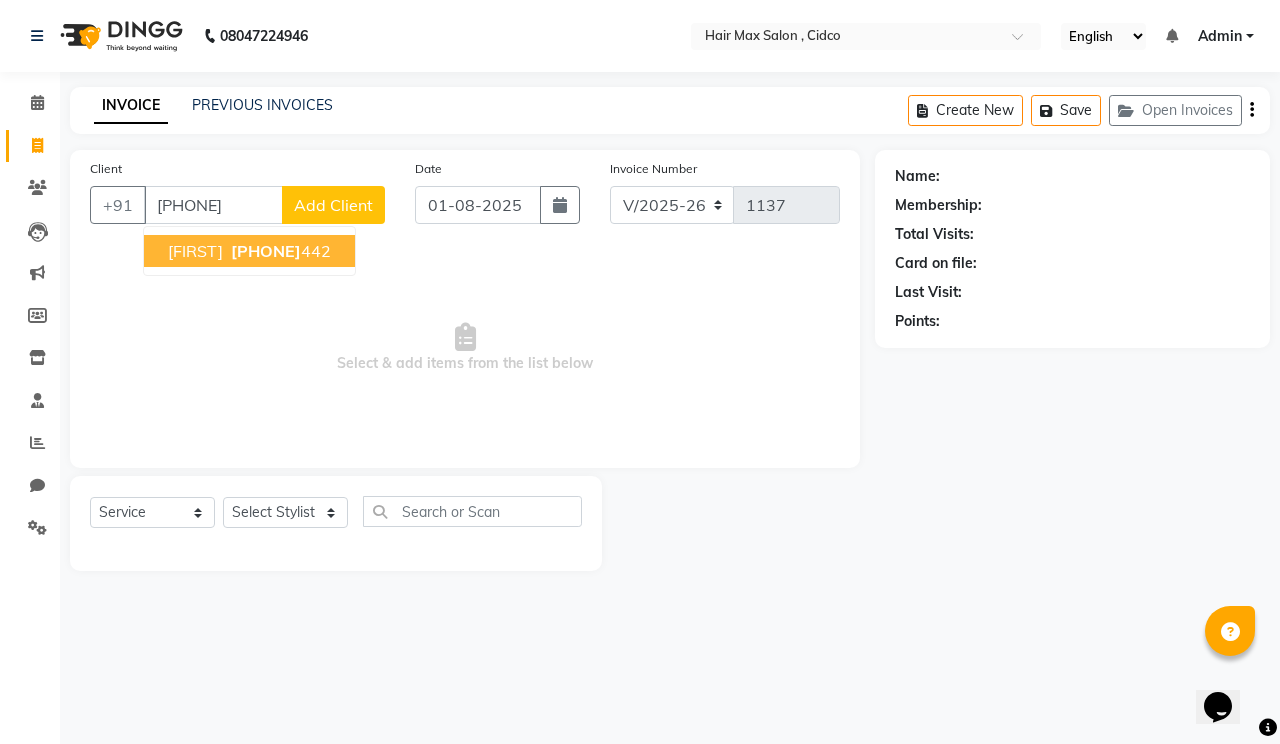 type on "[PHONE]" 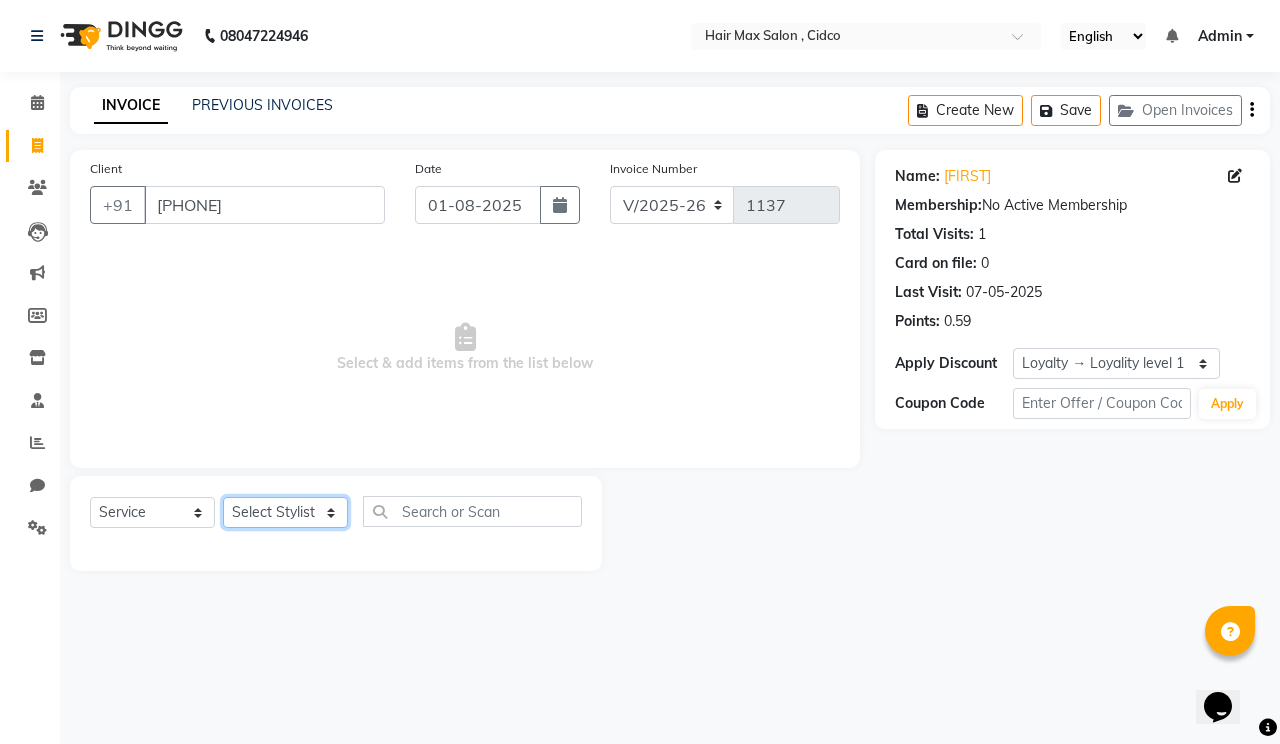 click on "Select Stylist [FIRST] [LAST] [FIRST] [FIRST] [FIRST]" 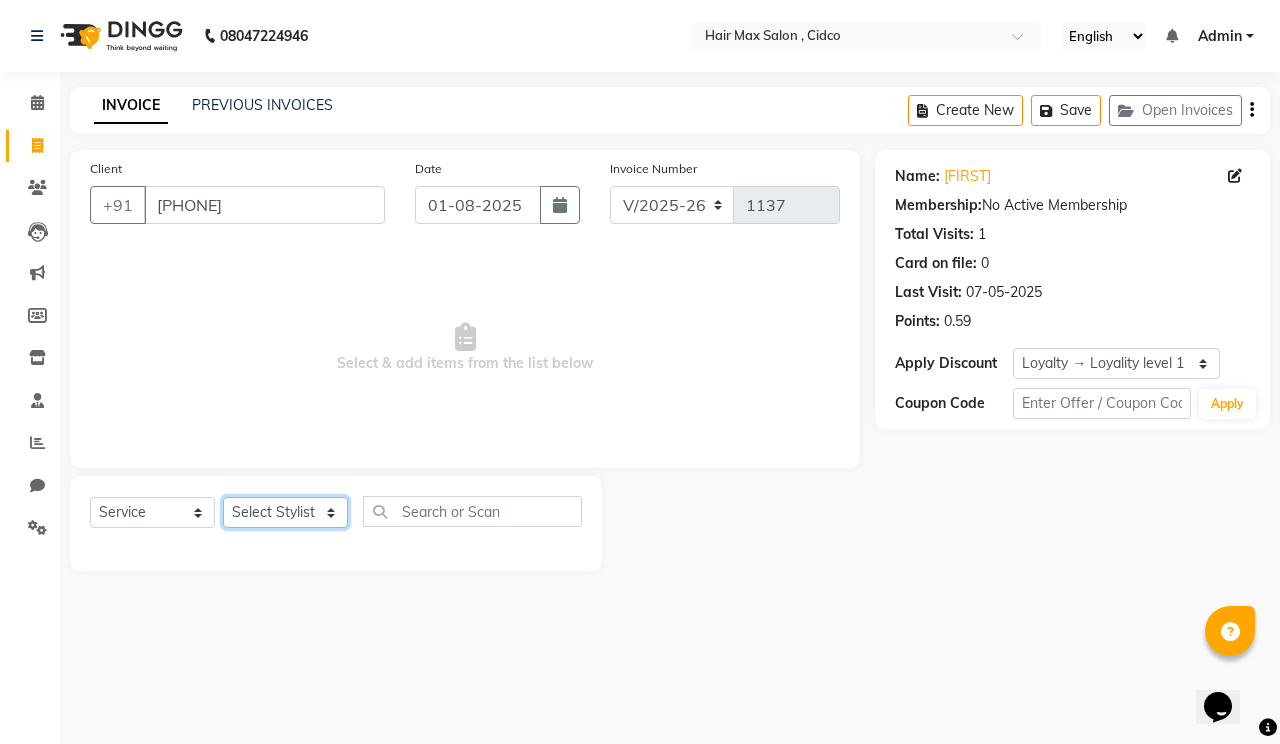 select on "69949" 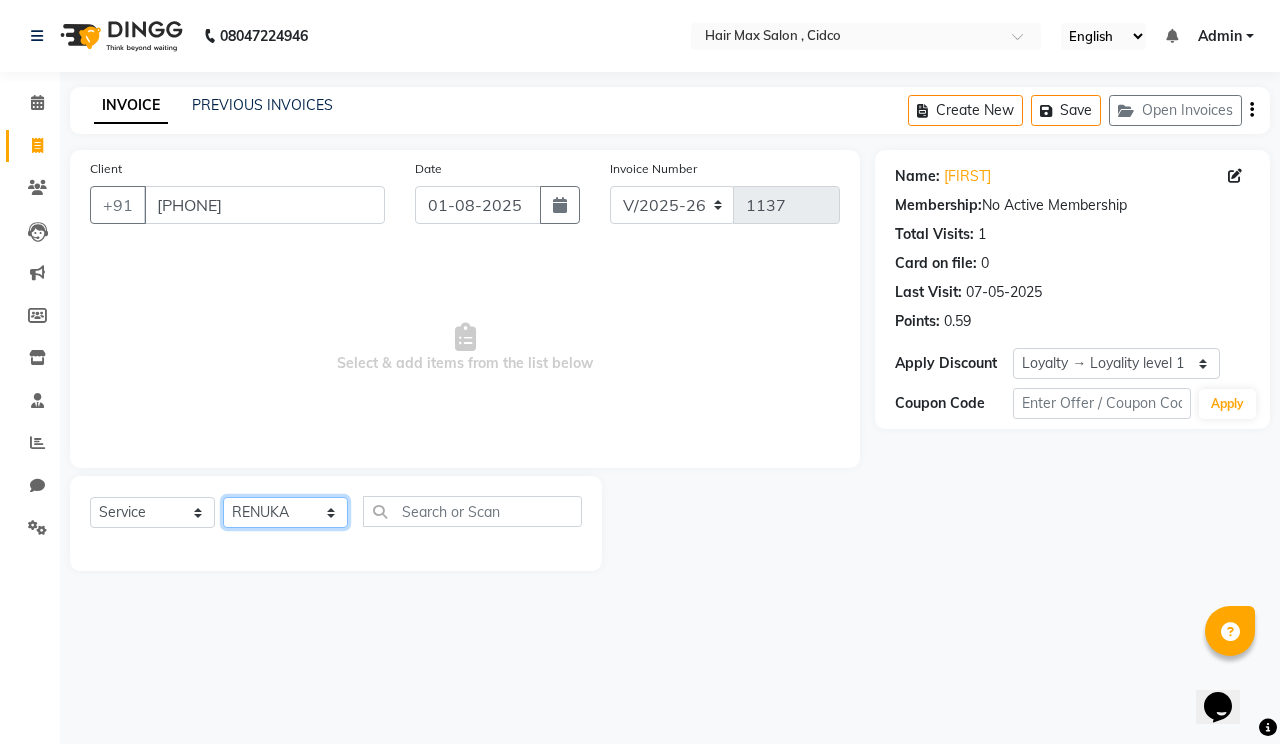 click on "Select Stylist [FIRST] [LAST] [FIRST] [FIRST] [FIRST]" 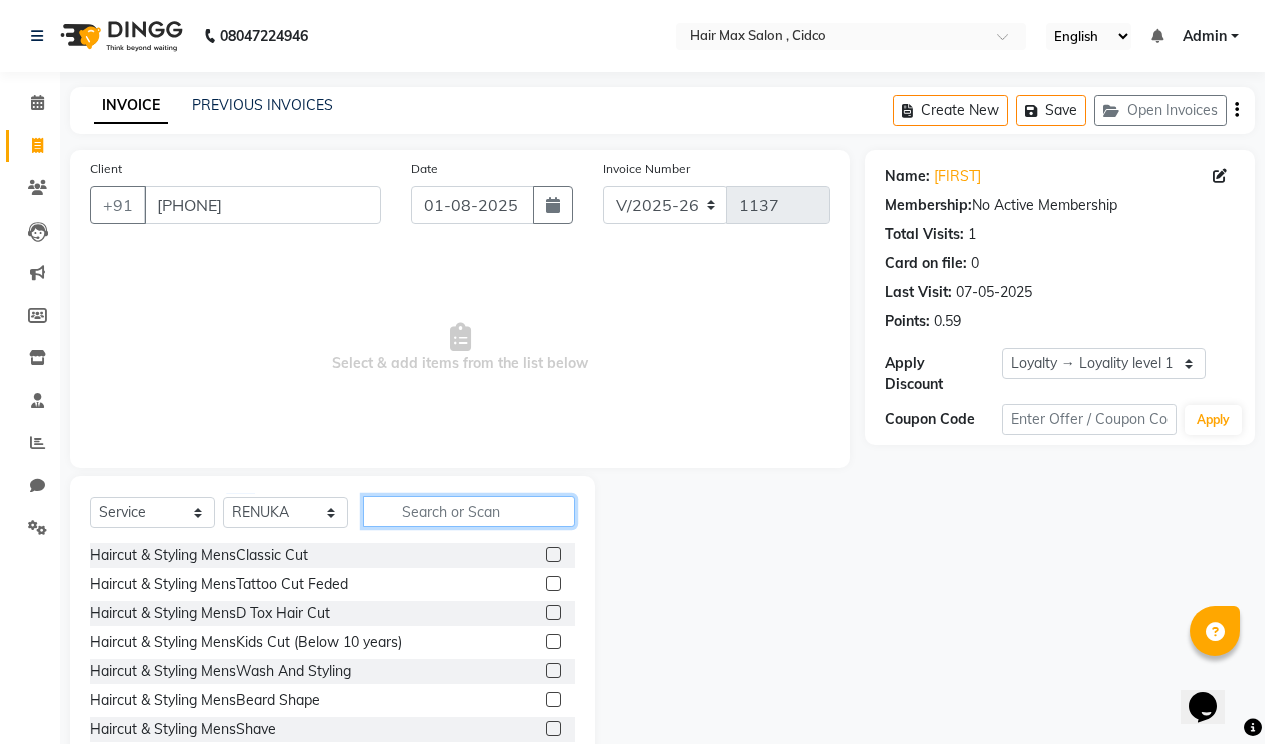click 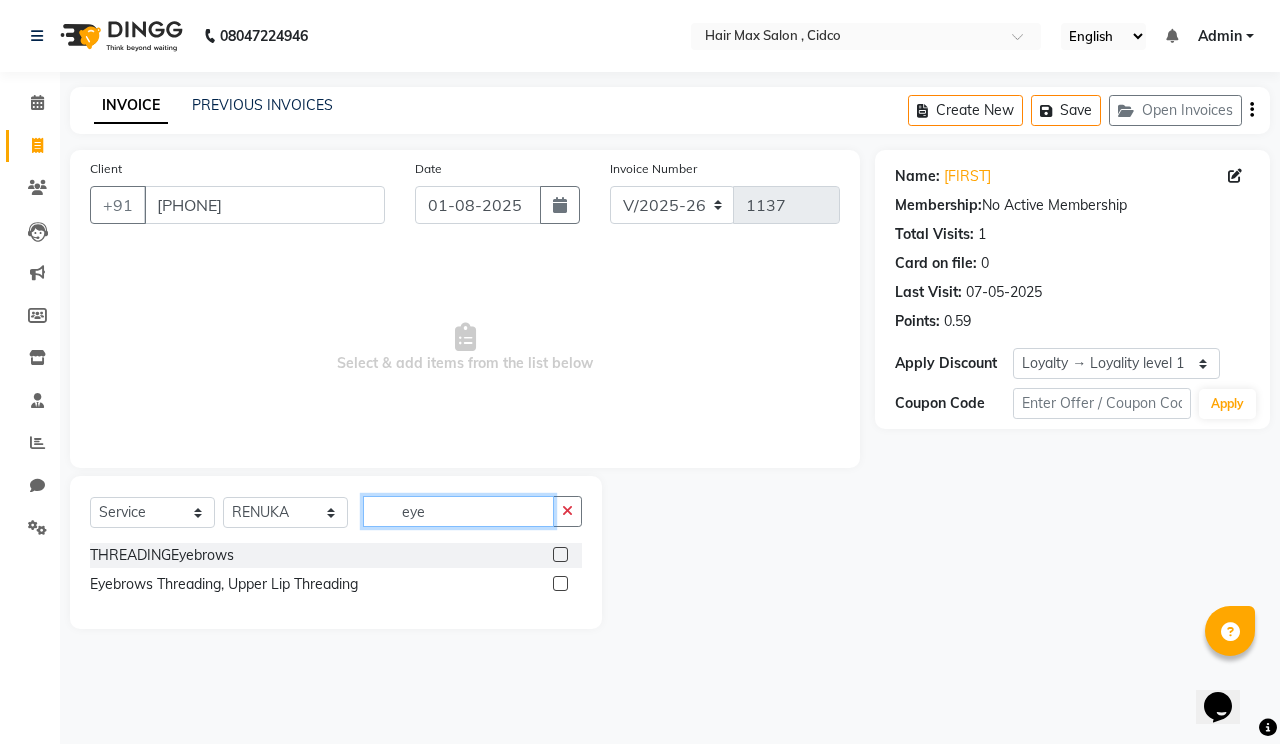 type on "eye" 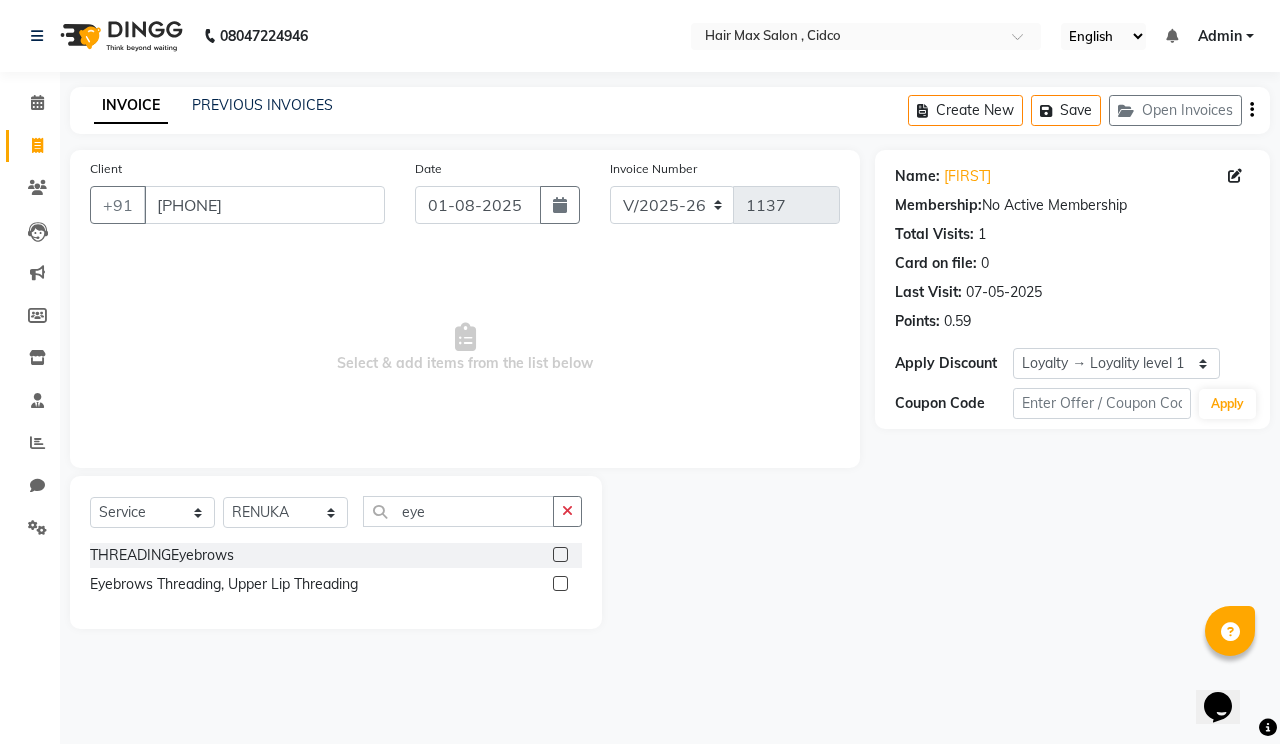 click 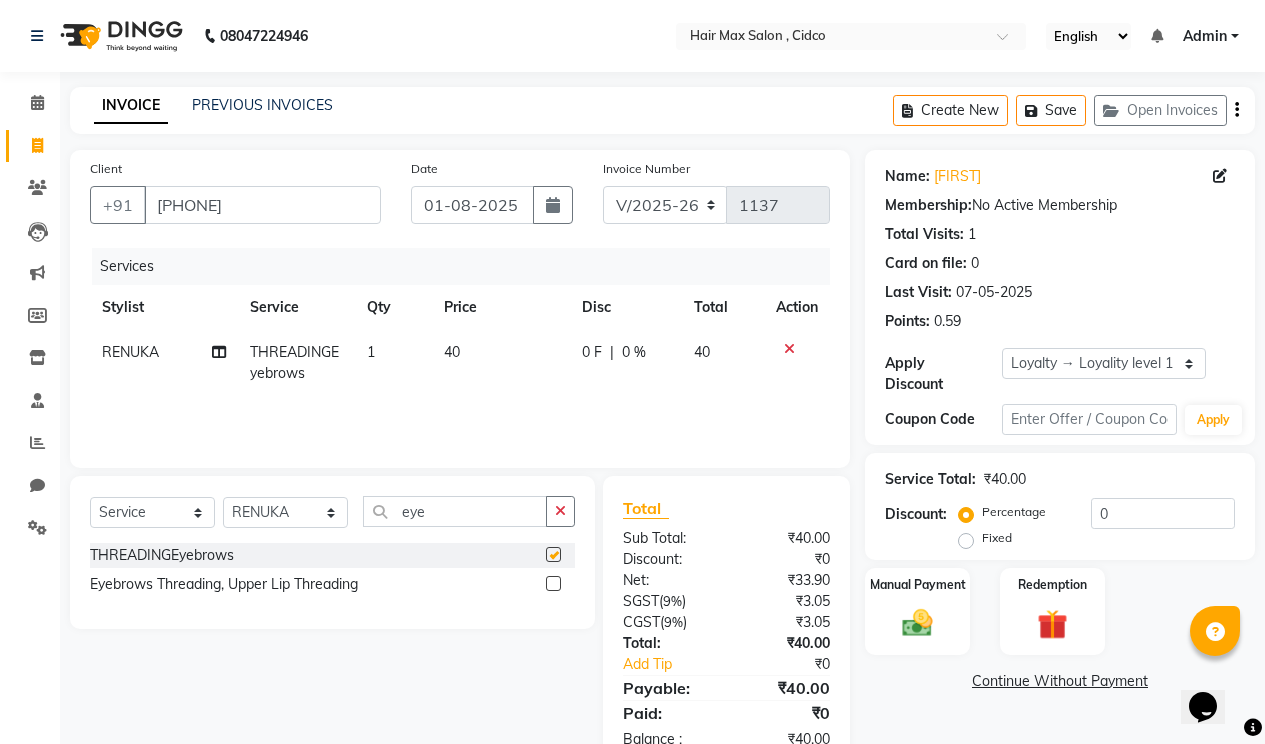 checkbox on "false" 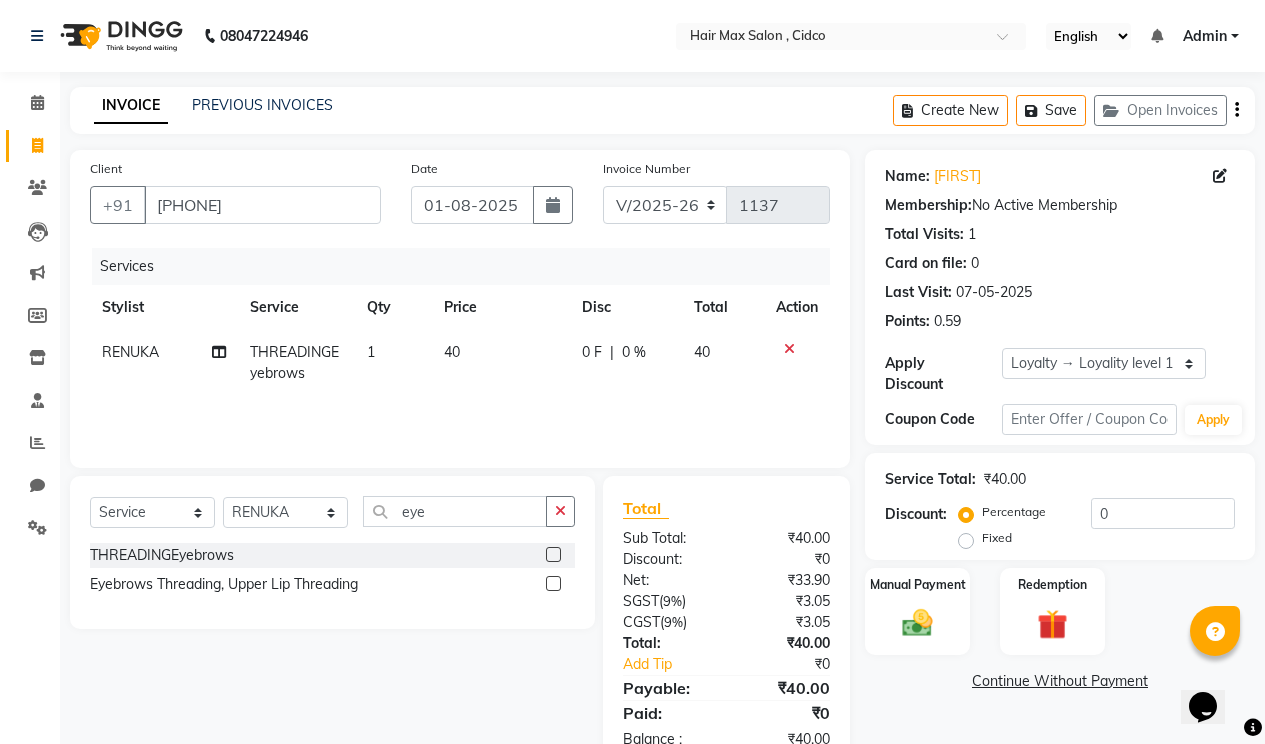 click 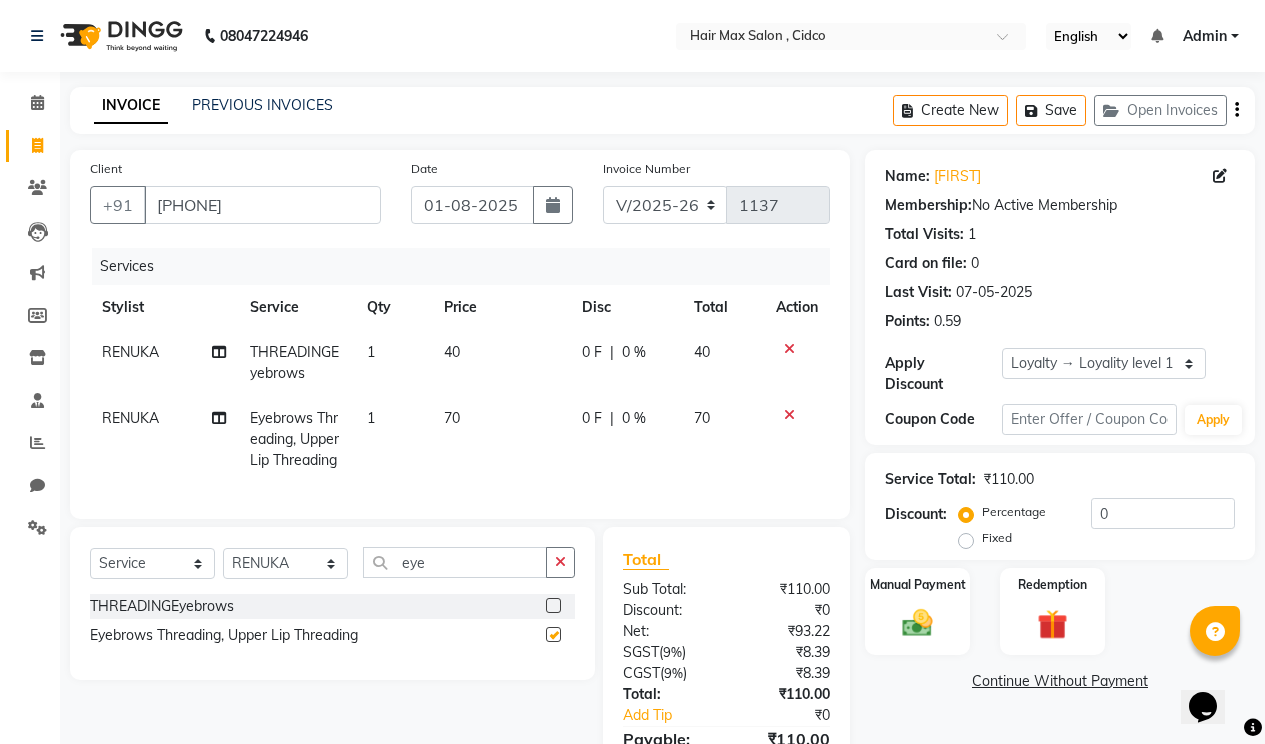 checkbox on "false" 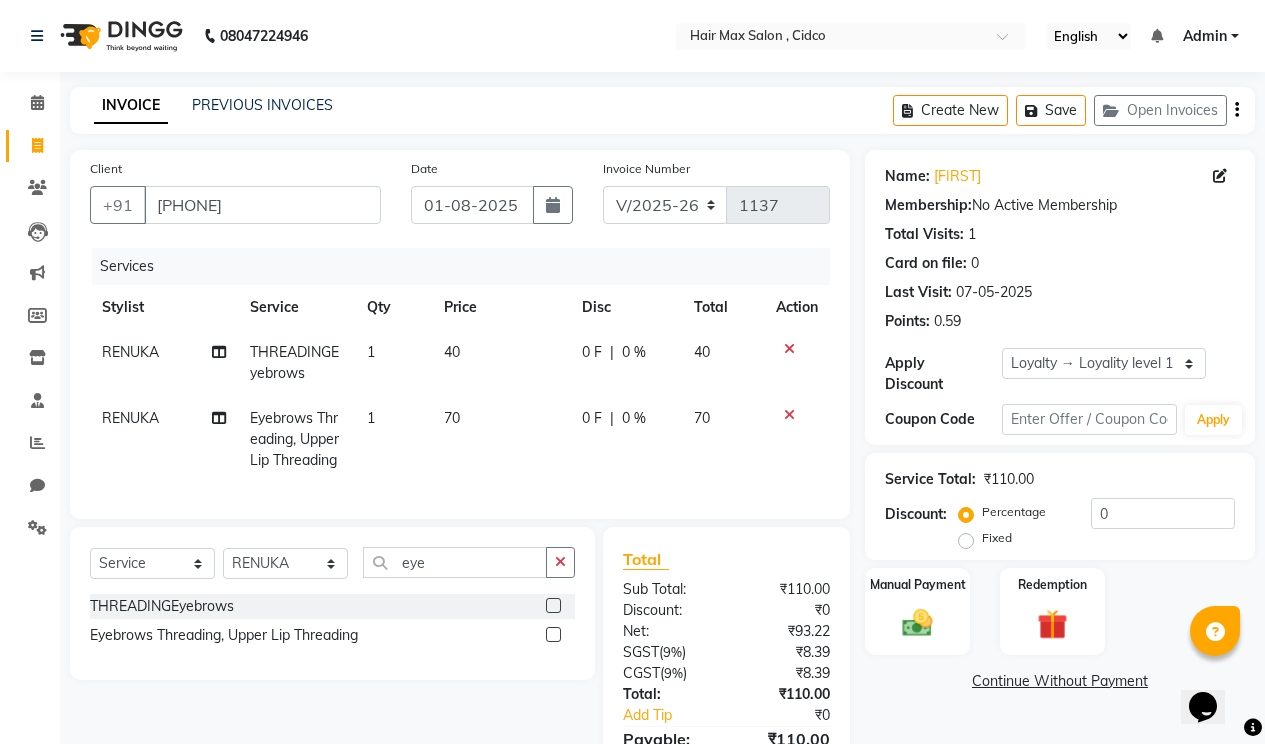 click on "70" 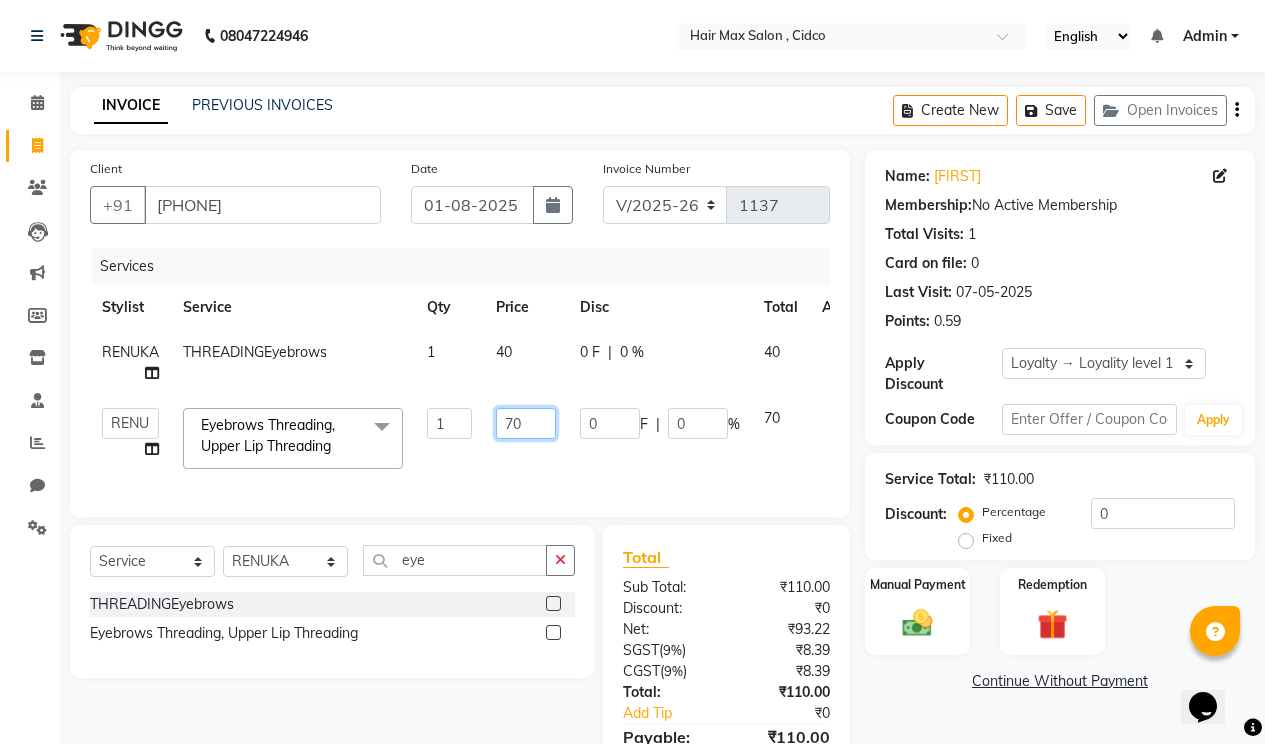 drag, startPoint x: 511, startPoint y: 422, endPoint x: 530, endPoint y: 374, distance: 51.62364 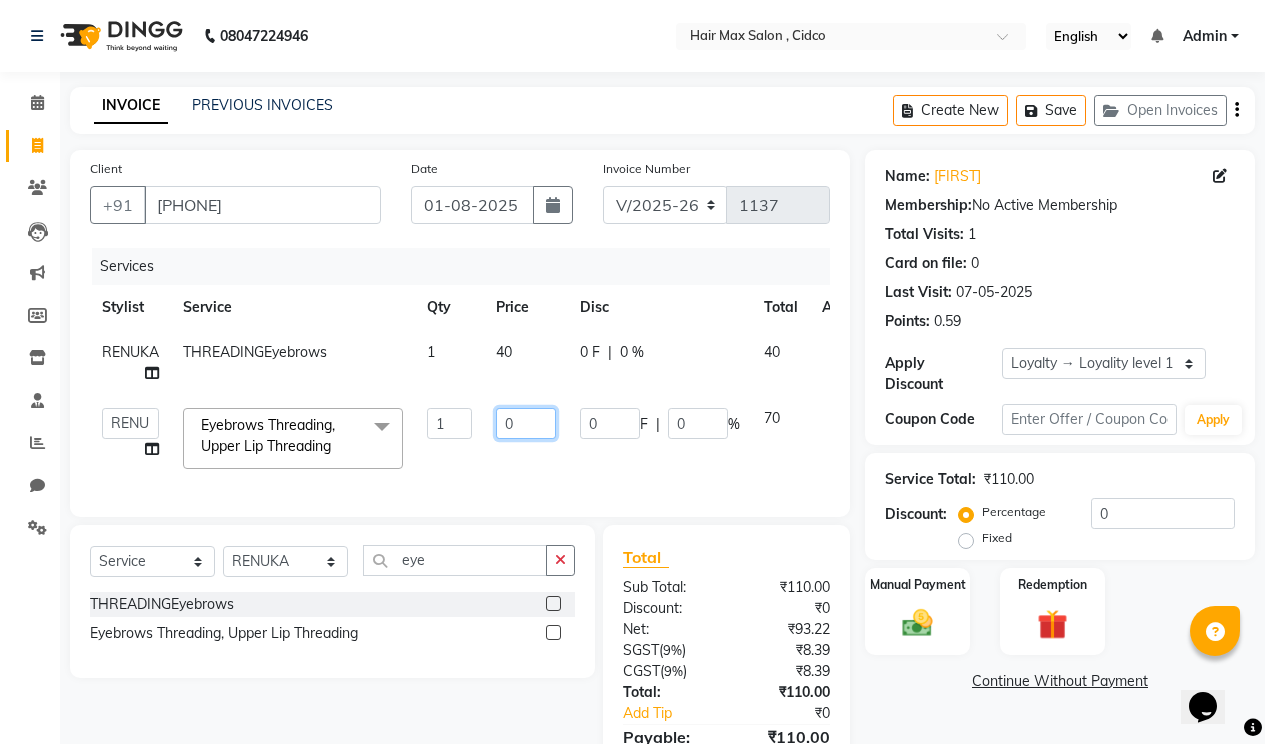 type on "60" 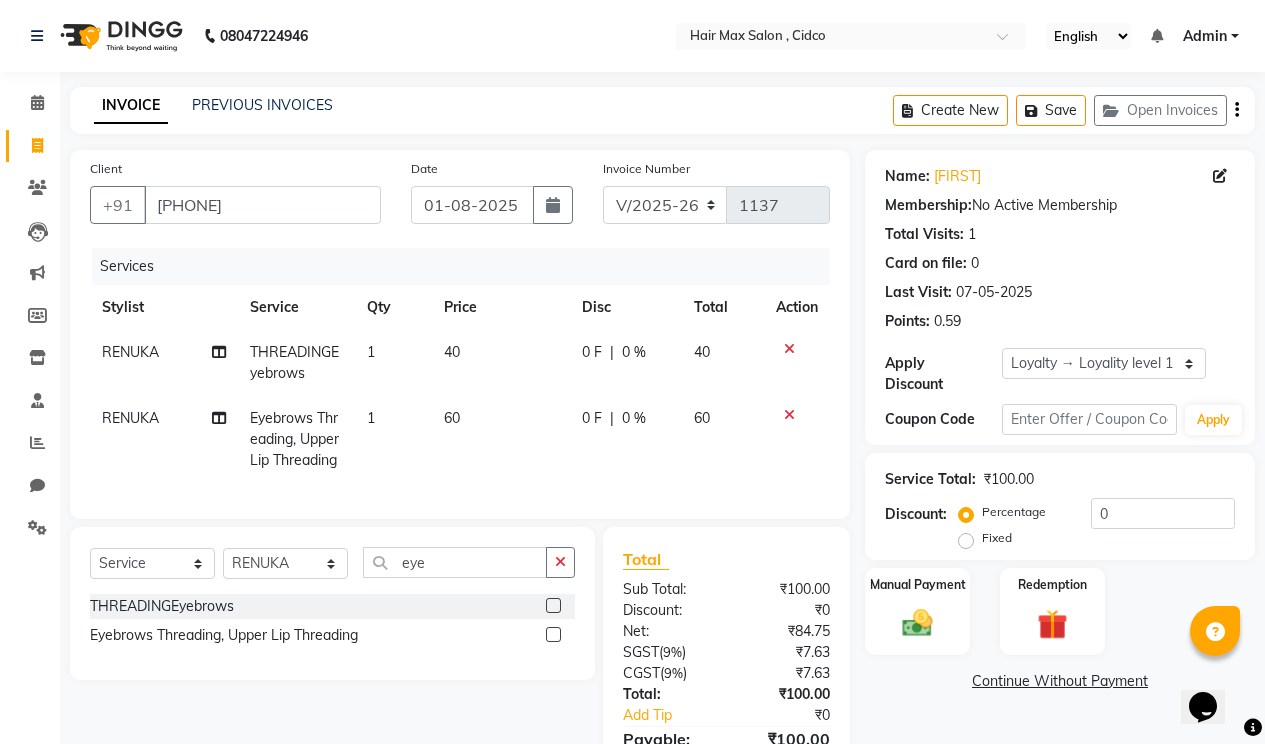 click on "[FIRST] Eyebrows Threading, Upper Lip Threading 1 60 0 F | 0 % 60" 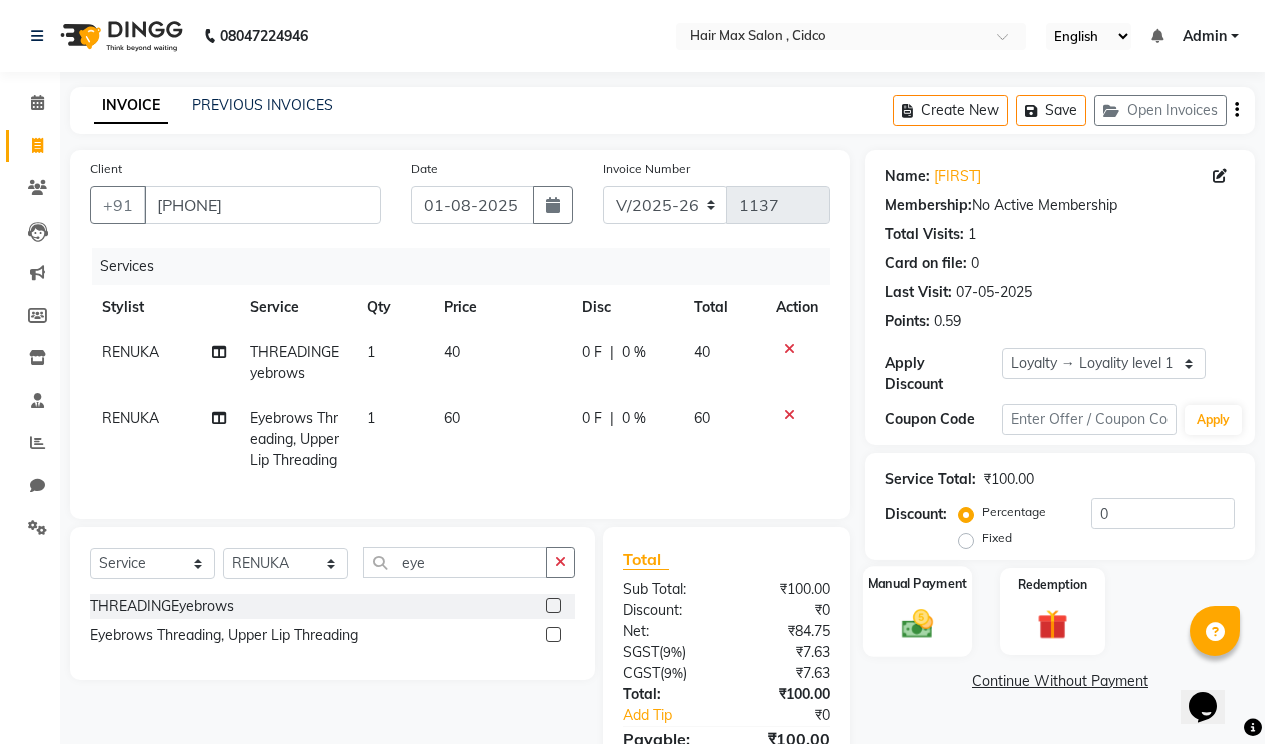 click on "Manual Payment" 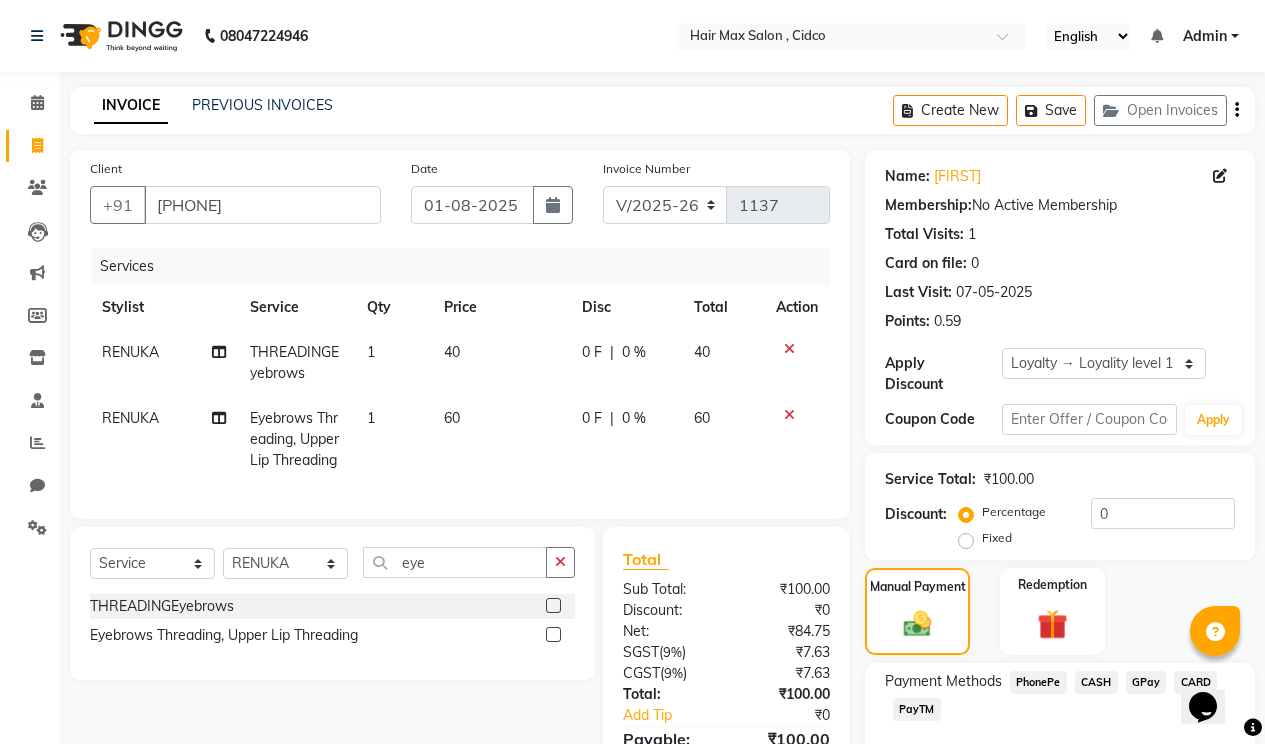 click on "PhonePe" 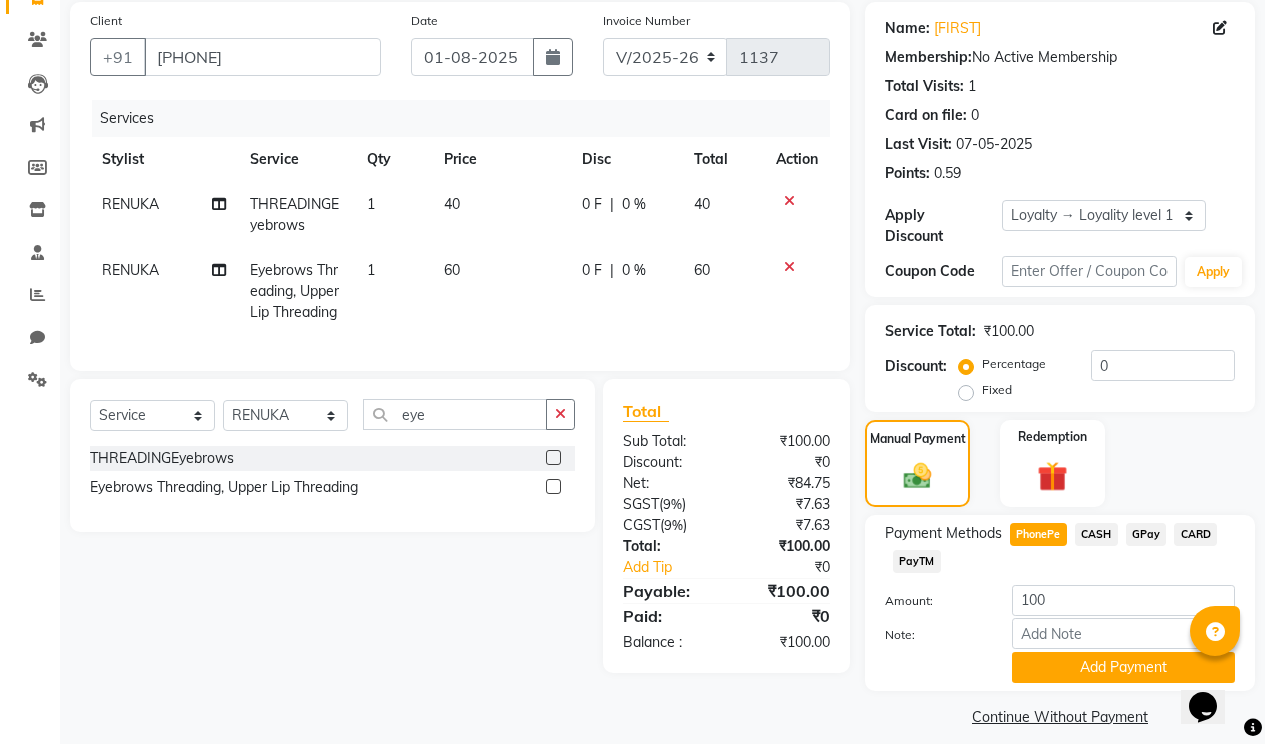 scroll, scrollTop: 150, scrollLeft: 0, axis: vertical 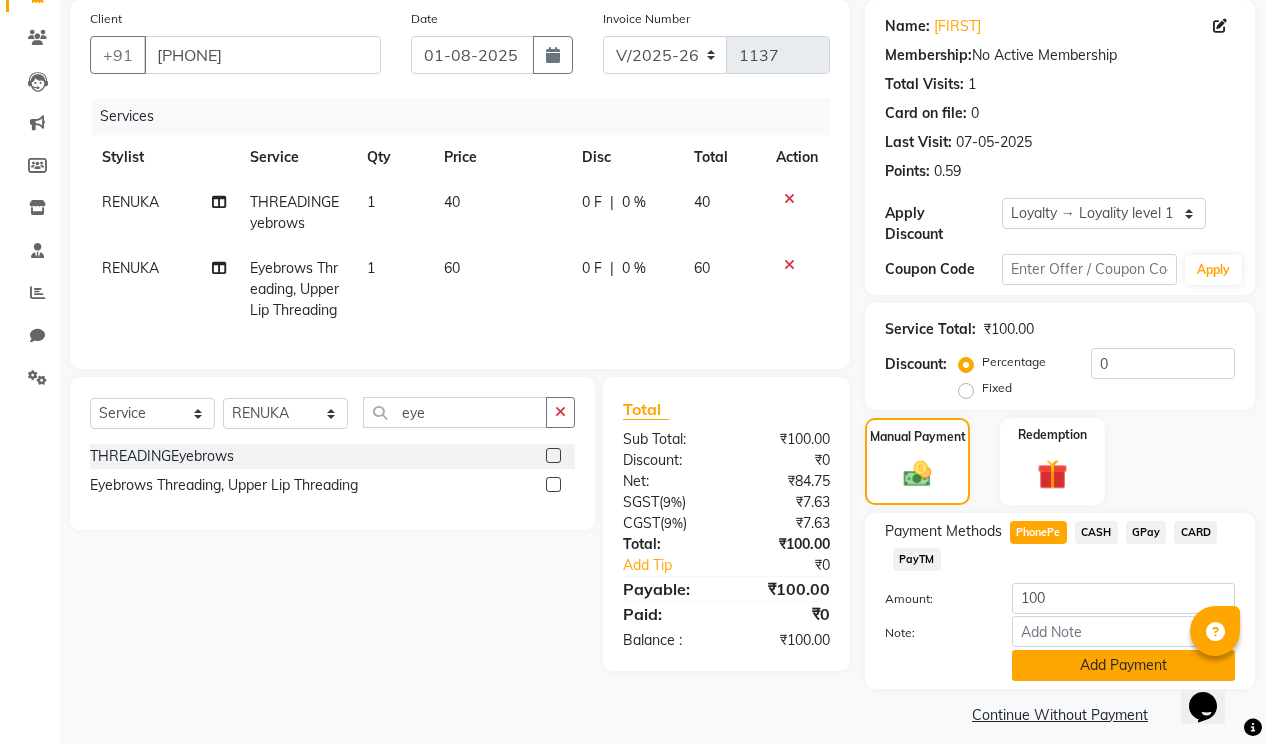 click on "Add Payment" 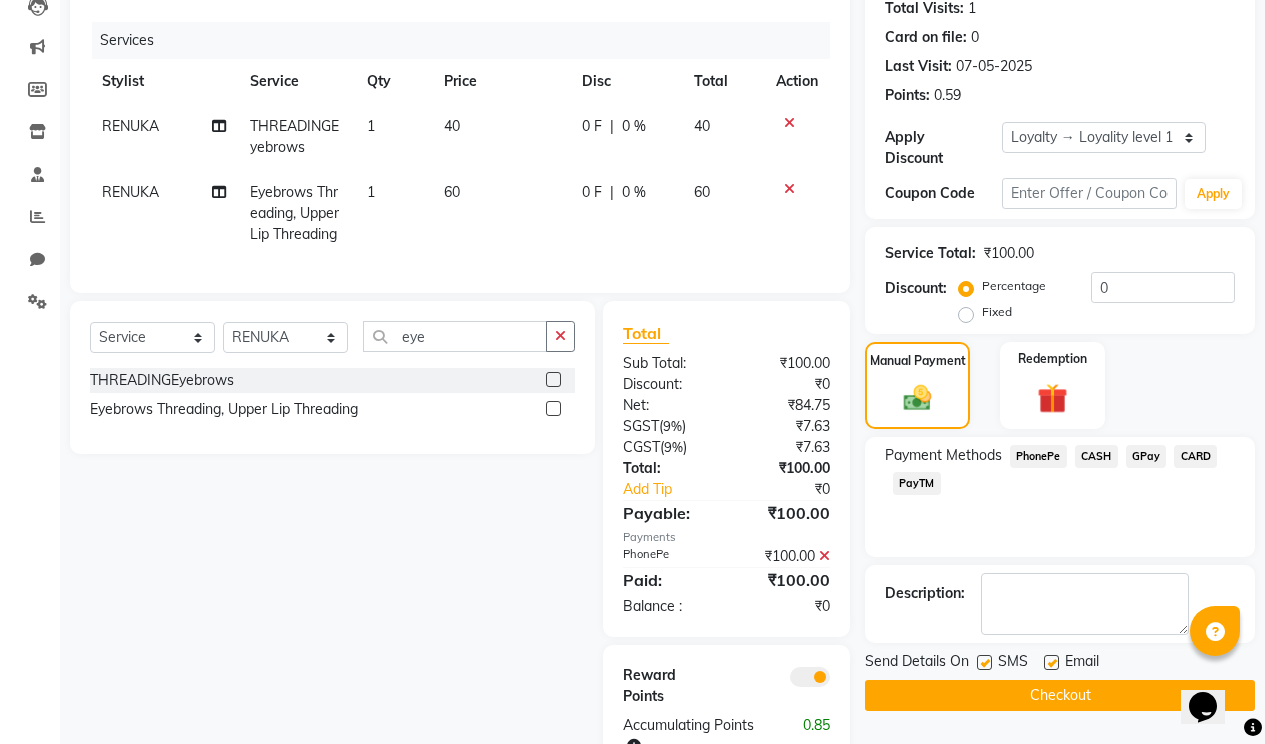 scroll, scrollTop: 304, scrollLeft: 0, axis: vertical 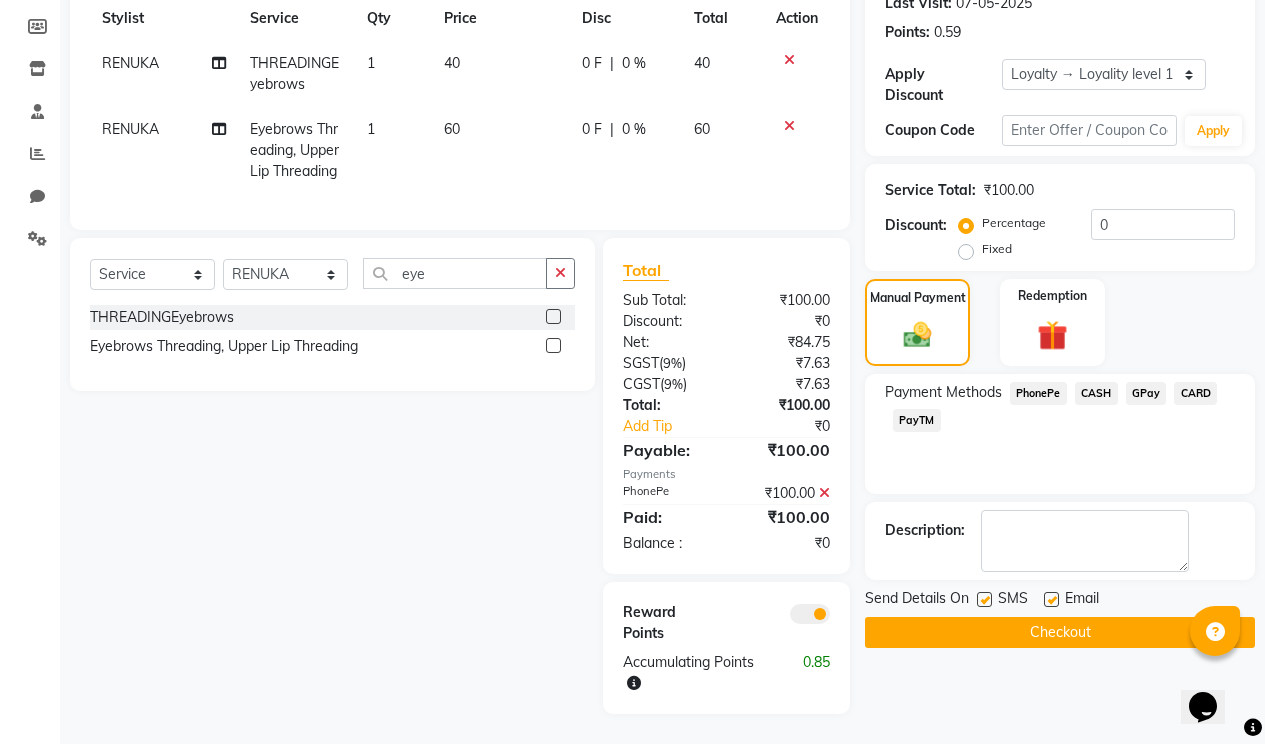 drag, startPoint x: 1056, startPoint y: 563, endPoint x: 1049, endPoint y: 580, distance: 18.384777 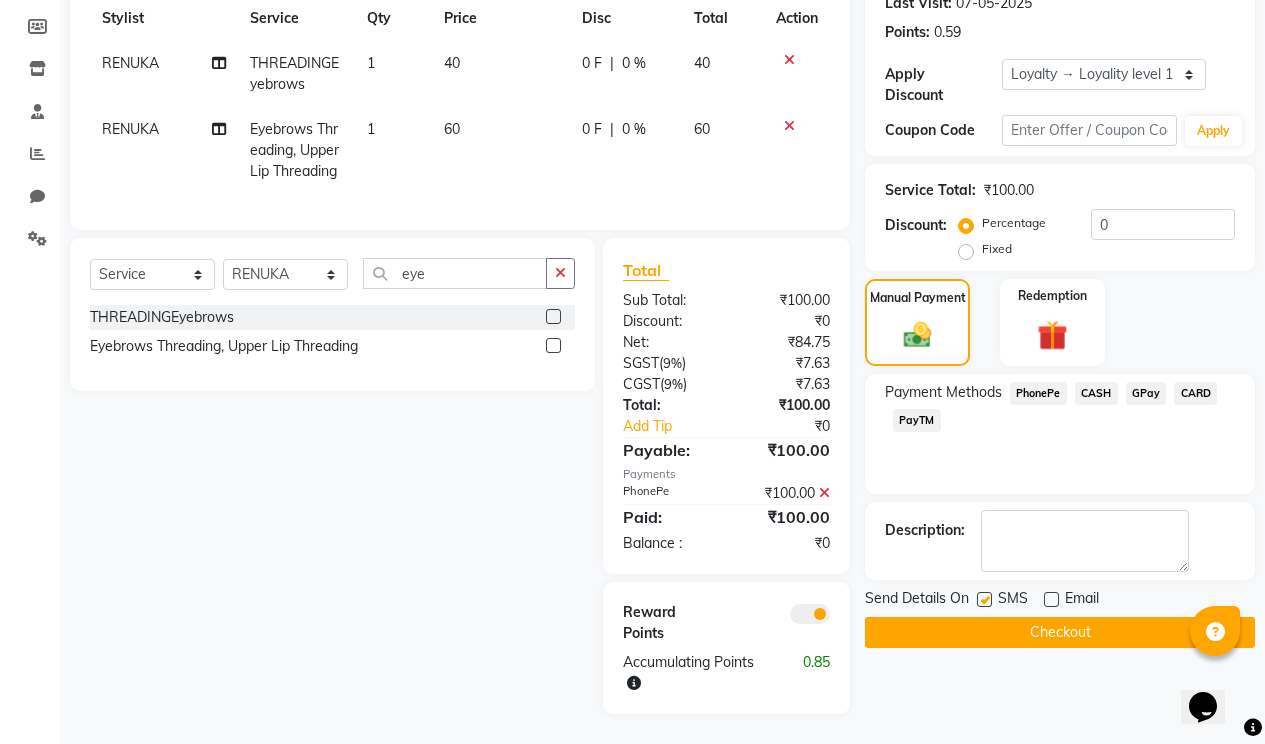 click on "Checkout" 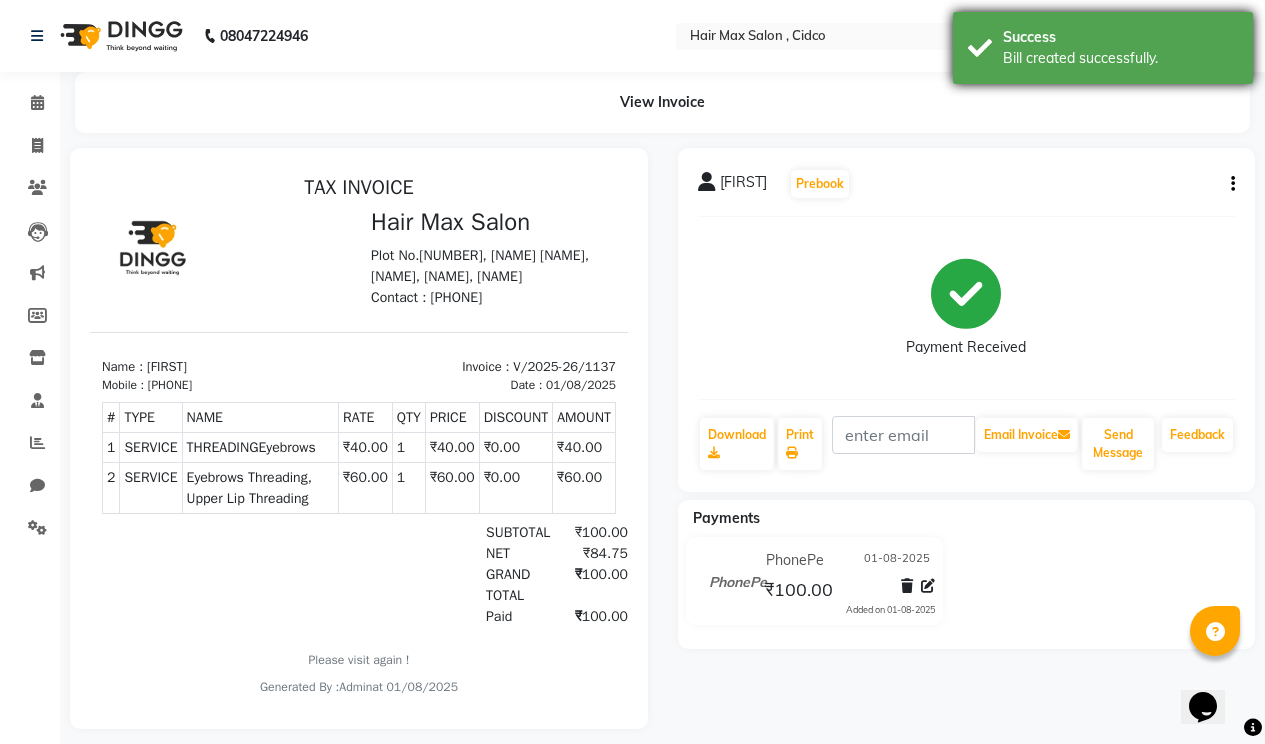 scroll, scrollTop: 0, scrollLeft: 0, axis: both 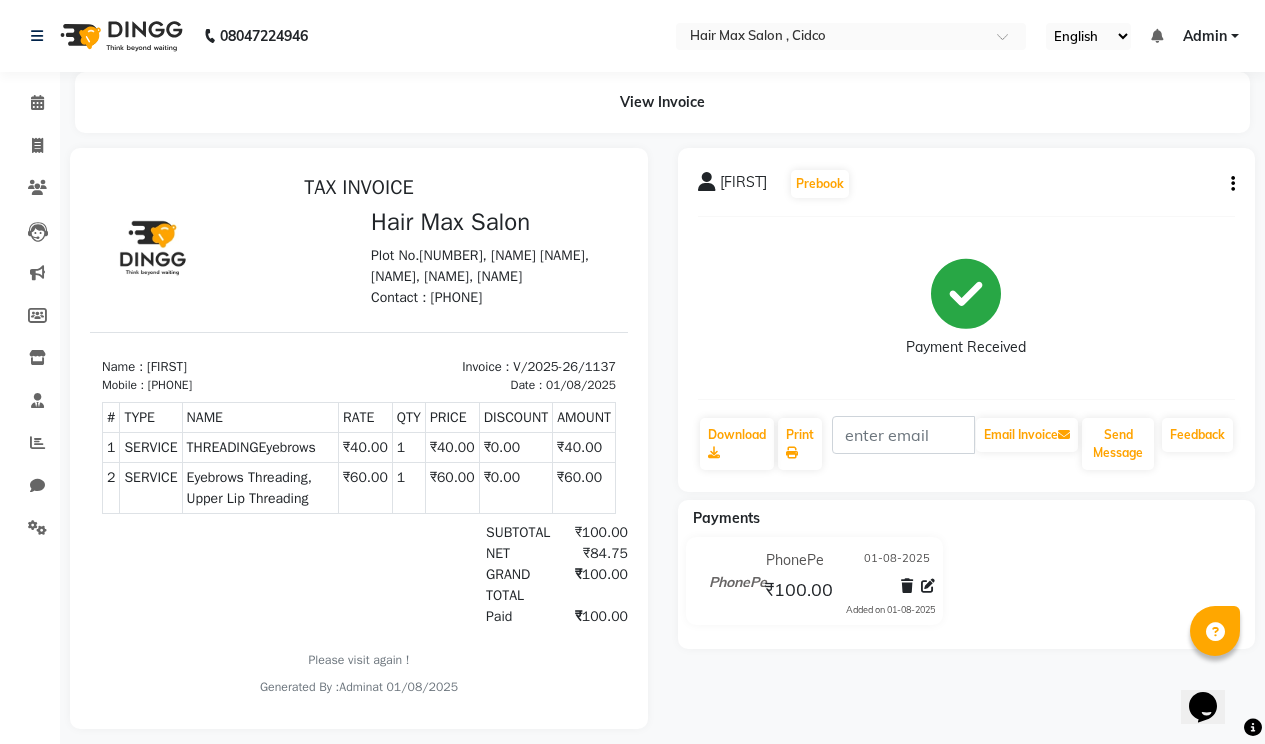 select on "7580" 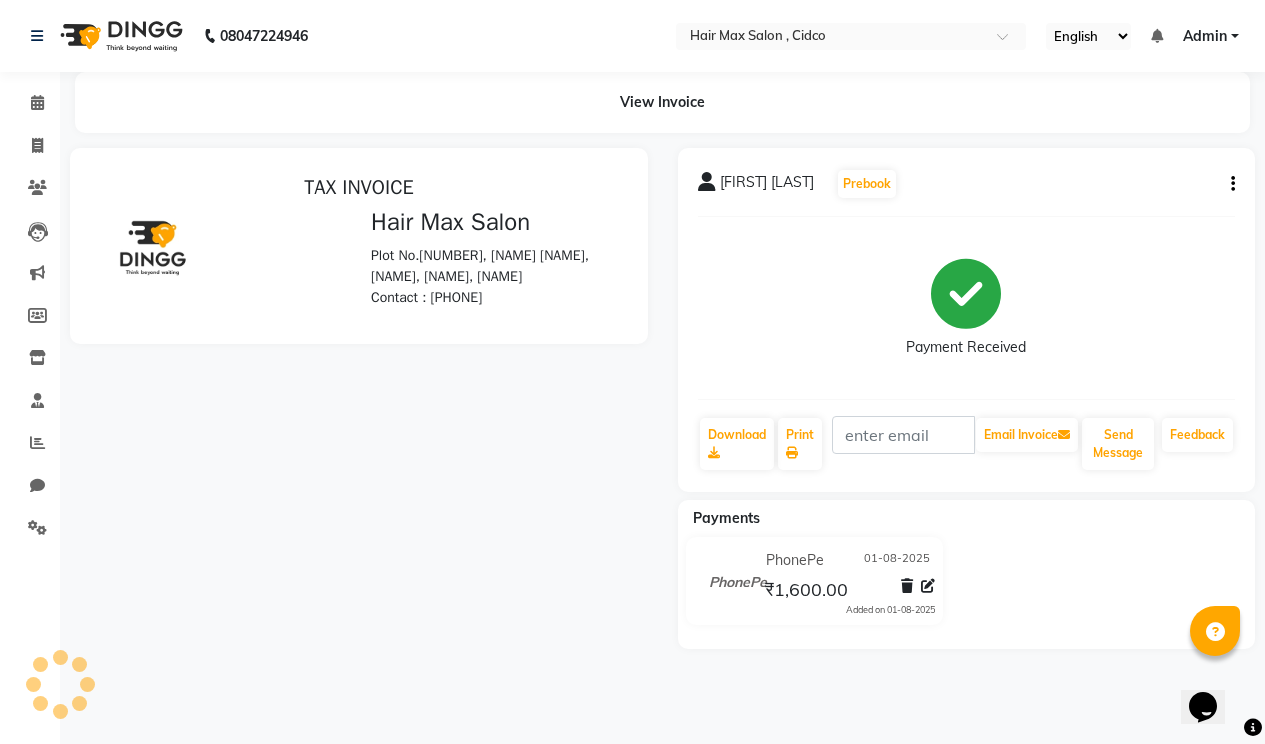 scroll, scrollTop: 0, scrollLeft: 0, axis: both 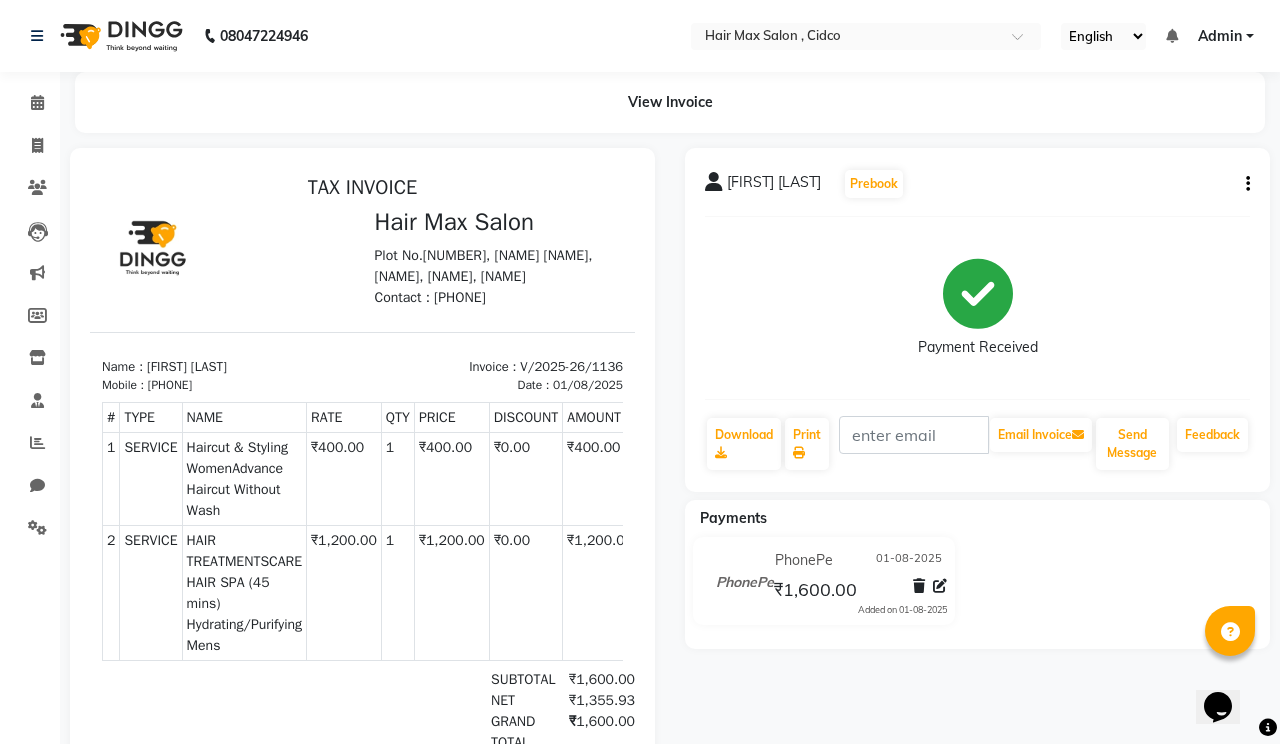 select on "service" 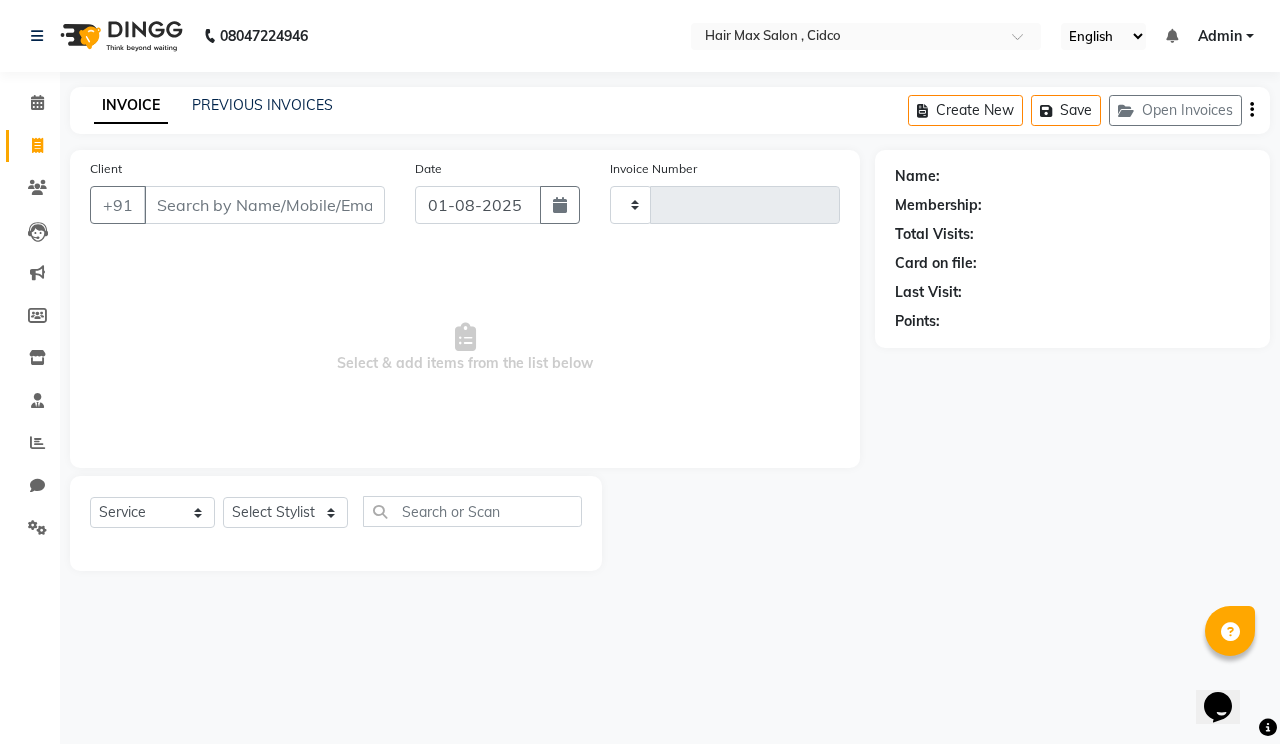 type on "1138" 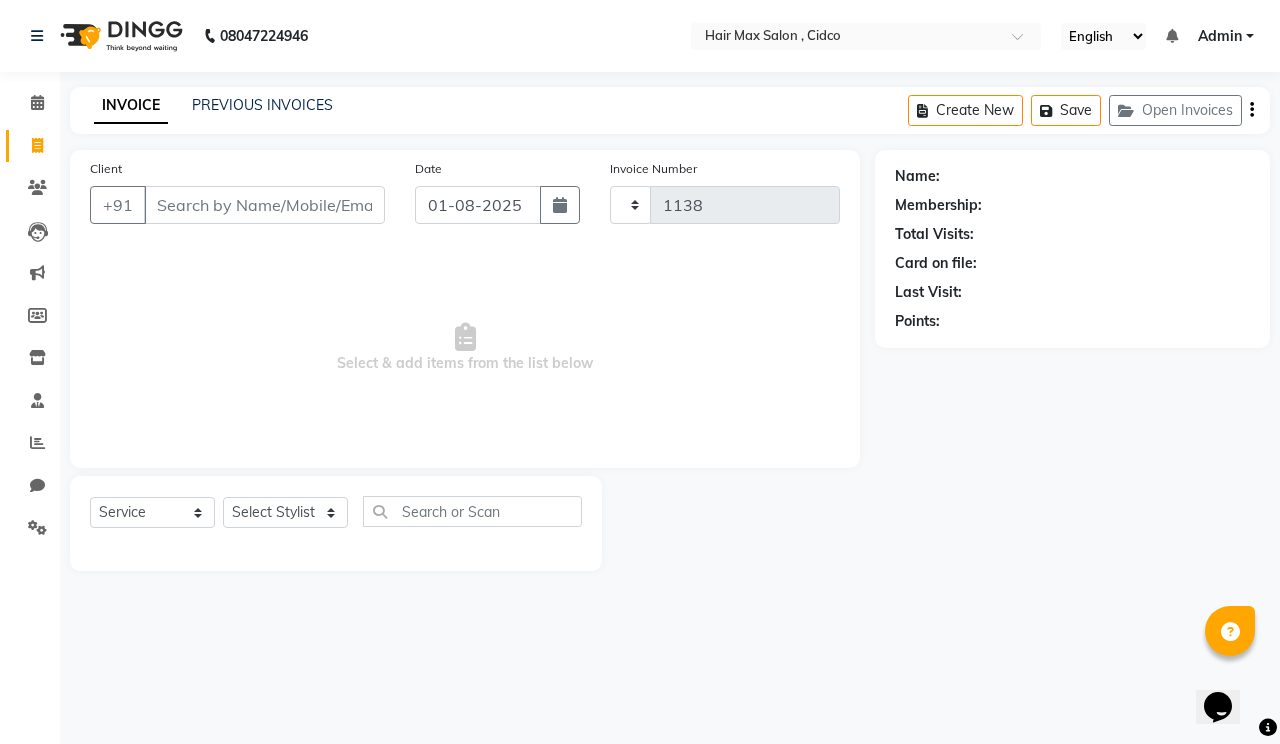 select on "7580" 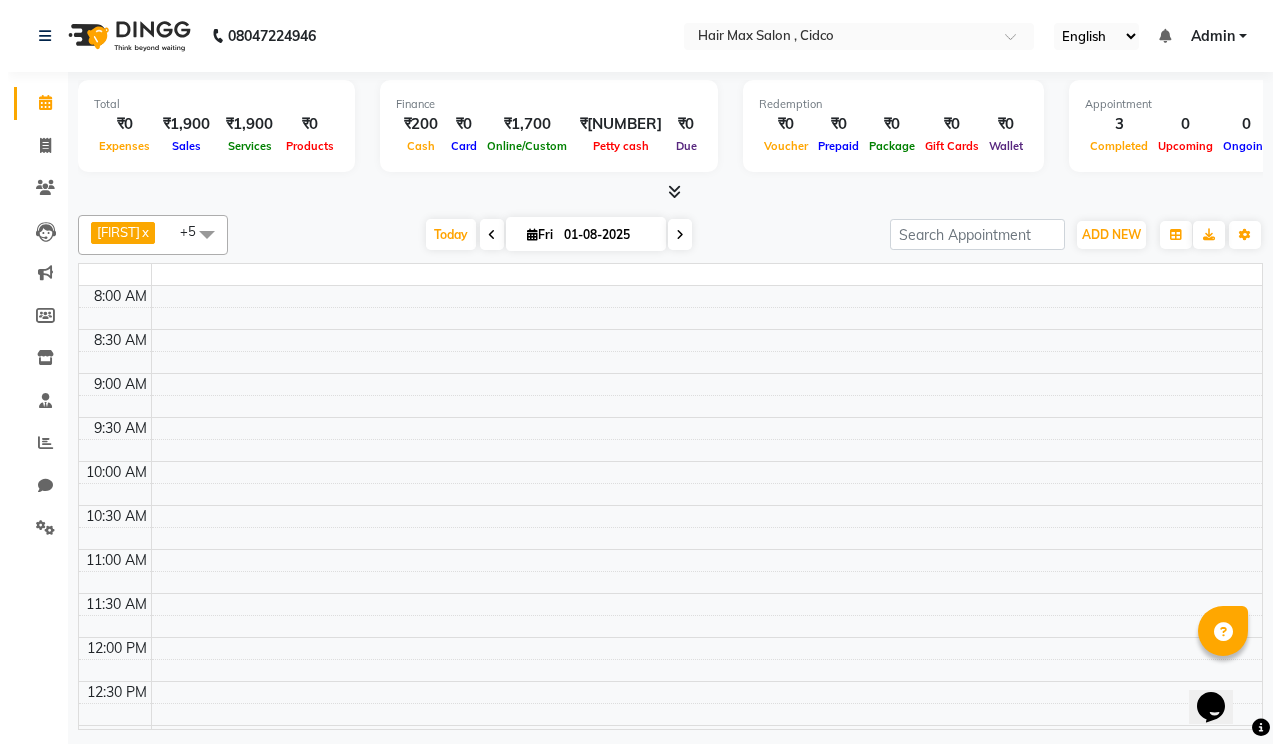 scroll, scrollTop: 0, scrollLeft: 0, axis: both 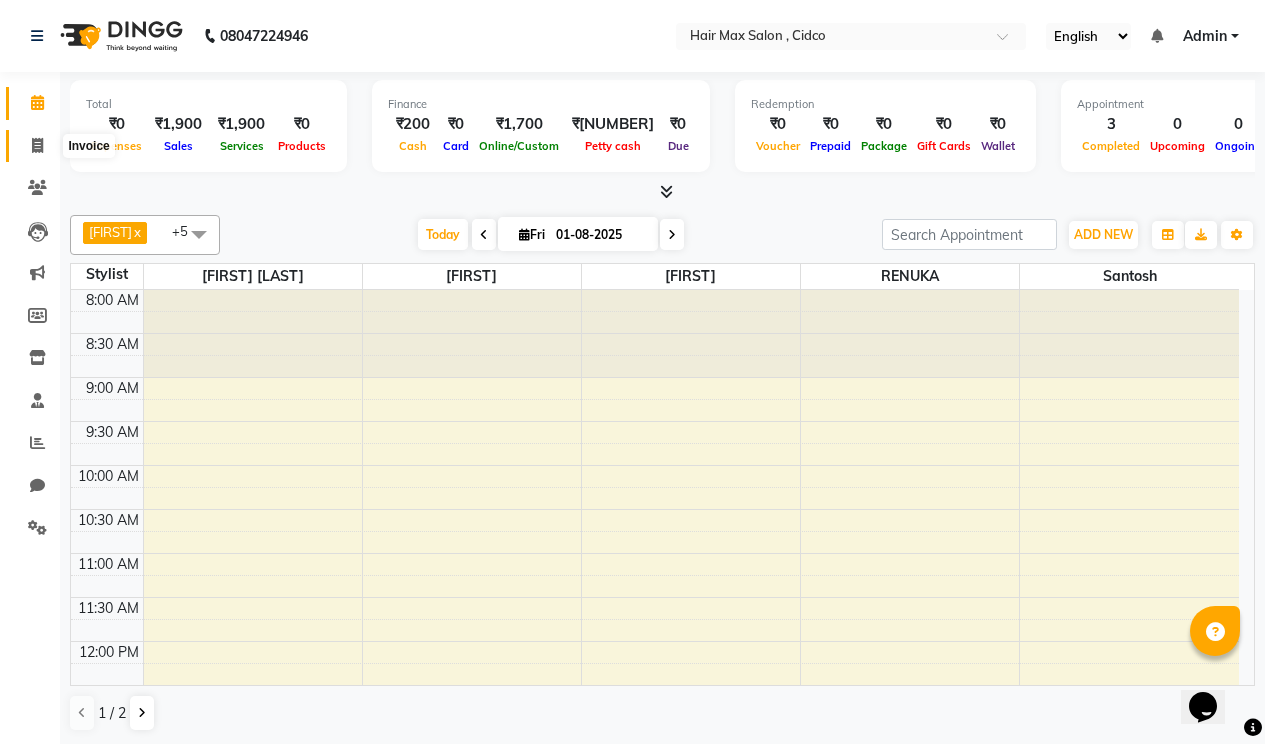 click 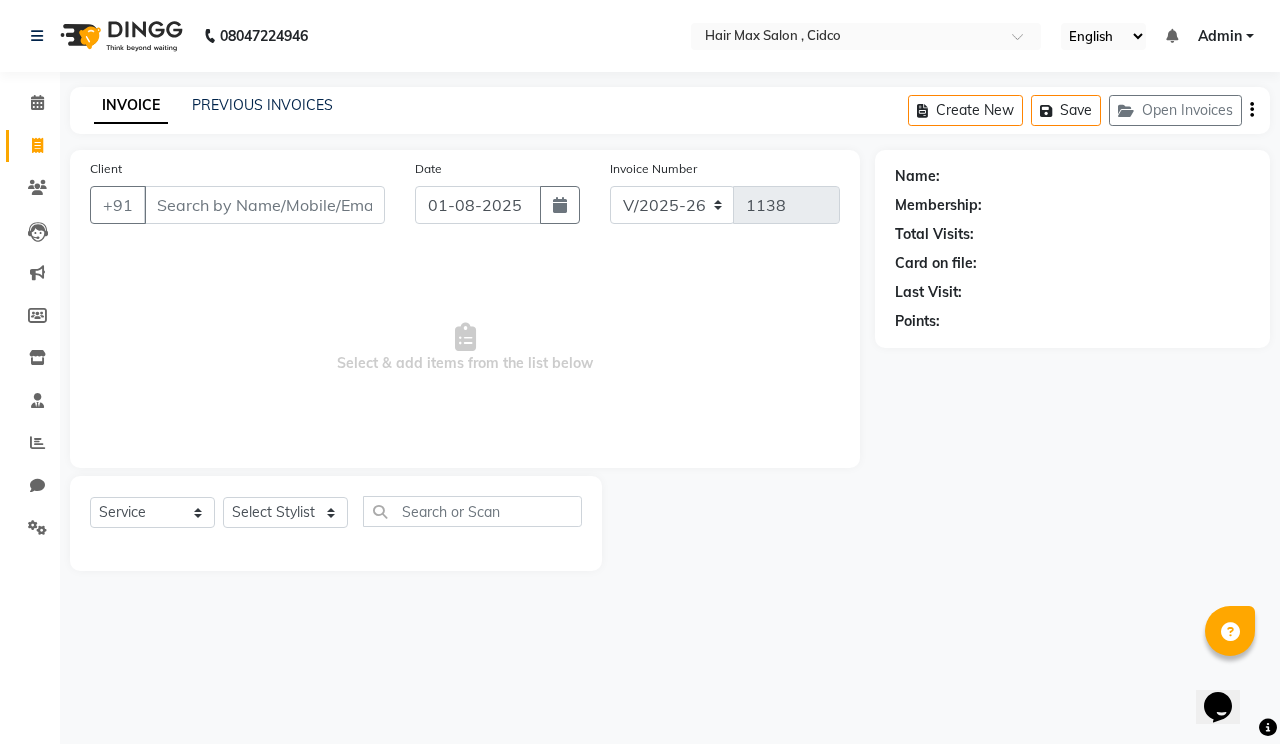 click on "Client" at bounding box center [264, 205] 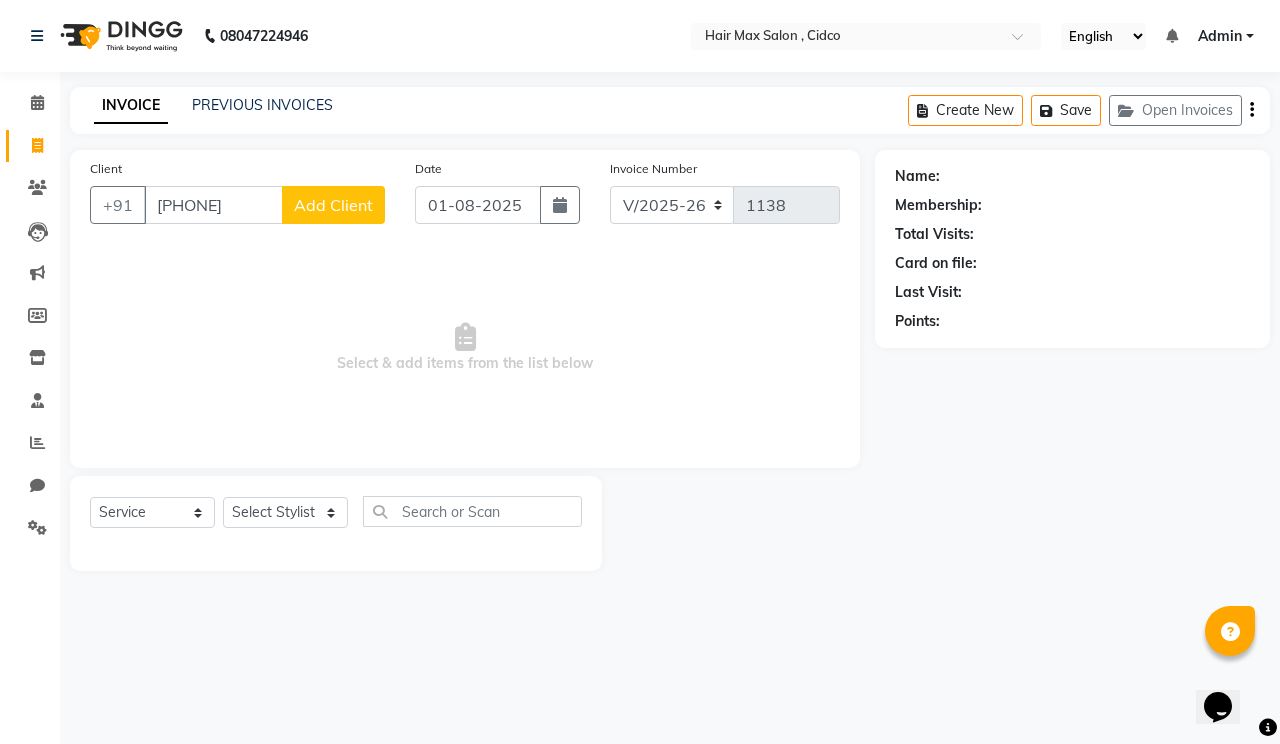 type on "[PHONE]" 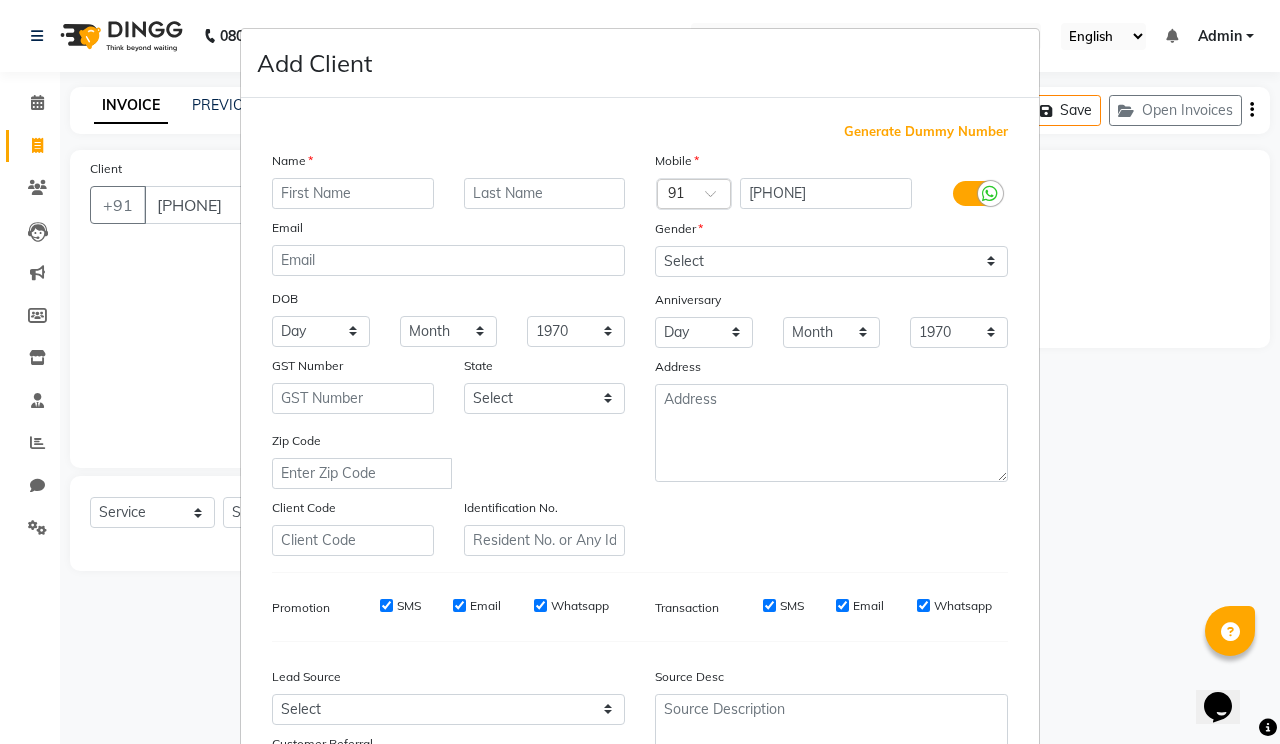 drag, startPoint x: 334, startPoint y: 190, endPoint x: 342, endPoint y: 183, distance: 10.630146 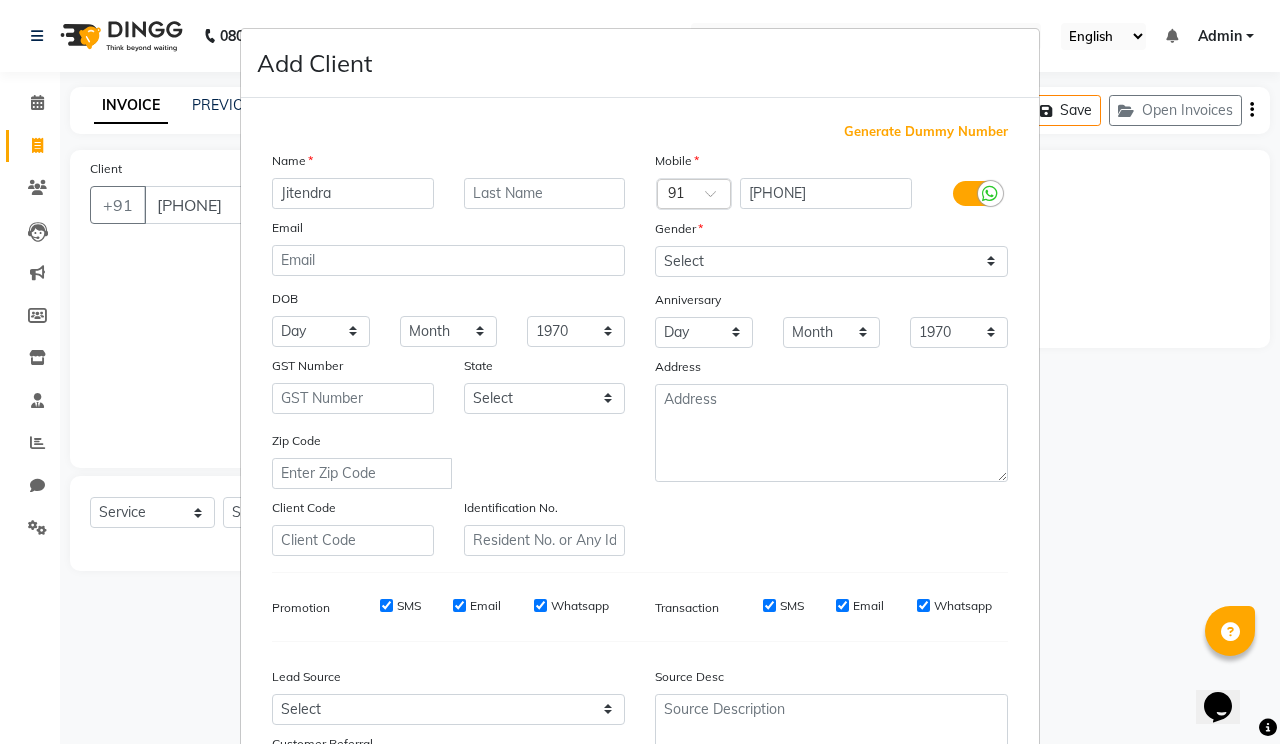 type on "Jitendra" 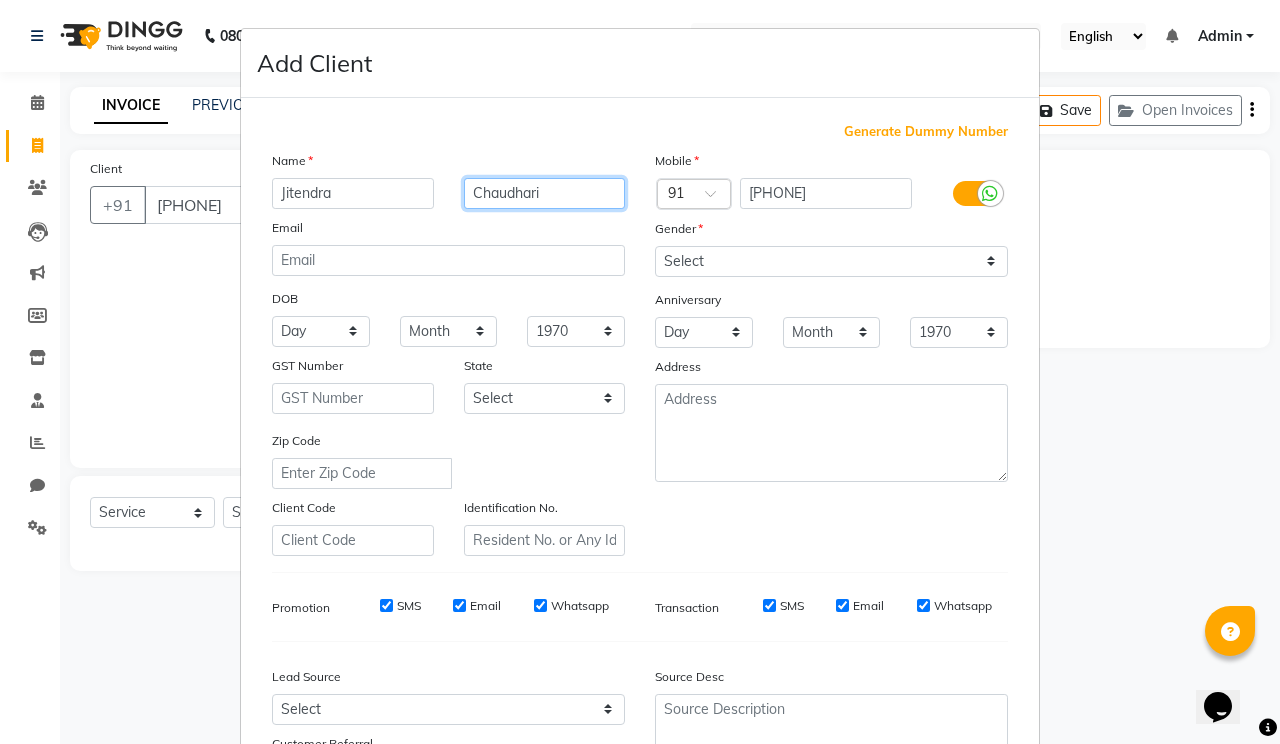 type on "Chaudhari" 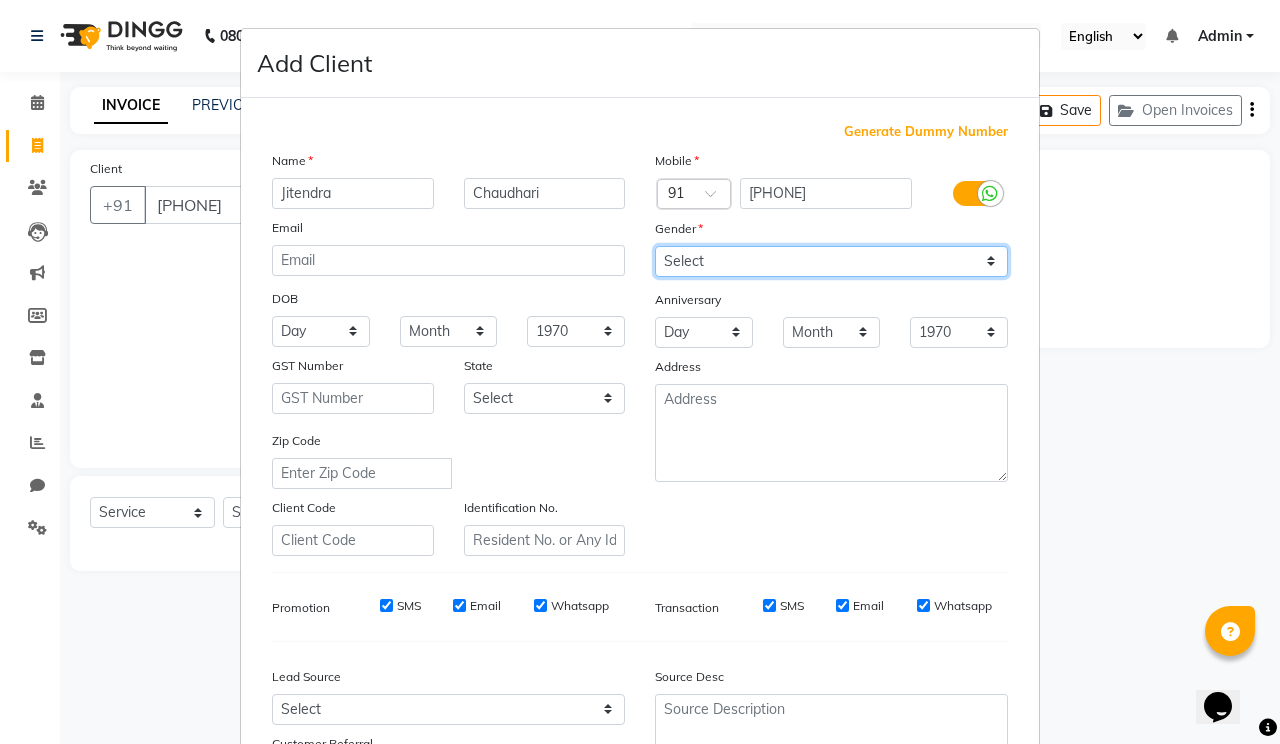 click on "Select Male Female Other Prefer Not To Say" at bounding box center (831, 261) 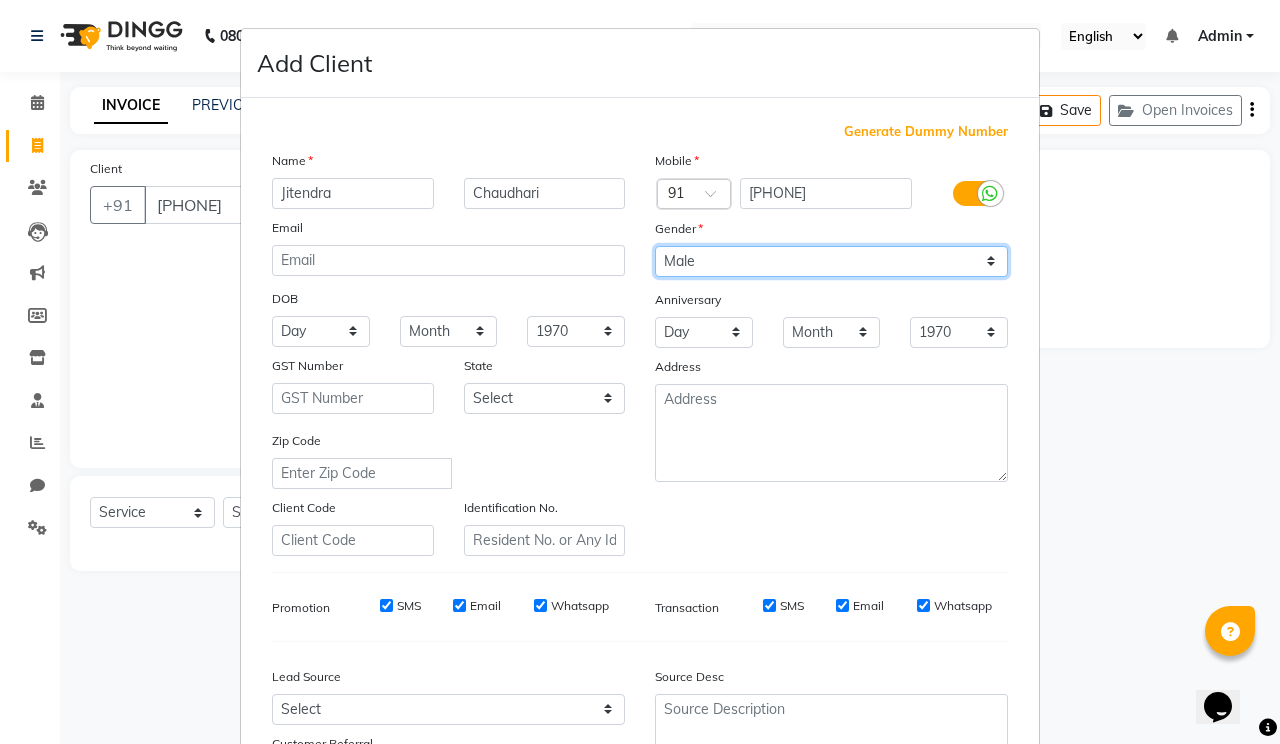 click on "Select Male Female Other Prefer Not To Say" at bounding box center (831, 261) 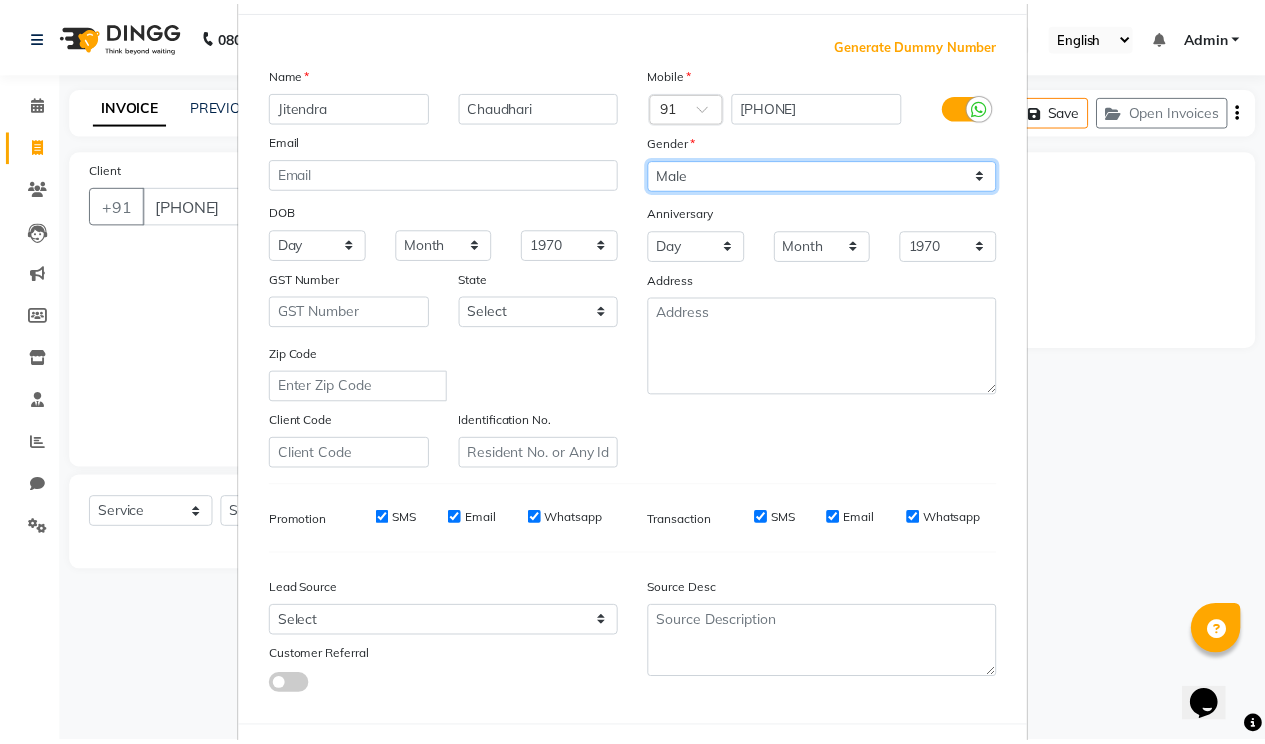 scroll, scrollTop: 179, scrollLeft: 0, axis: vertical 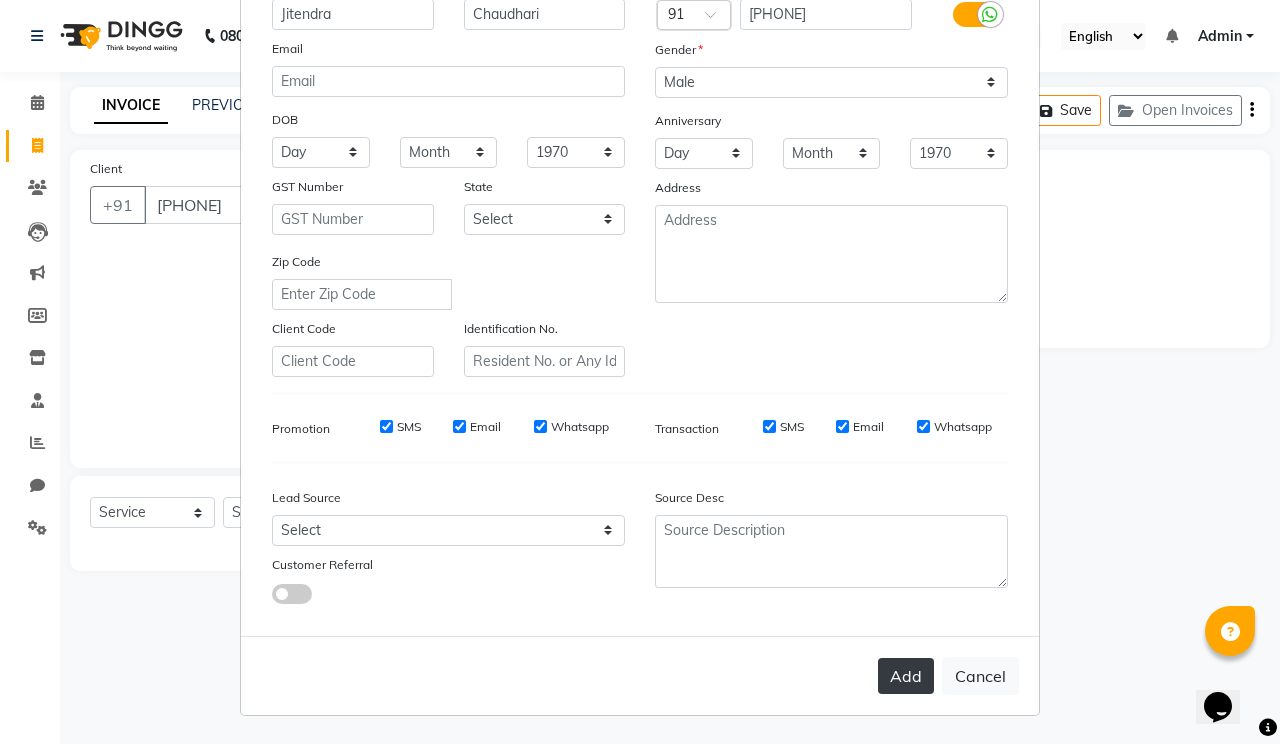 click on "Add" at bounding box center [906, 676] 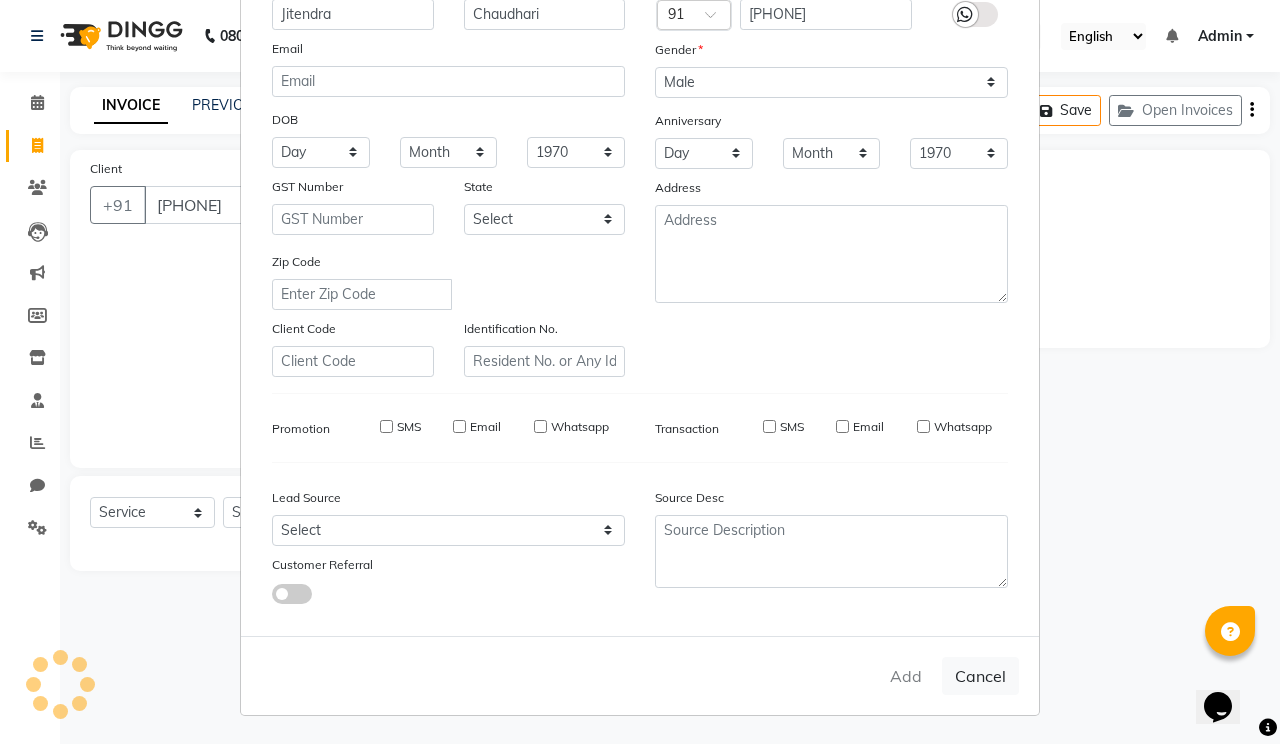 type 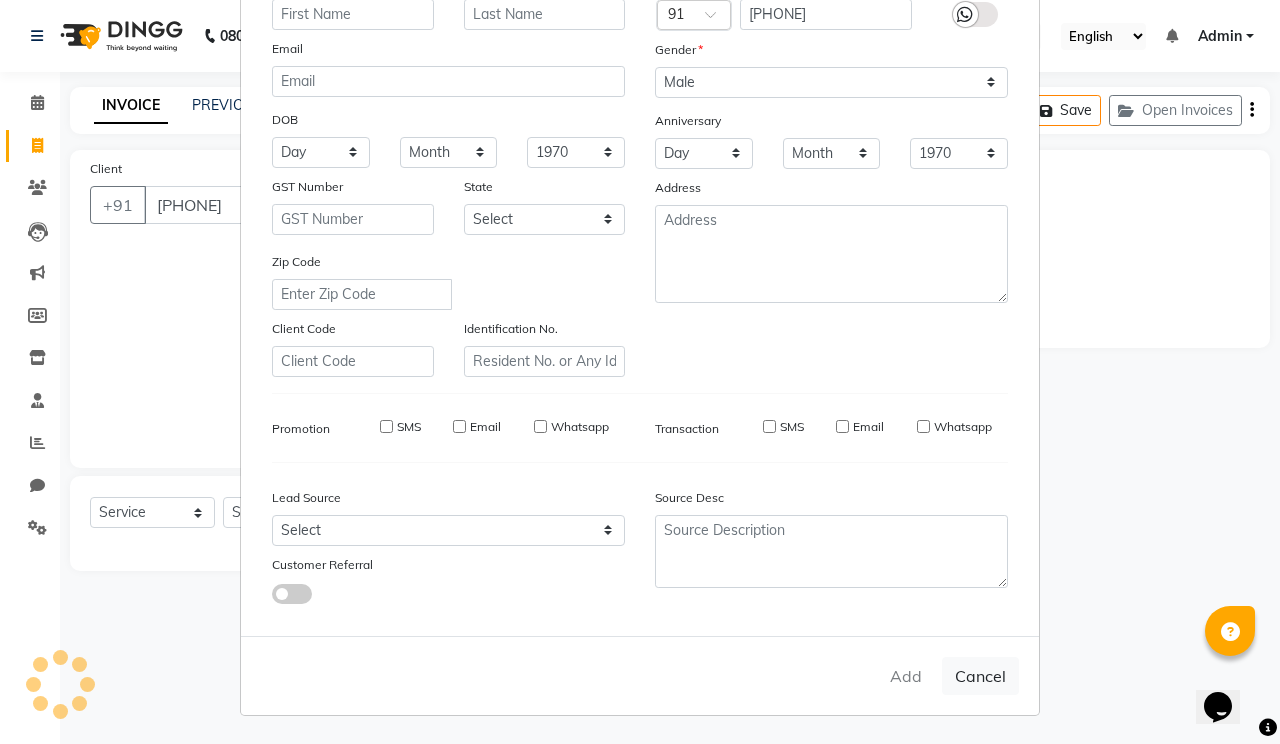 select 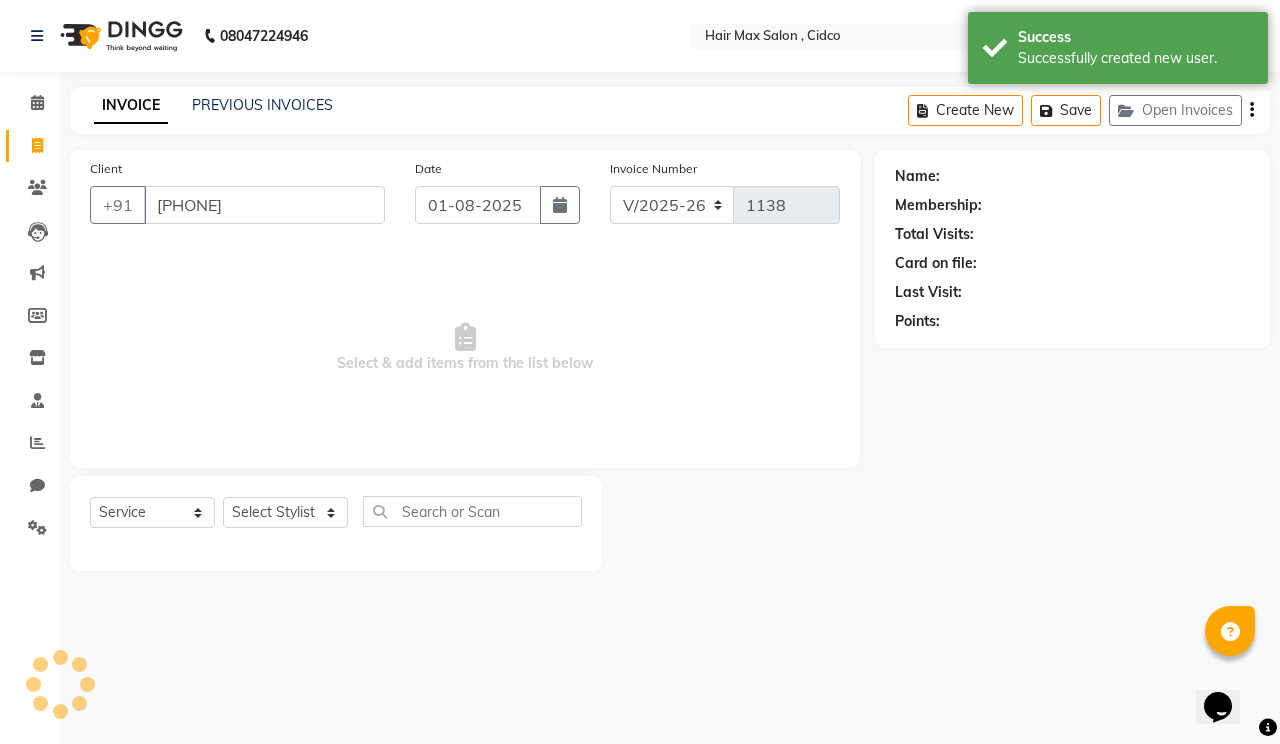 select on "1: Object" 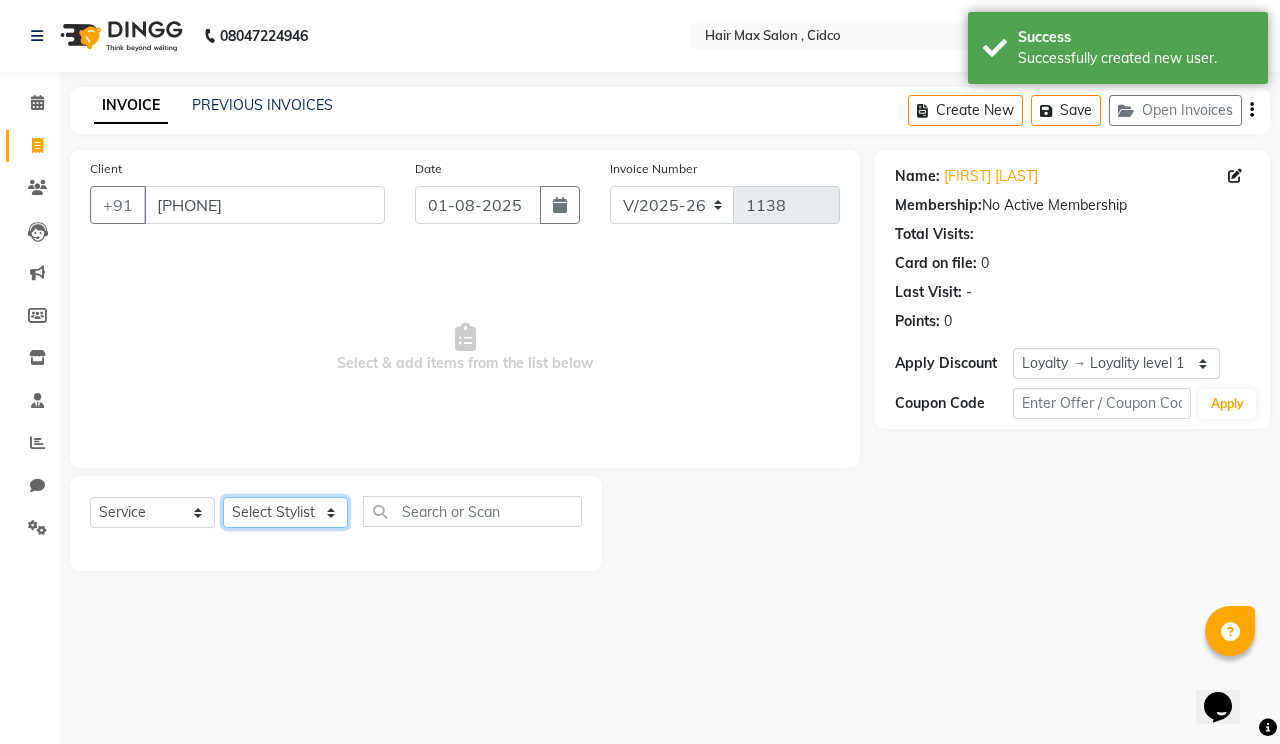 drag, startPoint x: 330, startPoint y: 513, endPoint x: 329, endPoint y: 500, distance: 13.038404 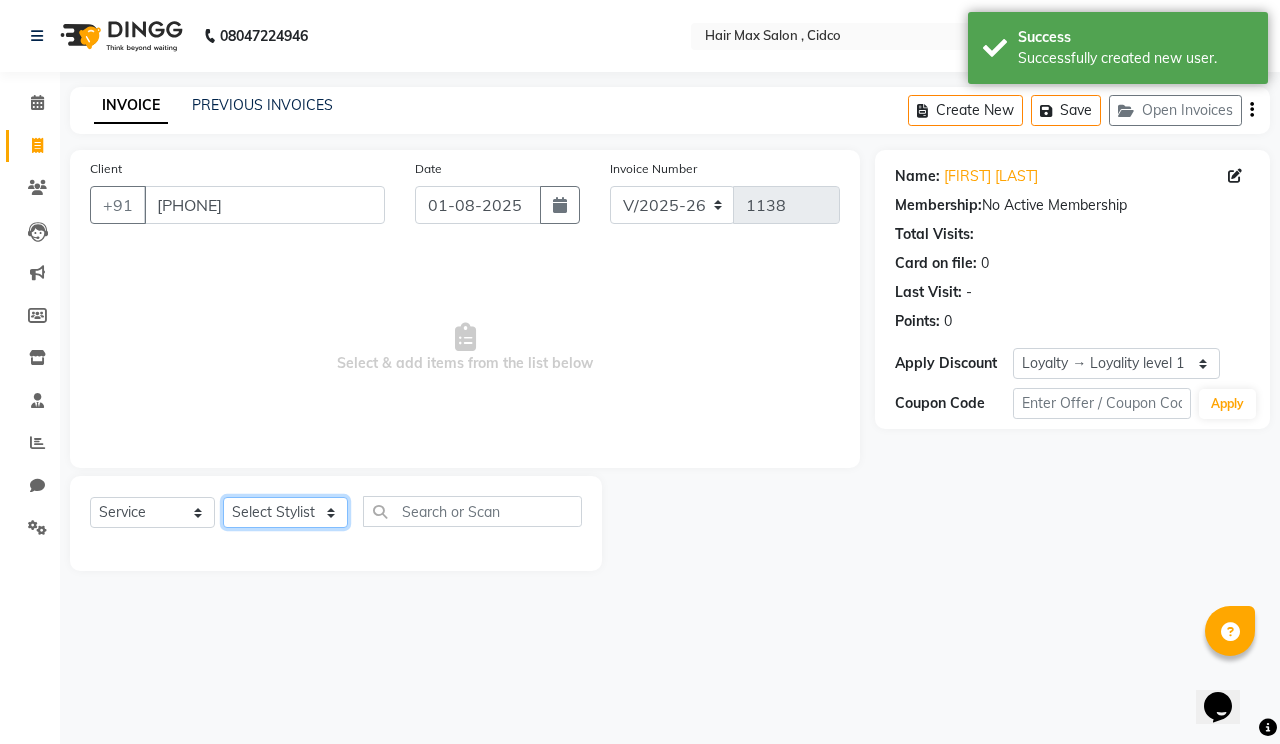 select on "69941" 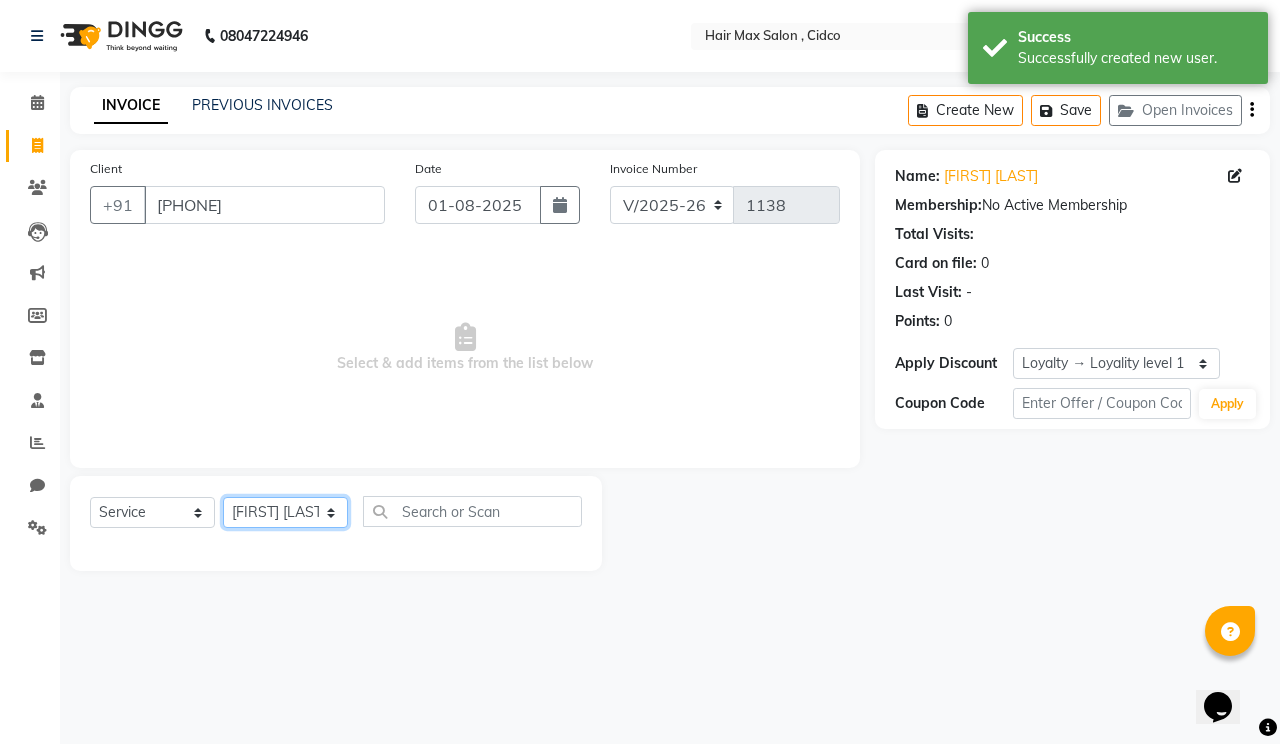 click on "Select Stylist [FIRST] [LAST] [FIRST] [FIRST] [FIRST]" 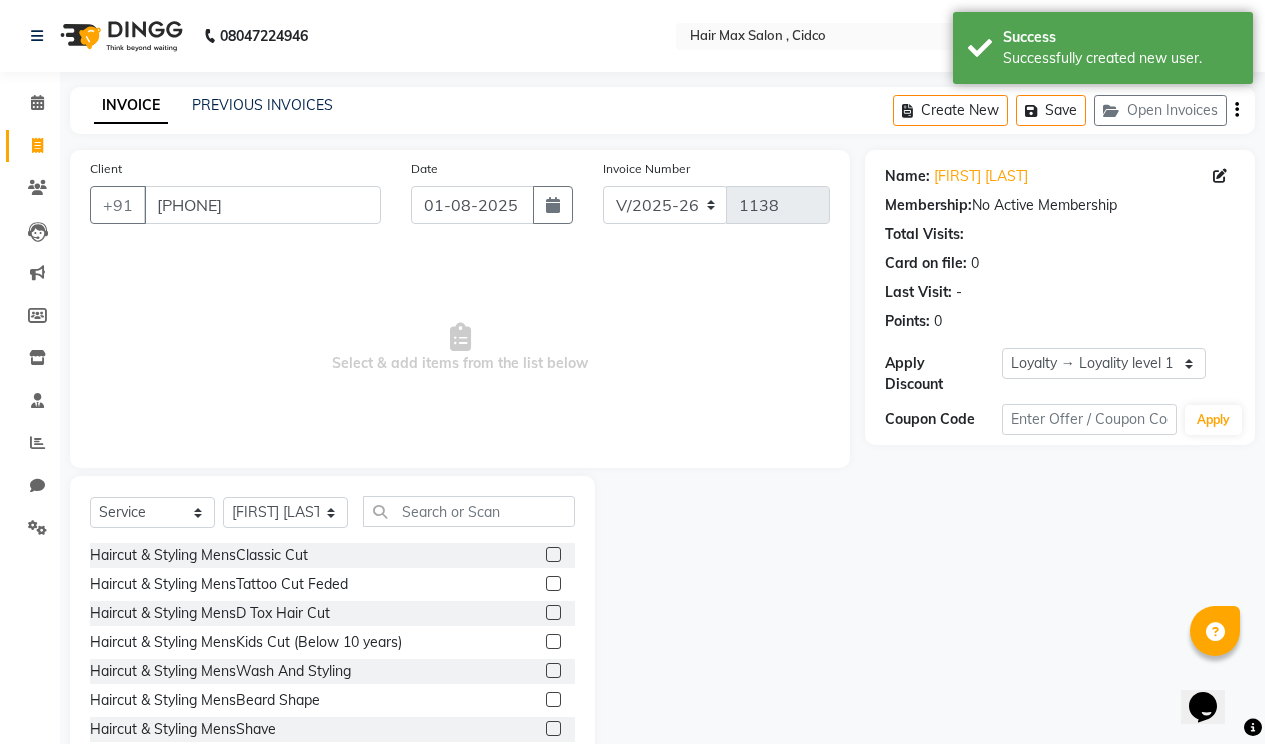 click on "Haircut & Styling MensShave" 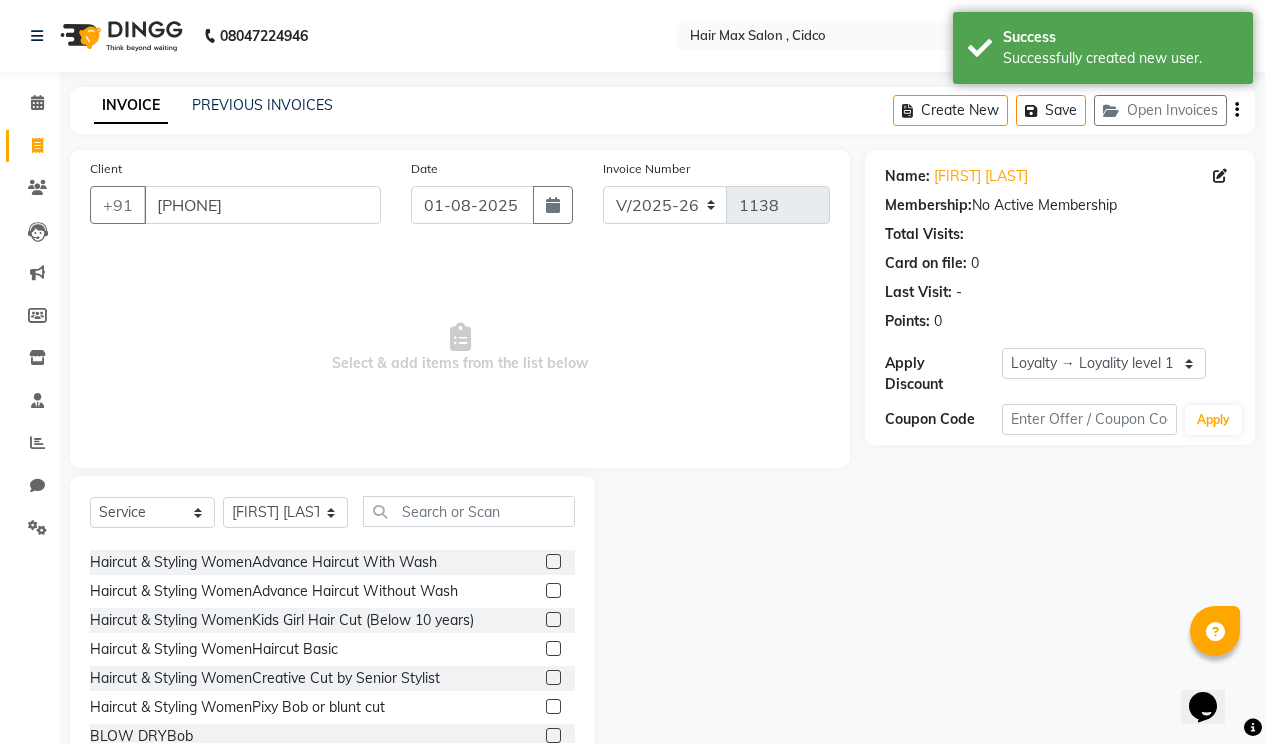 scroll, scrollTop: 300, scrollLeft: 0, axis: vertical 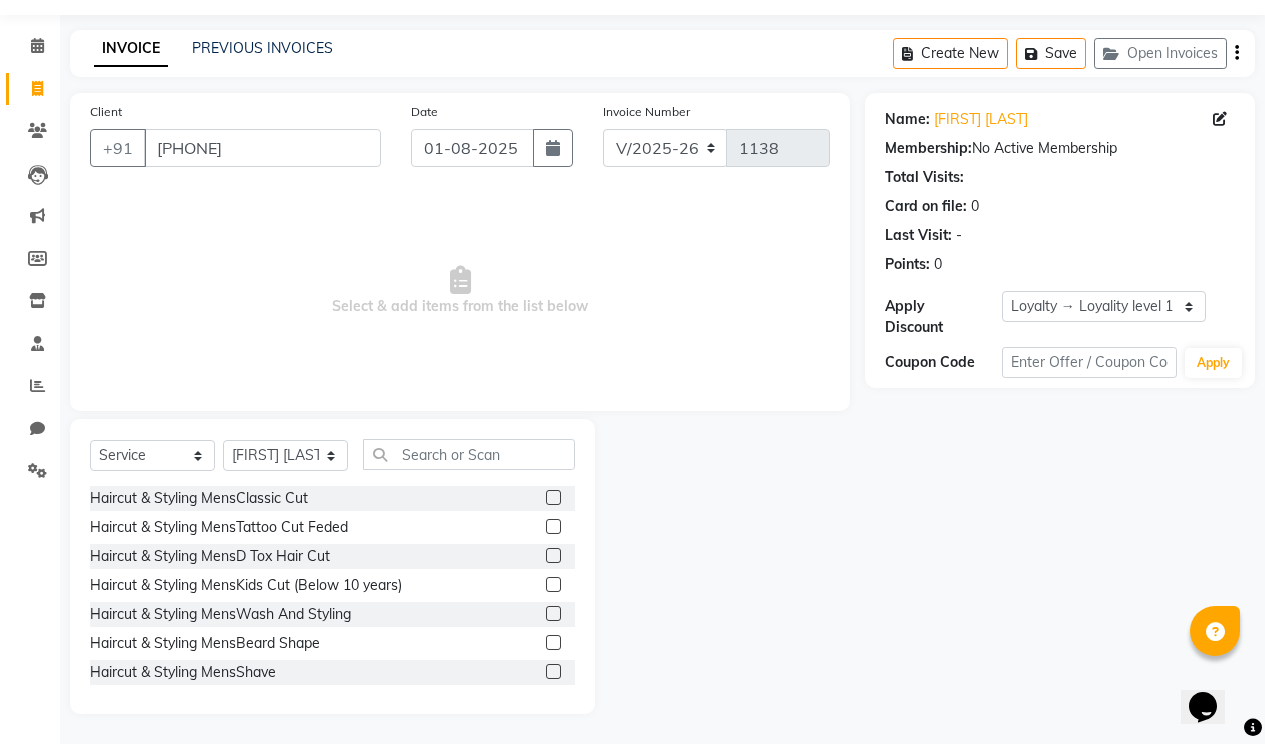 click 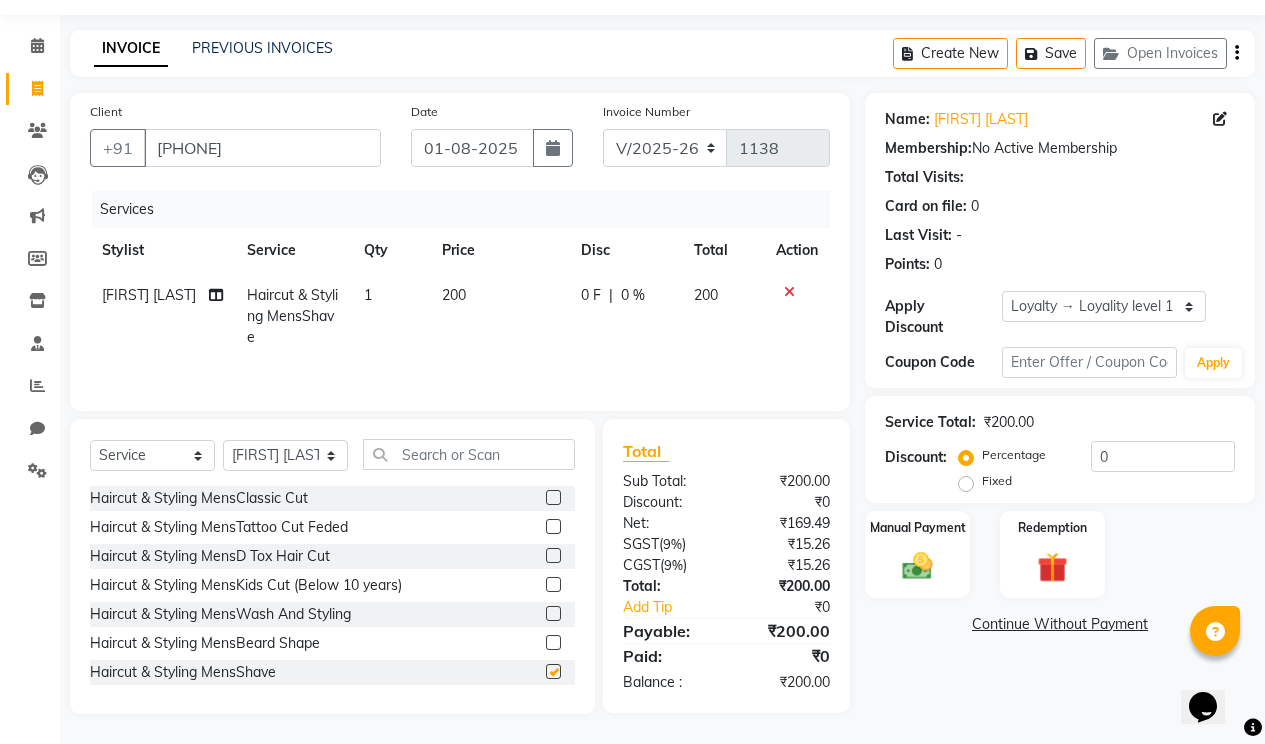 checkbox on "false" 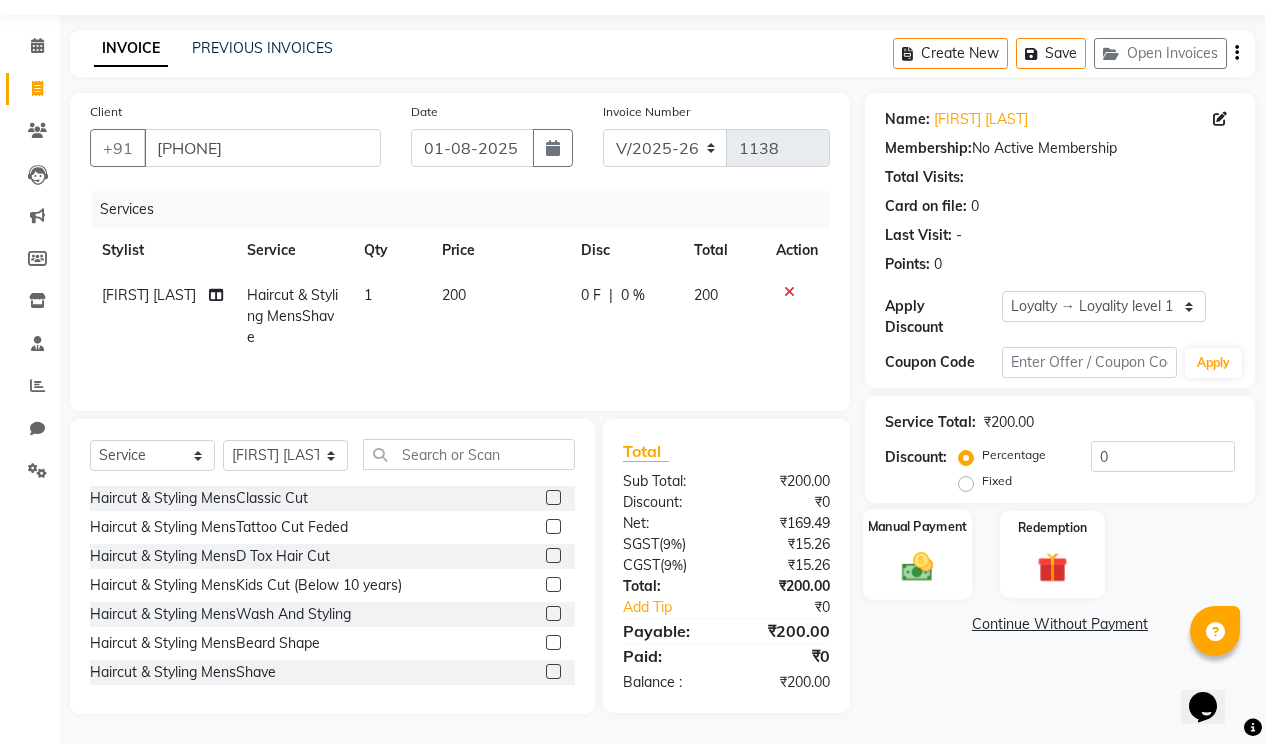 click on "Manual Payment" 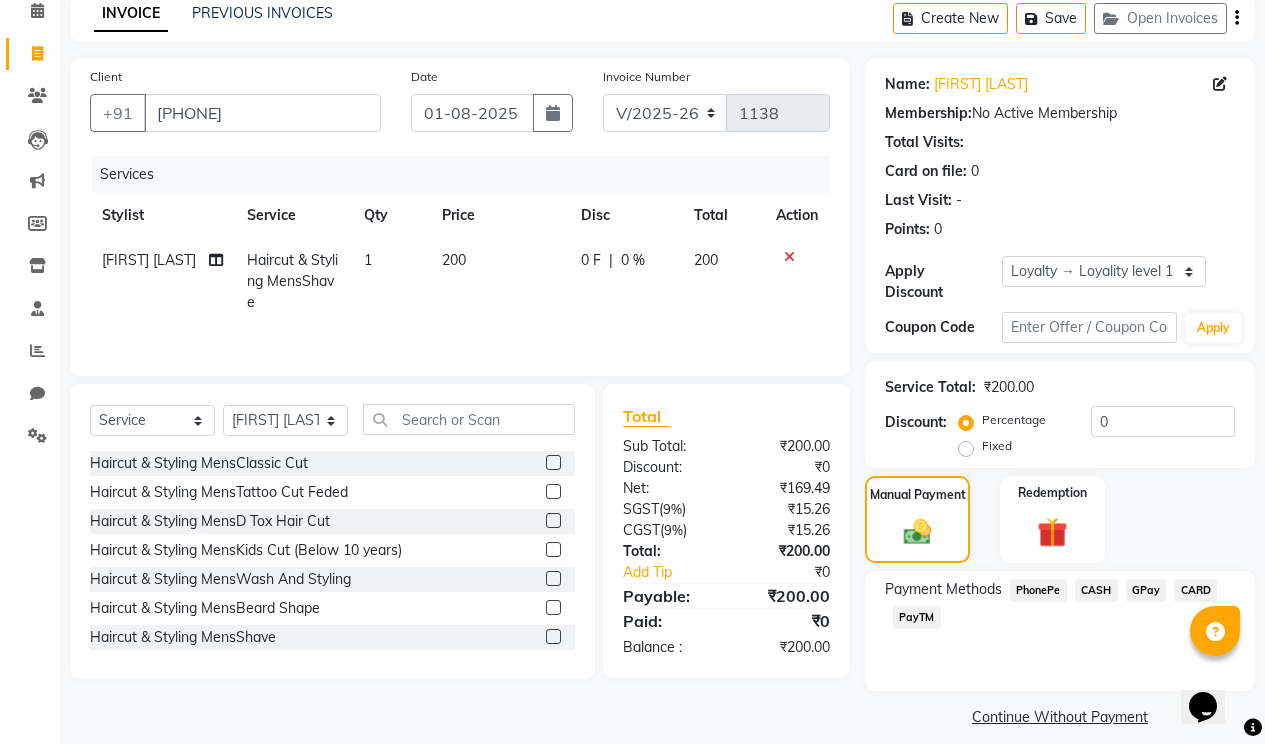 scroll, scrollTop: 94, scrollLeft: 0, axis: vertical 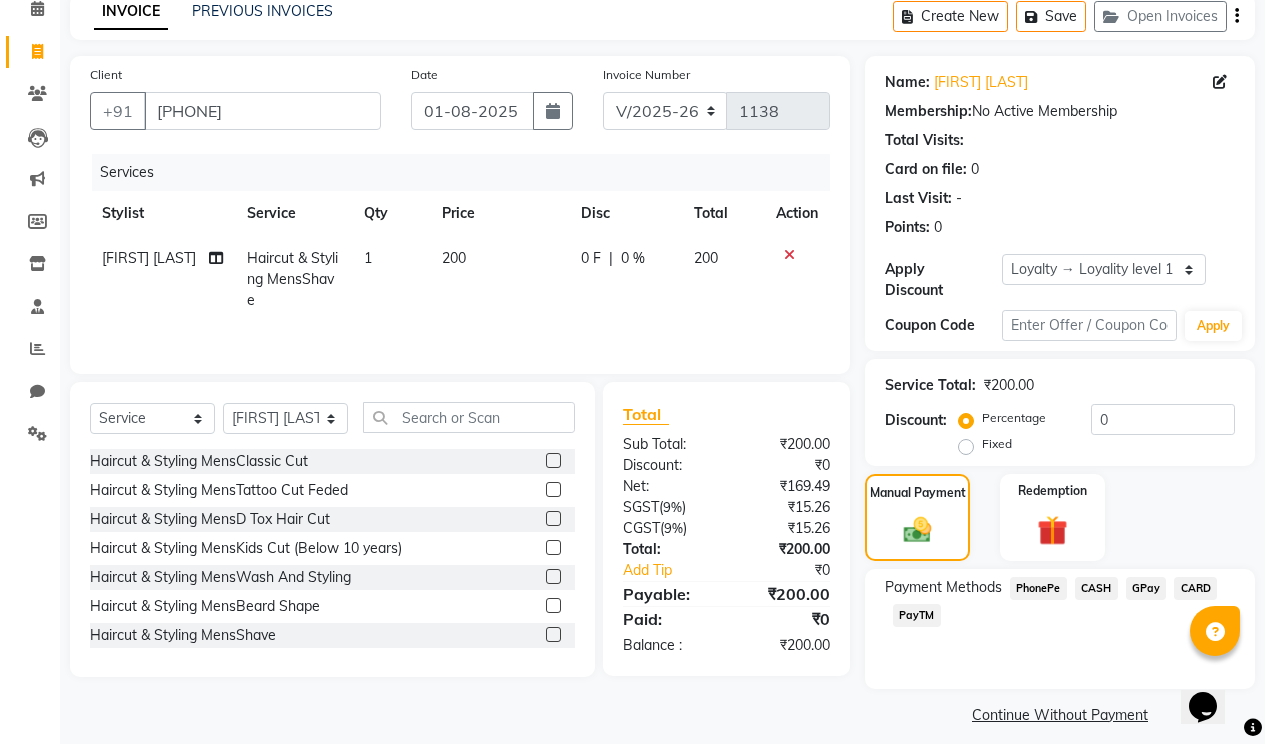 drag, startPoint x: 1049, startPoint y: 574, endPoint x: 1059, endPoint y: 559, distance: 18.027756 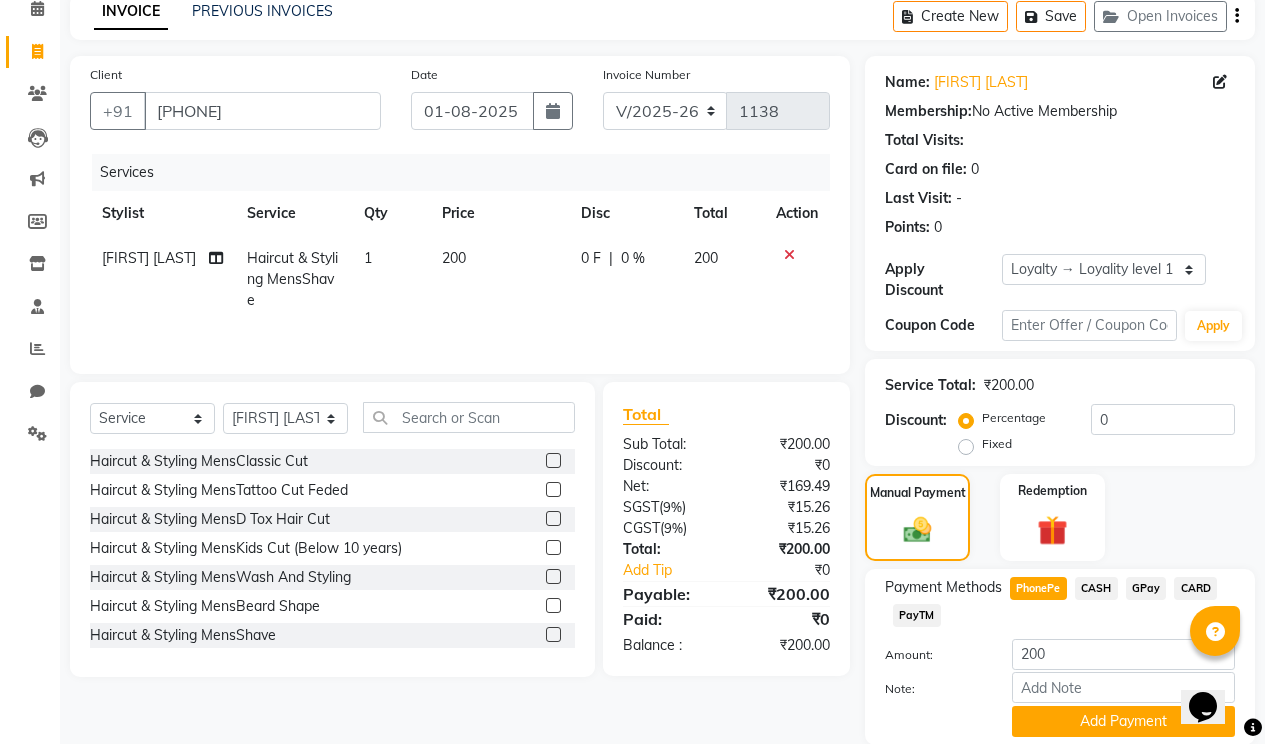 scroll, scrollTop: 150, scrollLeft: 0, axis: vertical 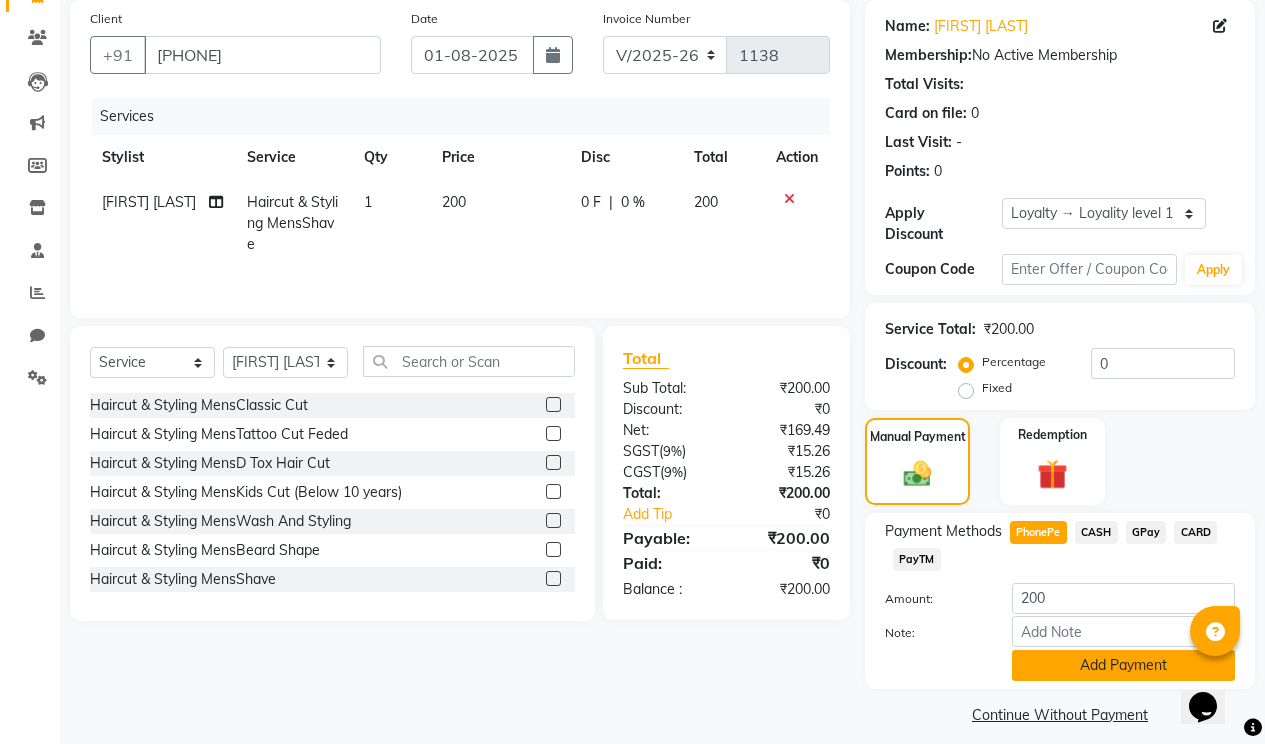 drag, startPoint x: 1110, startPoint y: 647, endPoint x: 1102, endPoint y: 566, distance: 81.394104 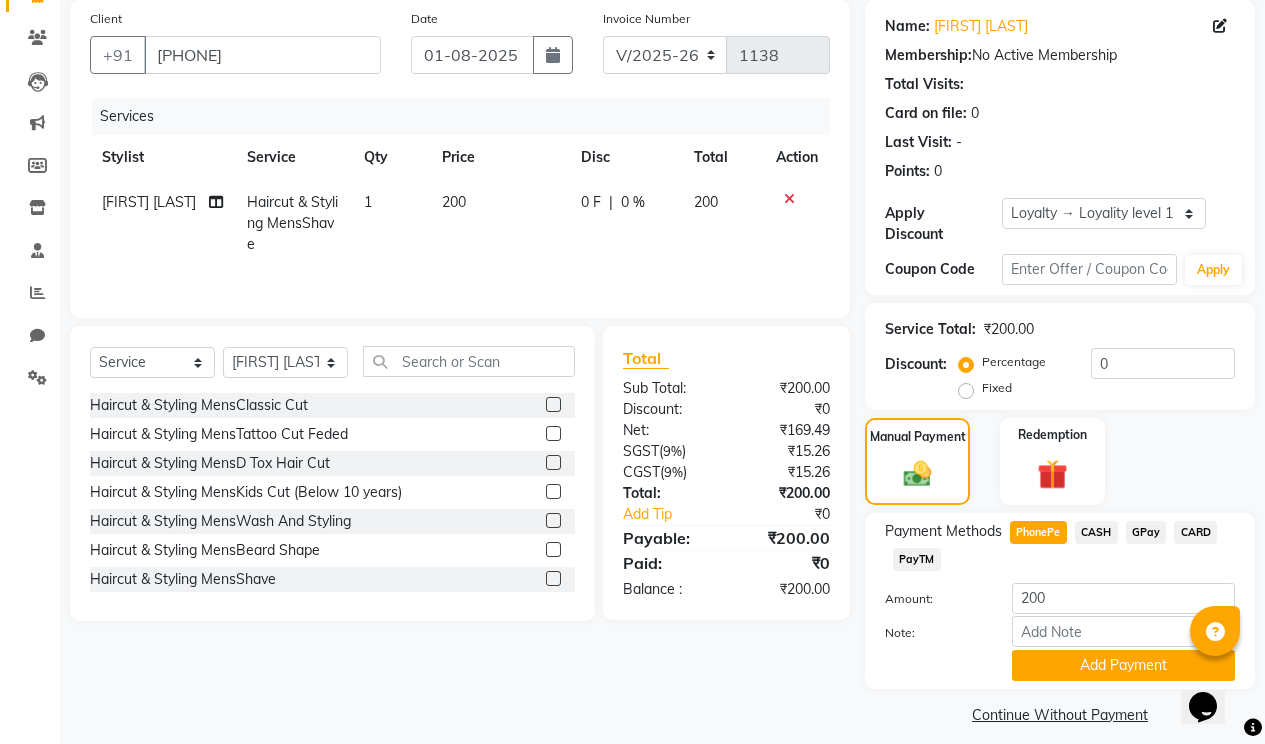 click on "Add Payment" 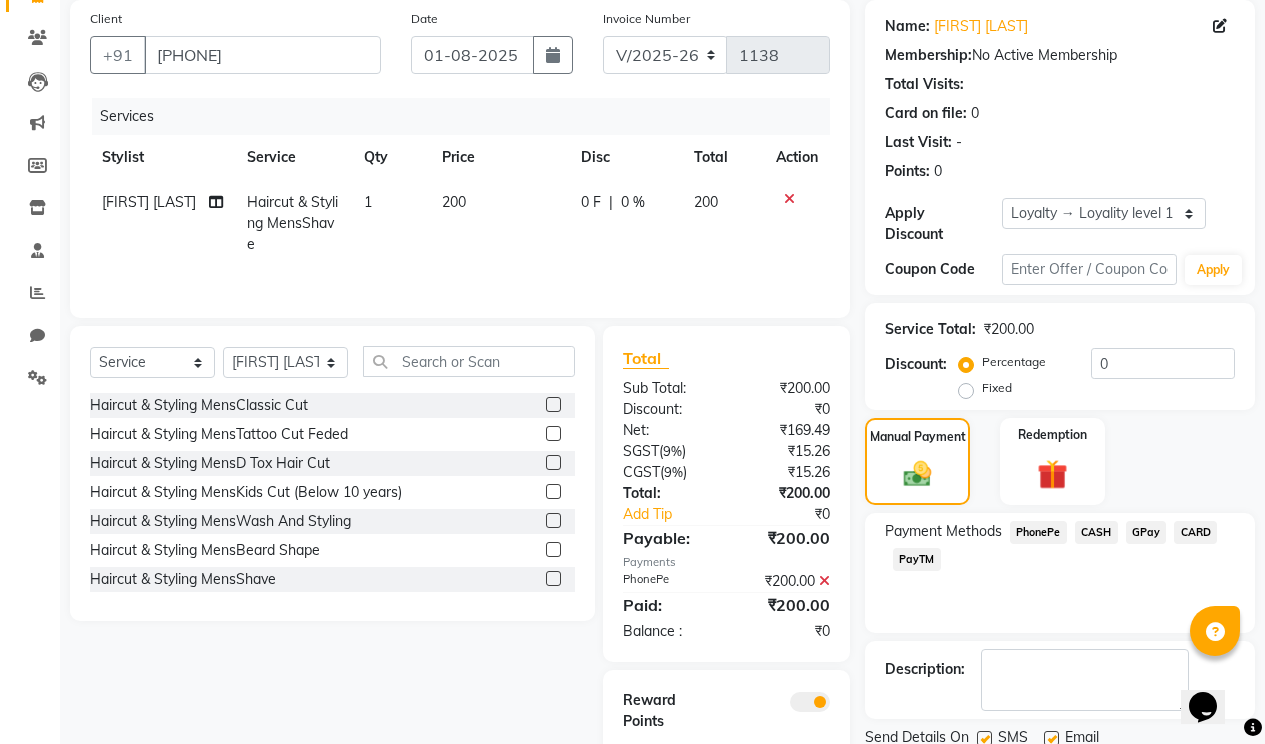 scroll, scrollTop: 238, scrollLeft: 0, axis: vertical 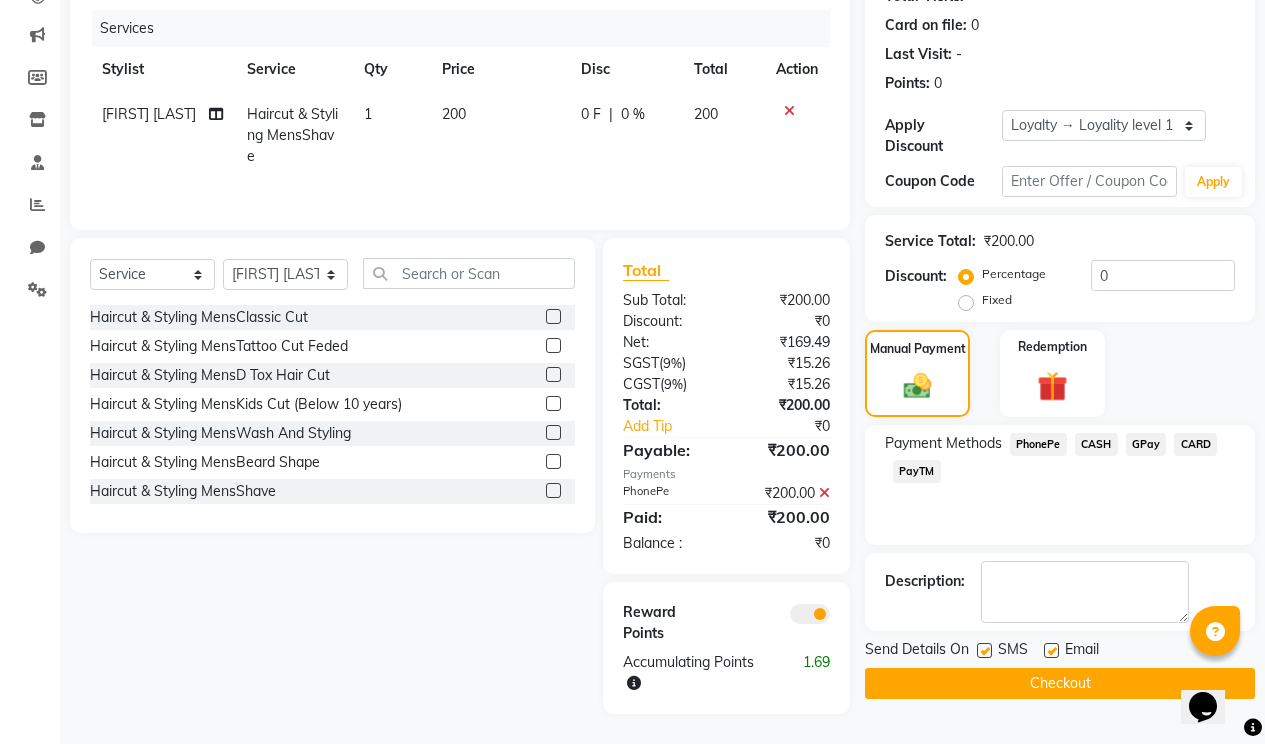 click 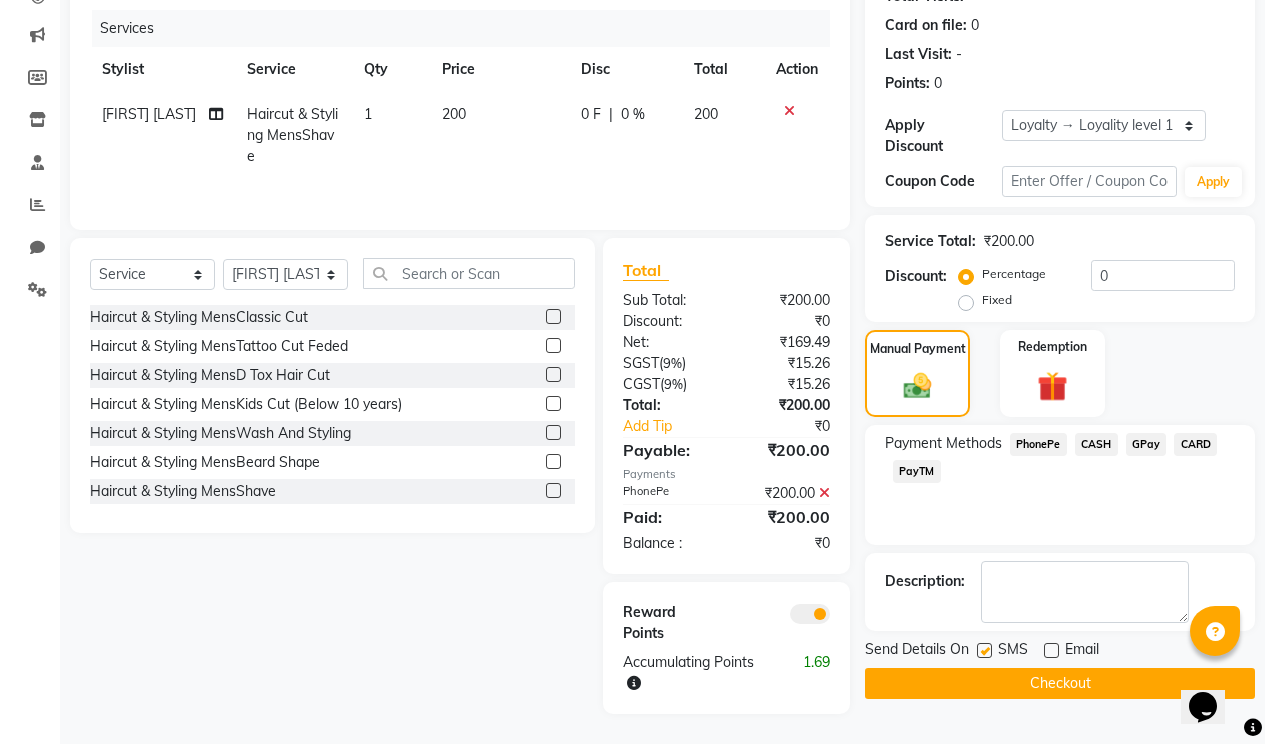 click on "Checkout" 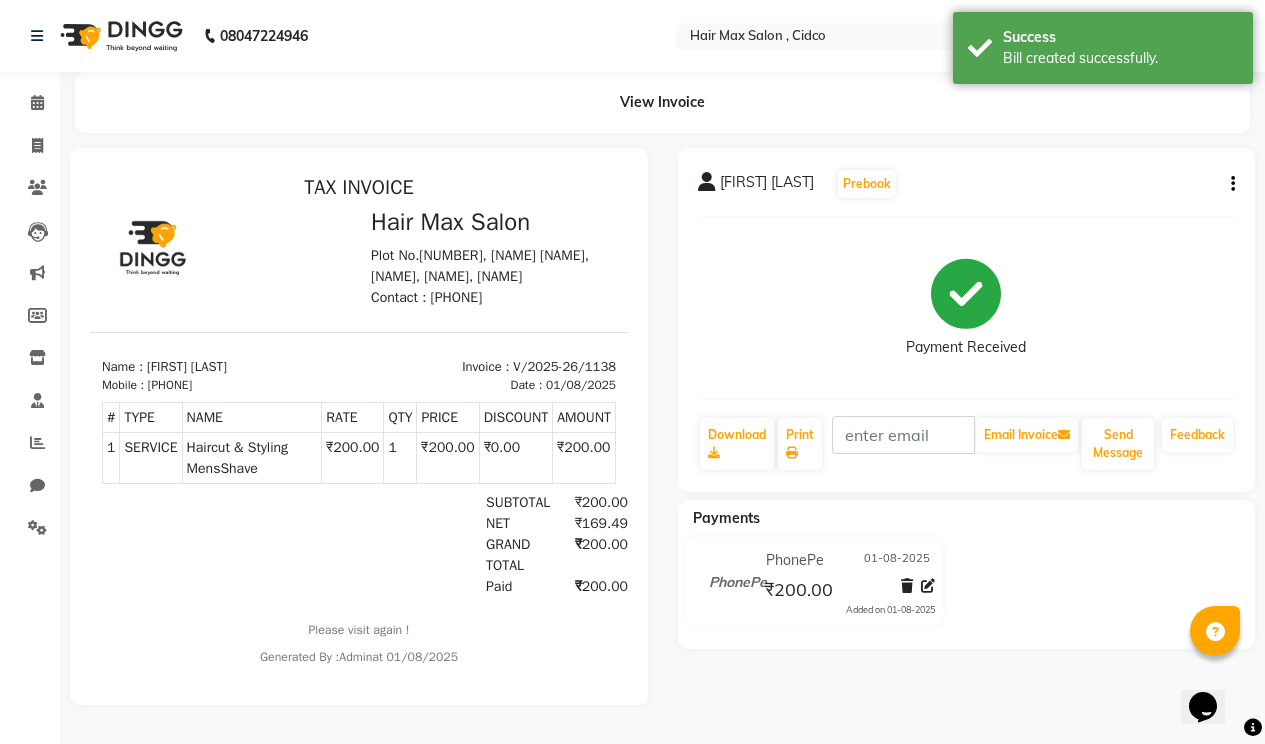 scroll, scrollTop: 0, scrollLeft: 0, axis: both 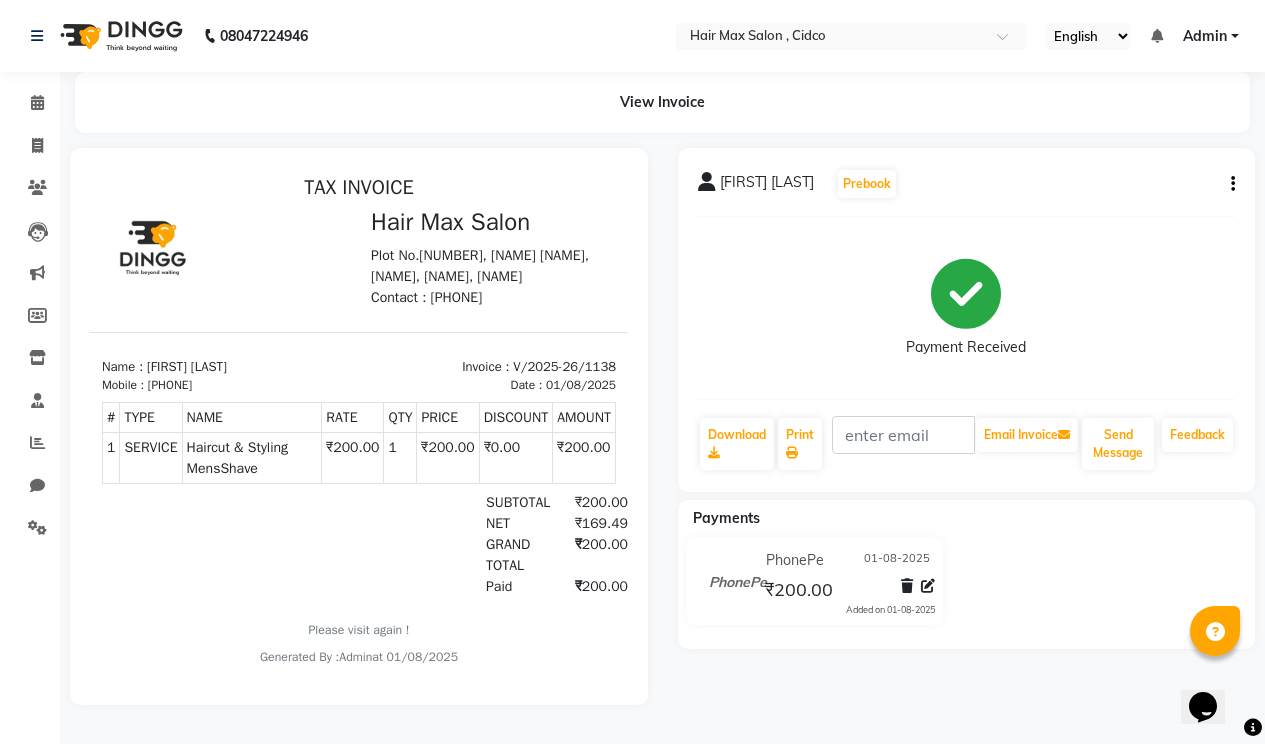 select on "service" 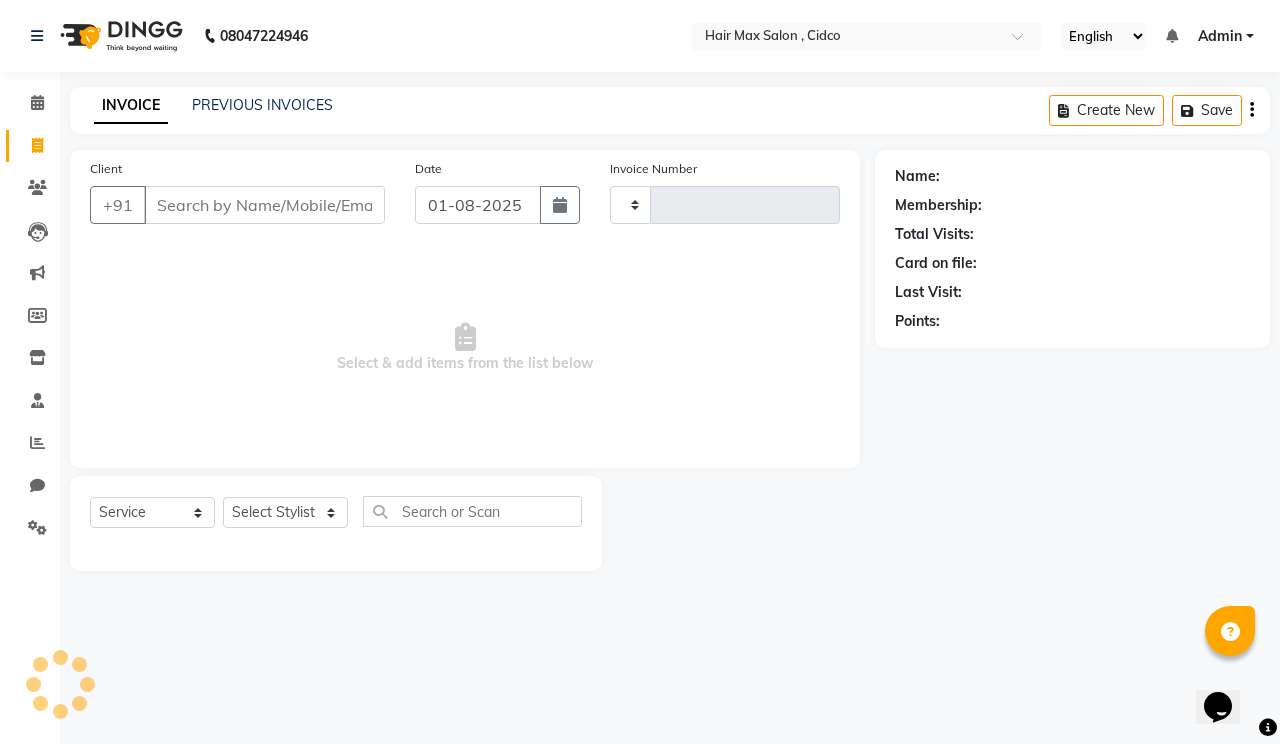type on "1139" 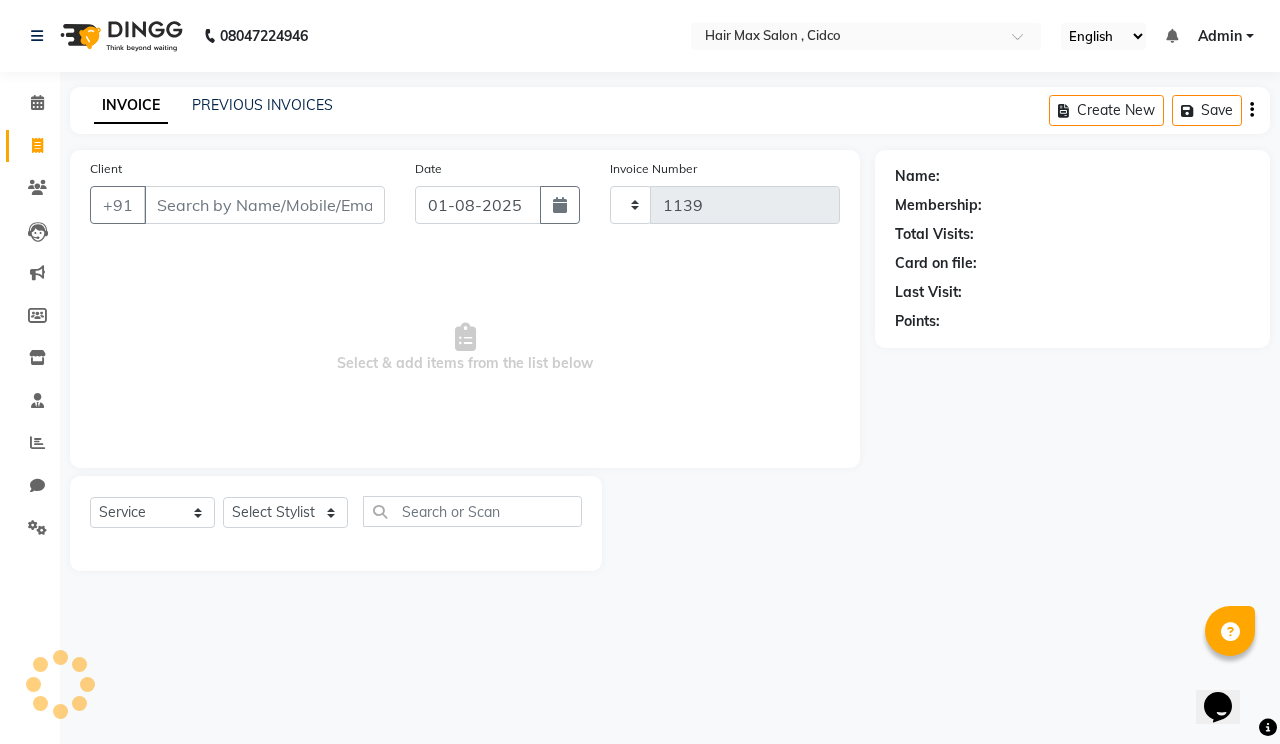 select on "7580" 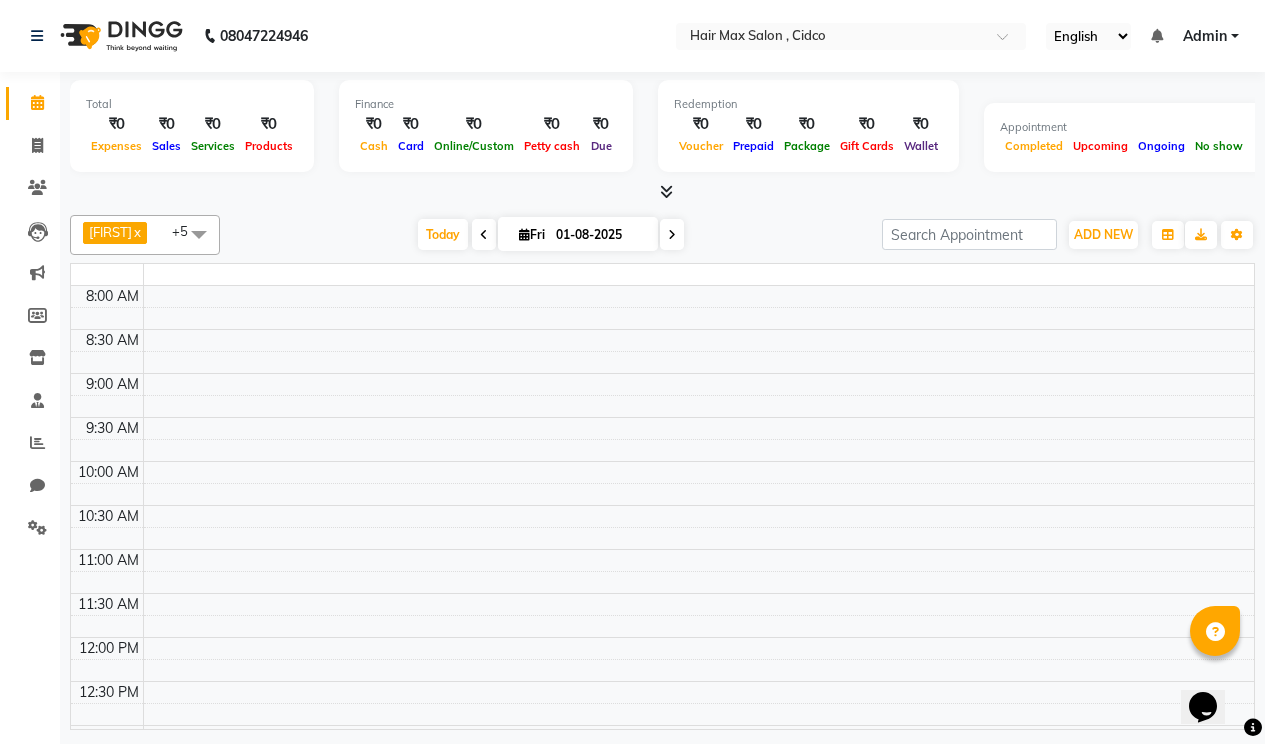 scroll, scrollTop: 0, scrollLeft: 0, axis: both 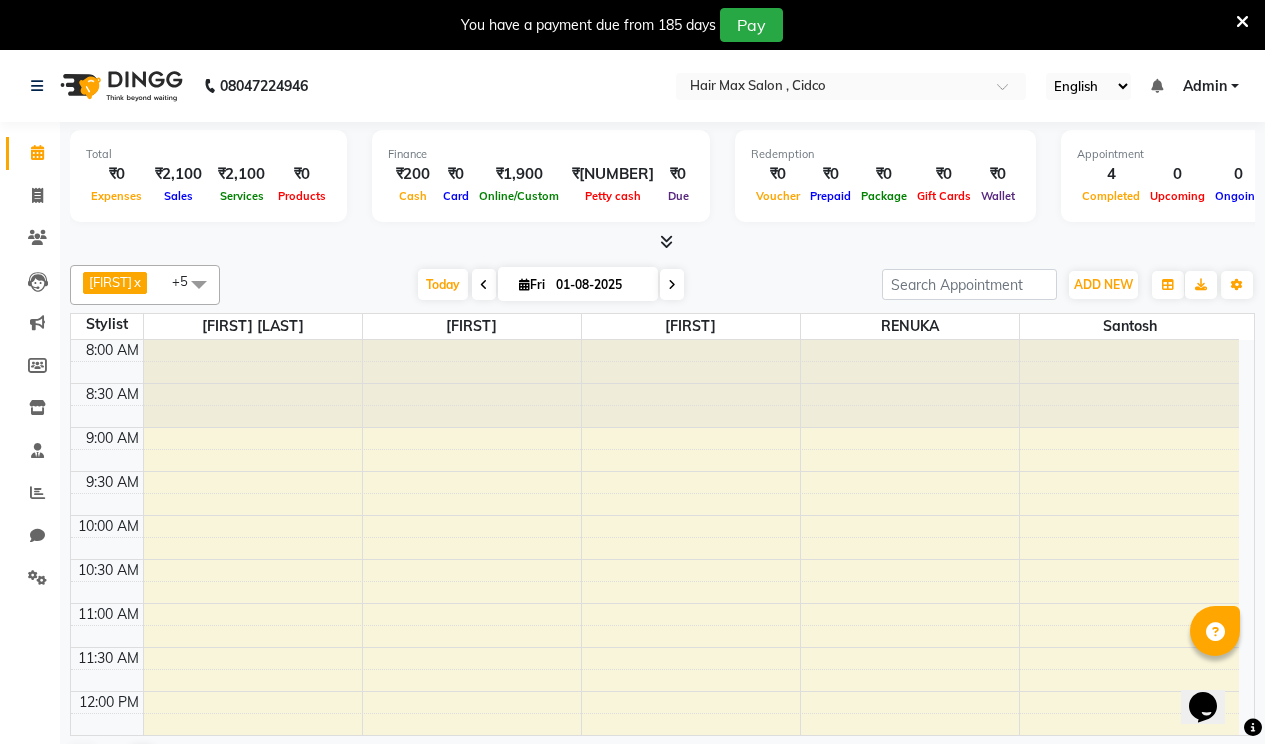 click at bounding box center [1242, 22] 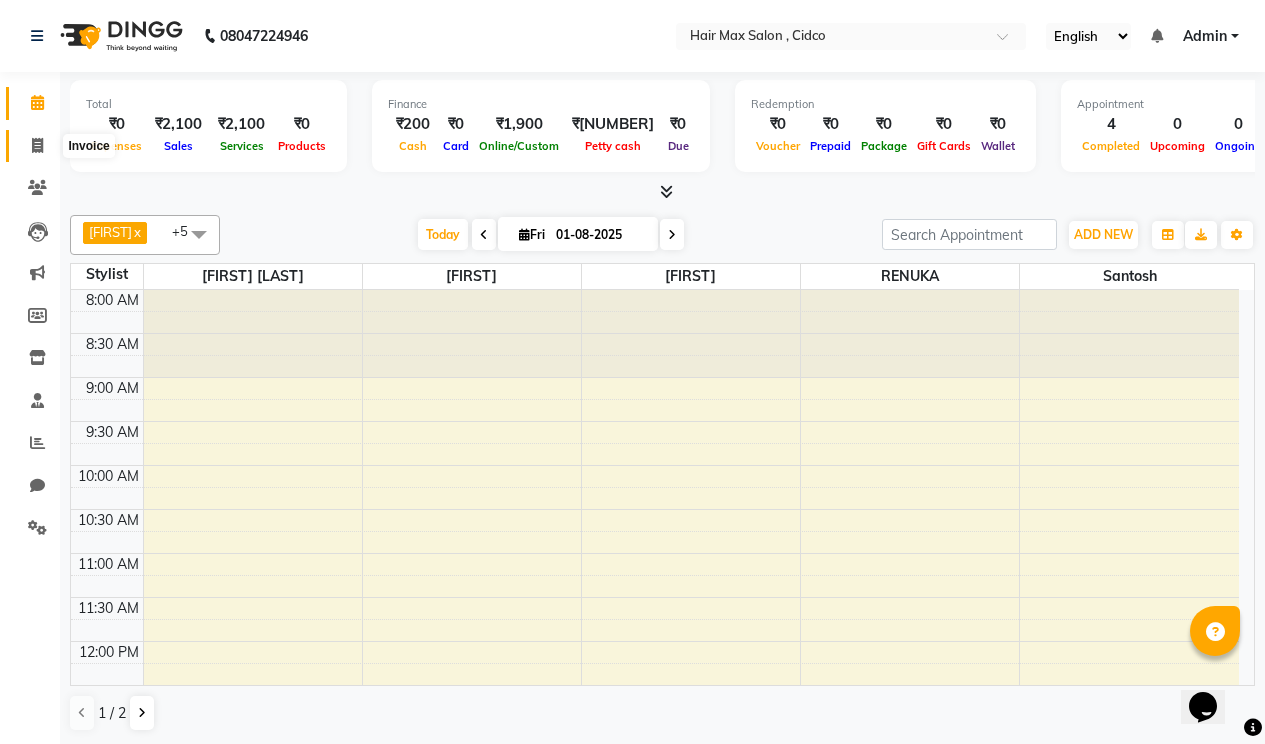 click 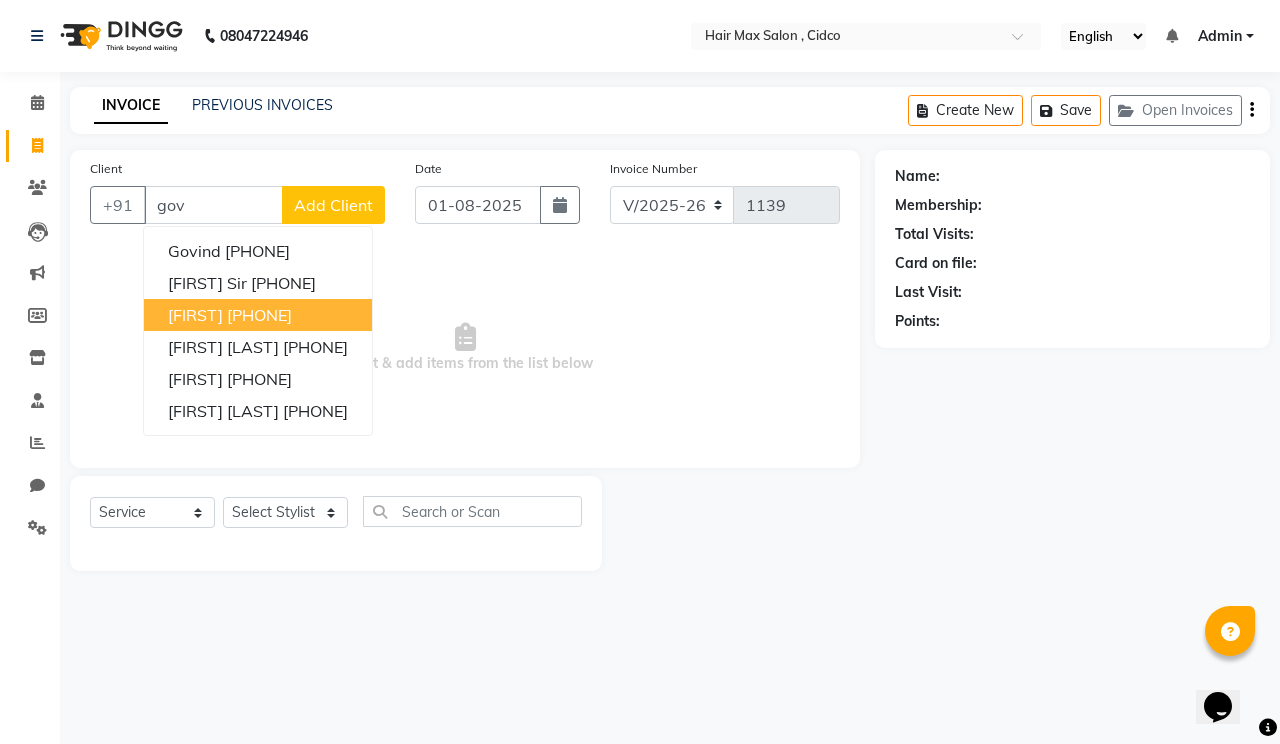 click on "[FIRST] [PHONE]" at bounding box center [258, 315] 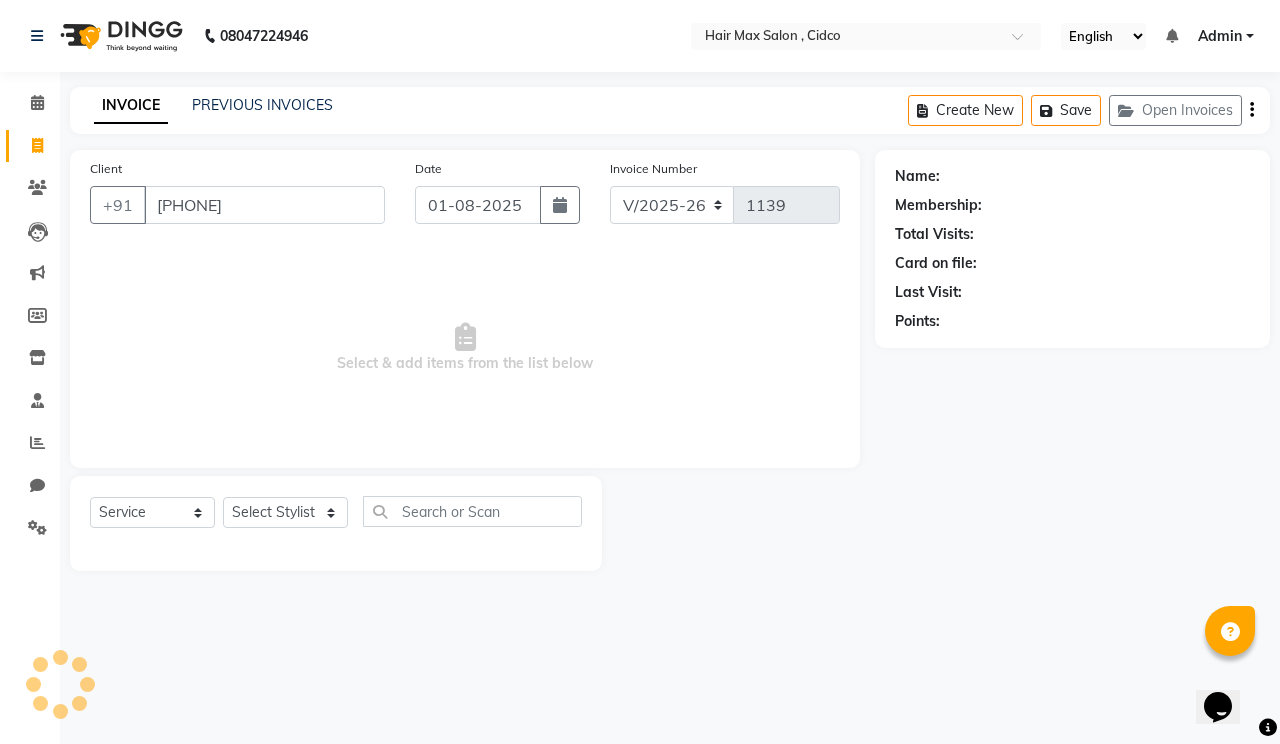 type on "[PHONE]" 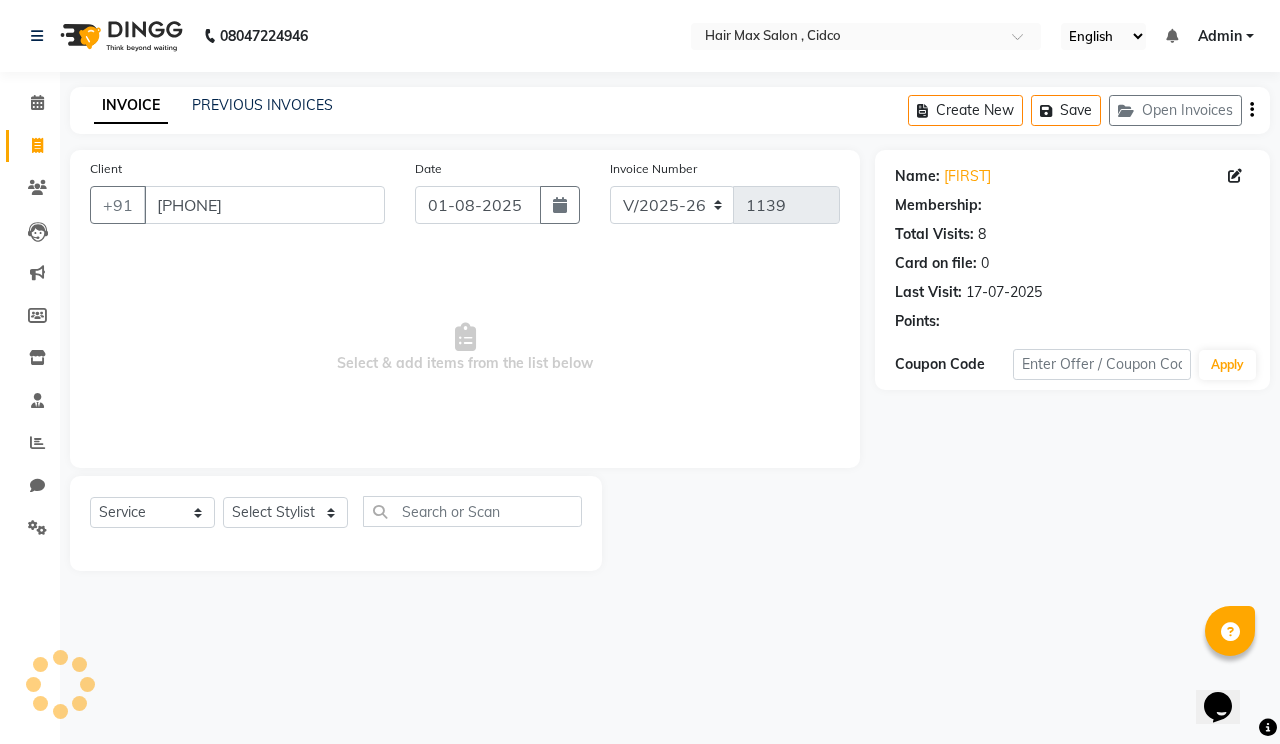 select on "1: Object" 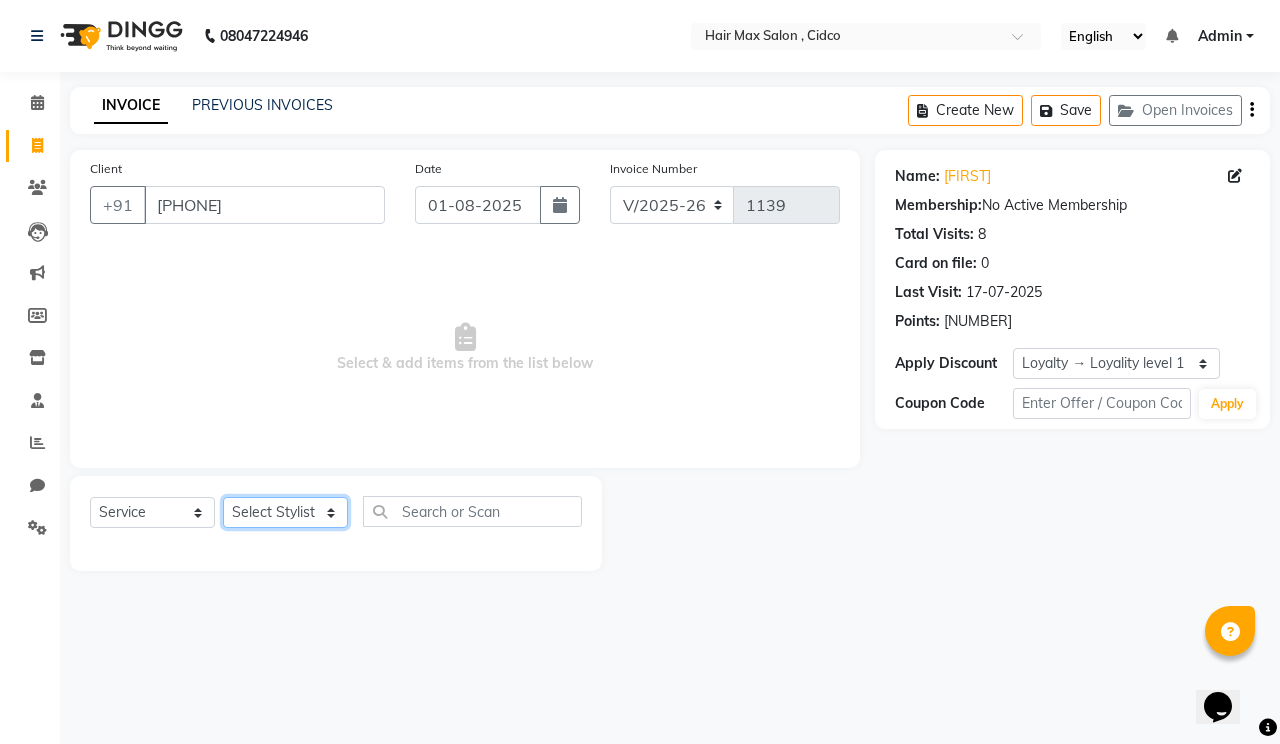 click on "Select Stylist [FIRST] [LAST] [FIRST] [FIRST] [FIRST]" 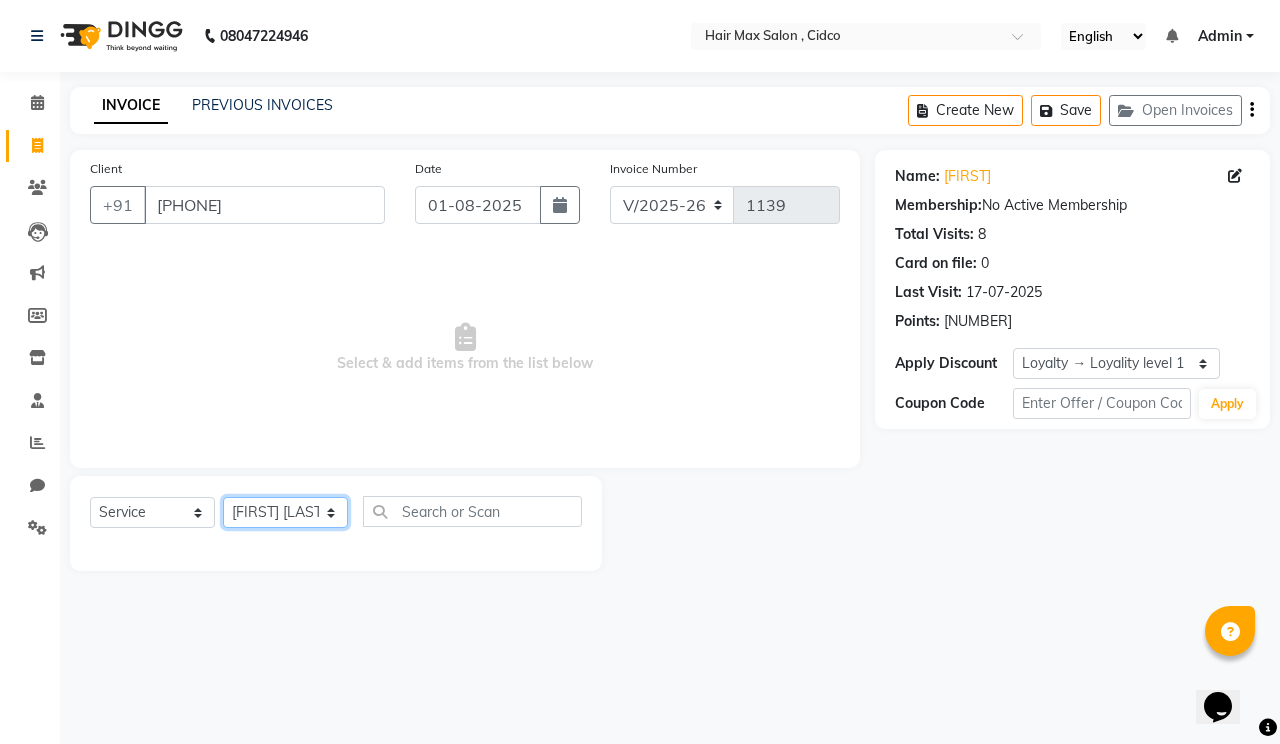 click on "Select Stylist [FIRST] [LAST] [FIRST] [FIRST] [FIRST]" 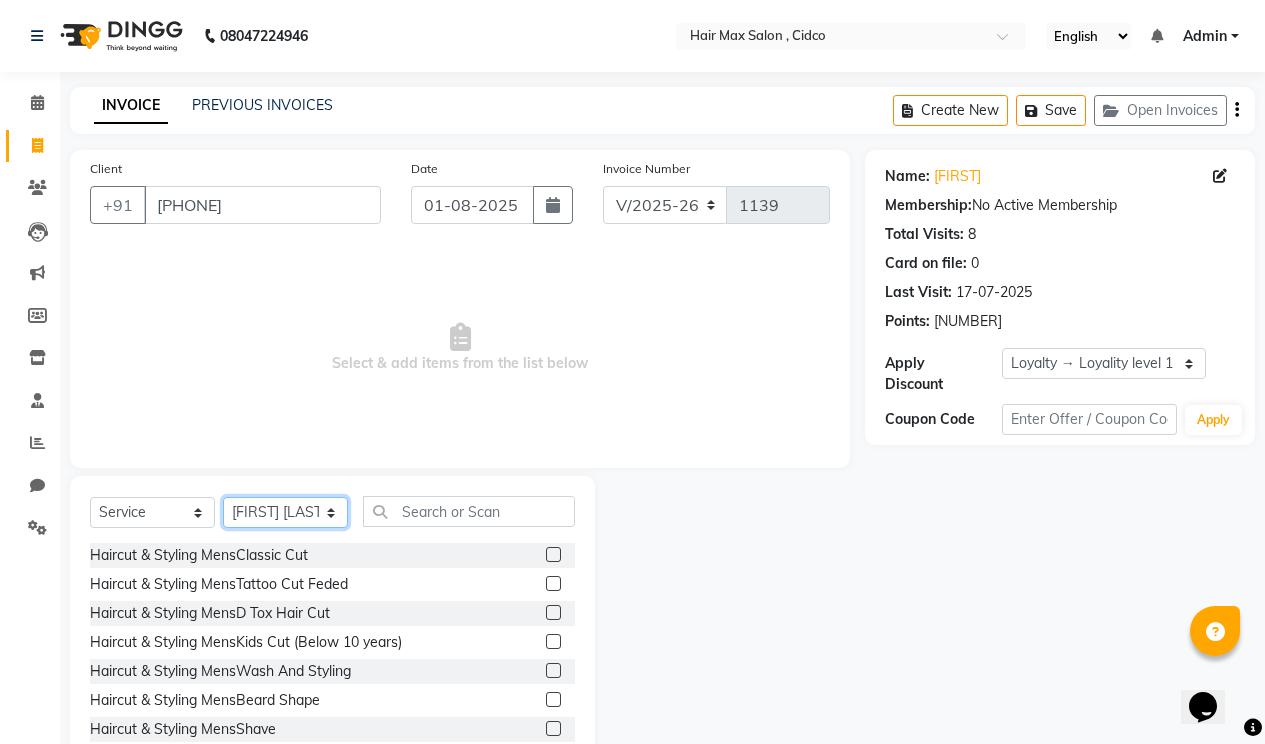 click on "Select Stylist [FIRST] [LAST] [FIRST] [FIRST] [FIRST]" 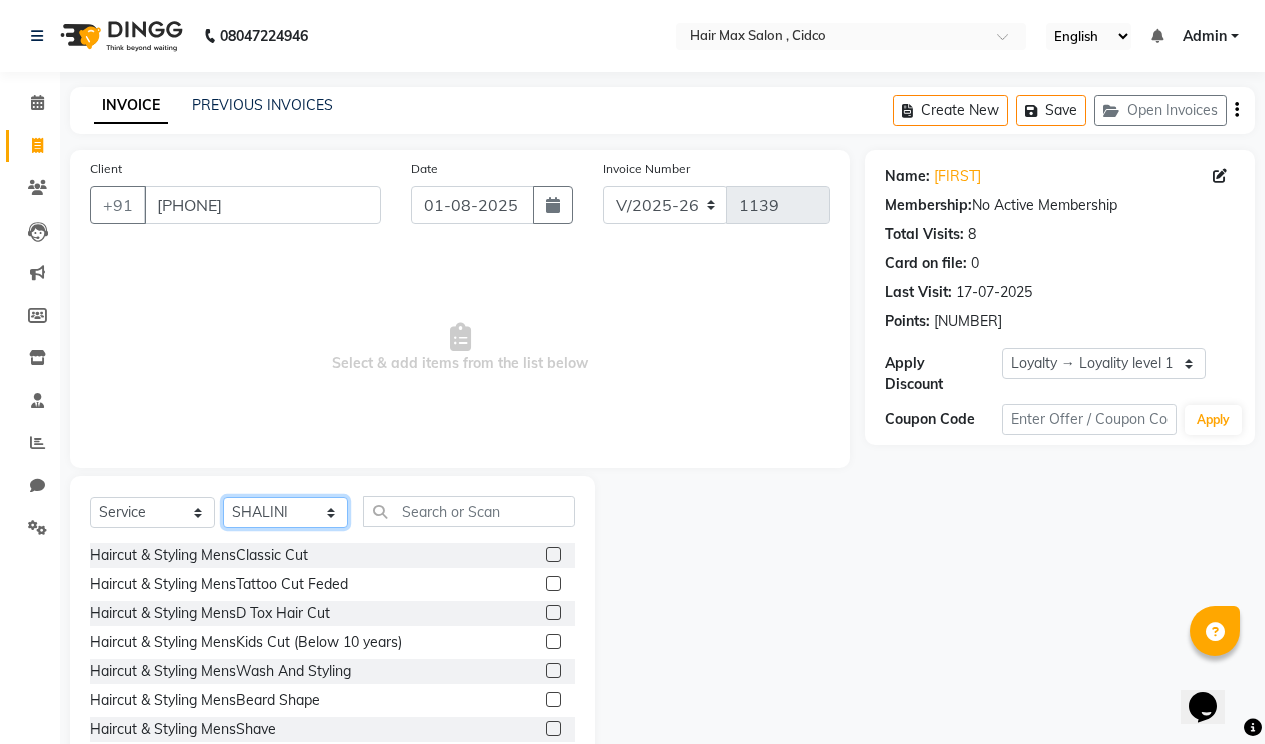 click on "Select Stylist [FIRST] [LAST] [FIRST] [FIRST] [FIRST]" 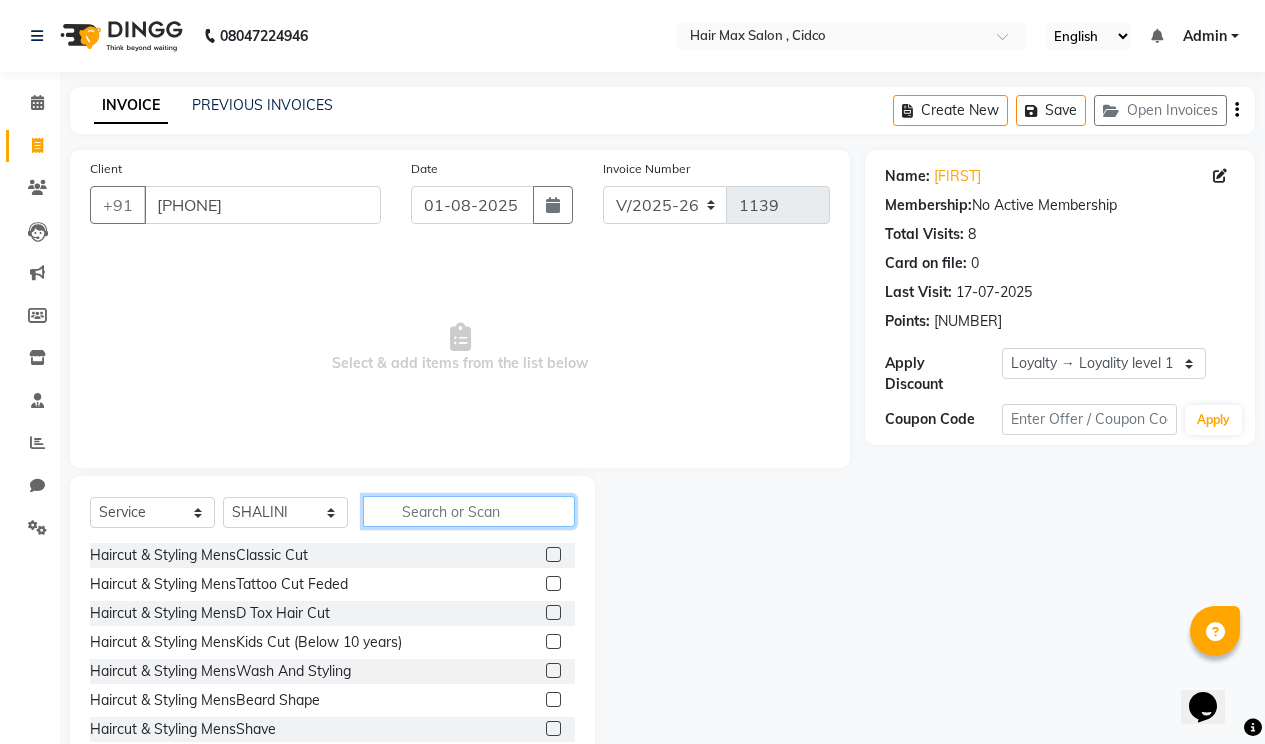 click 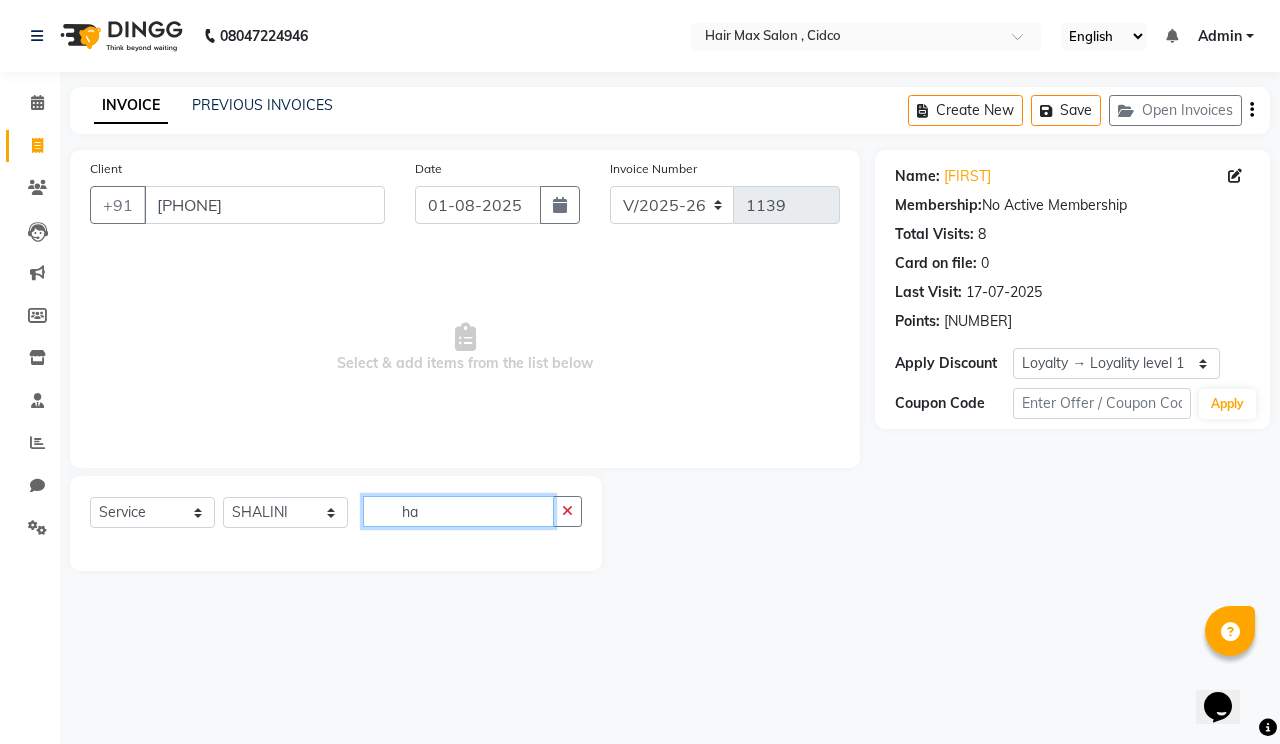 type on "h" 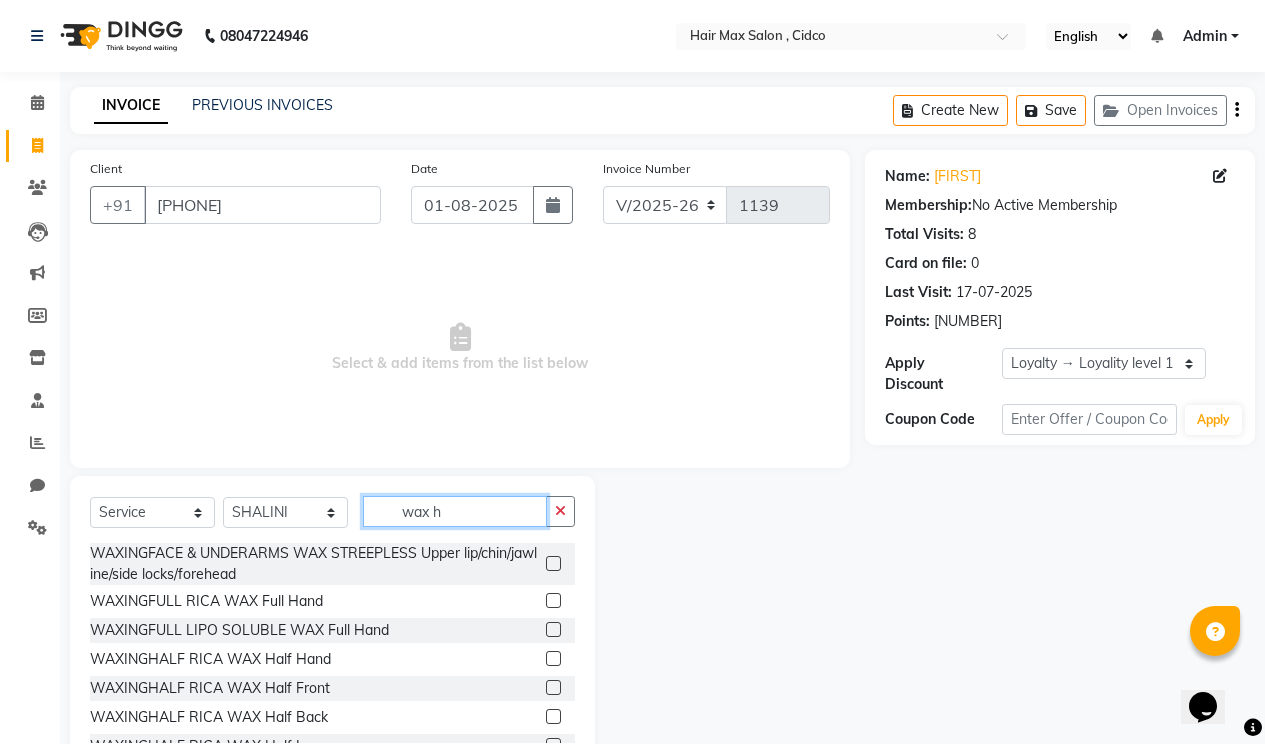 type on "wax h" 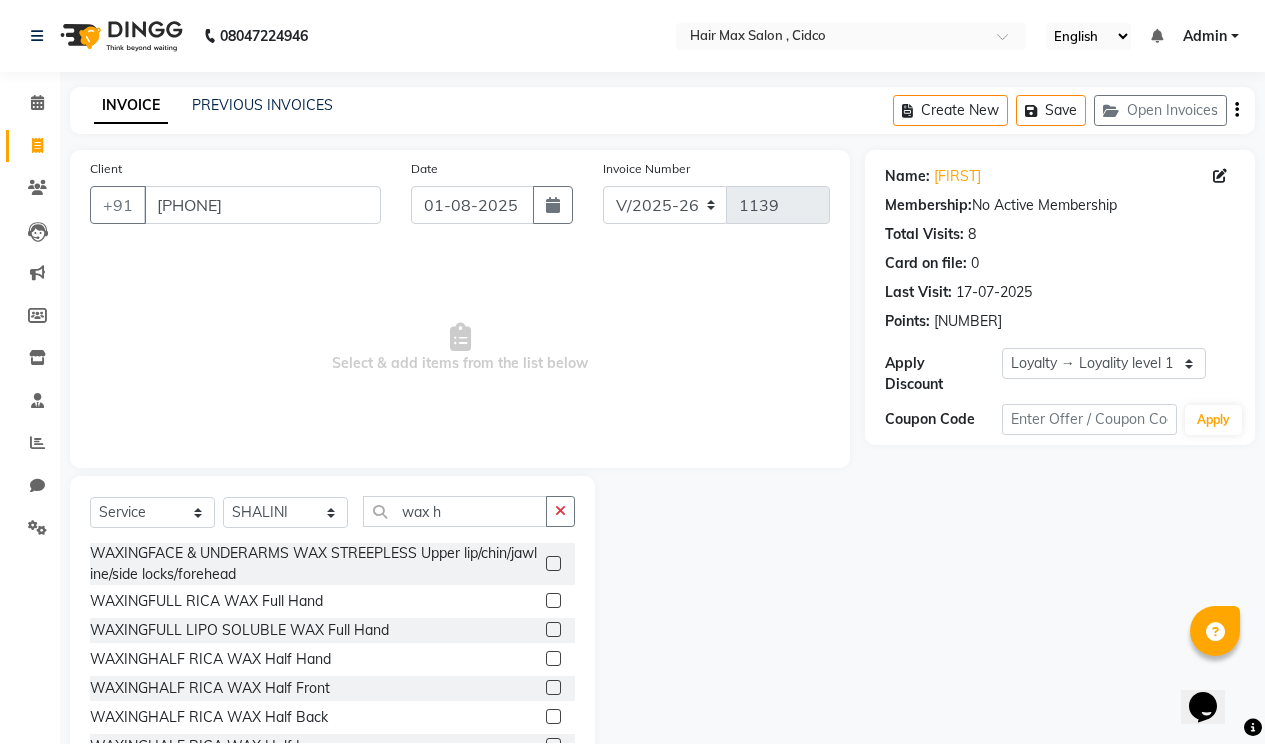 click 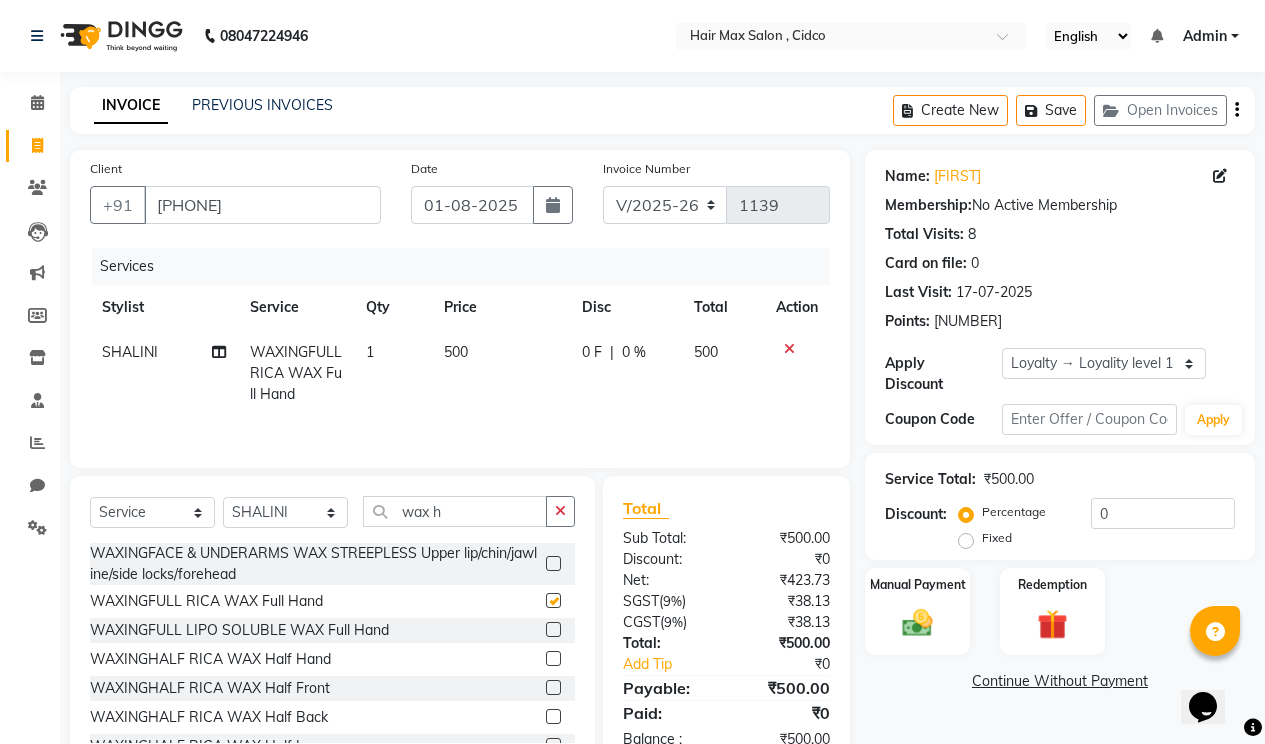 checkbox on "false" 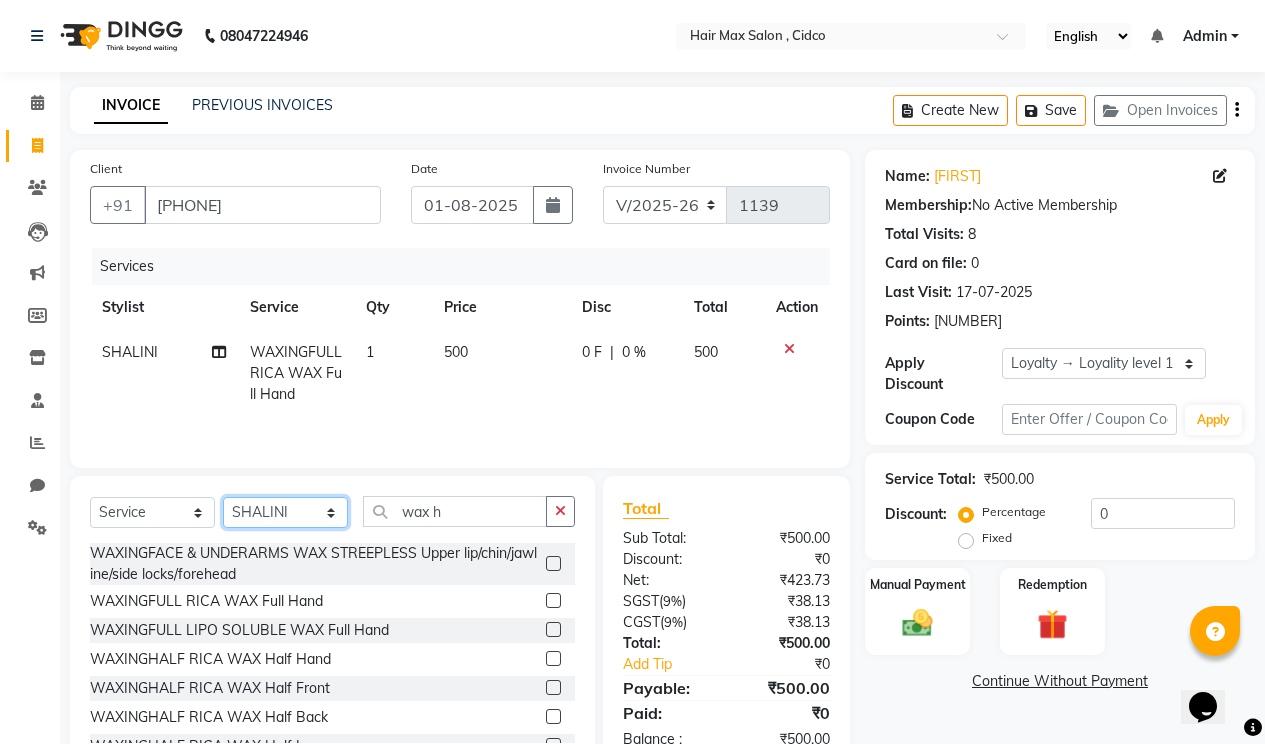 click on "Select Stylist [FIRST] [LAST] [FIRST] [FIRST] [FIRST]" 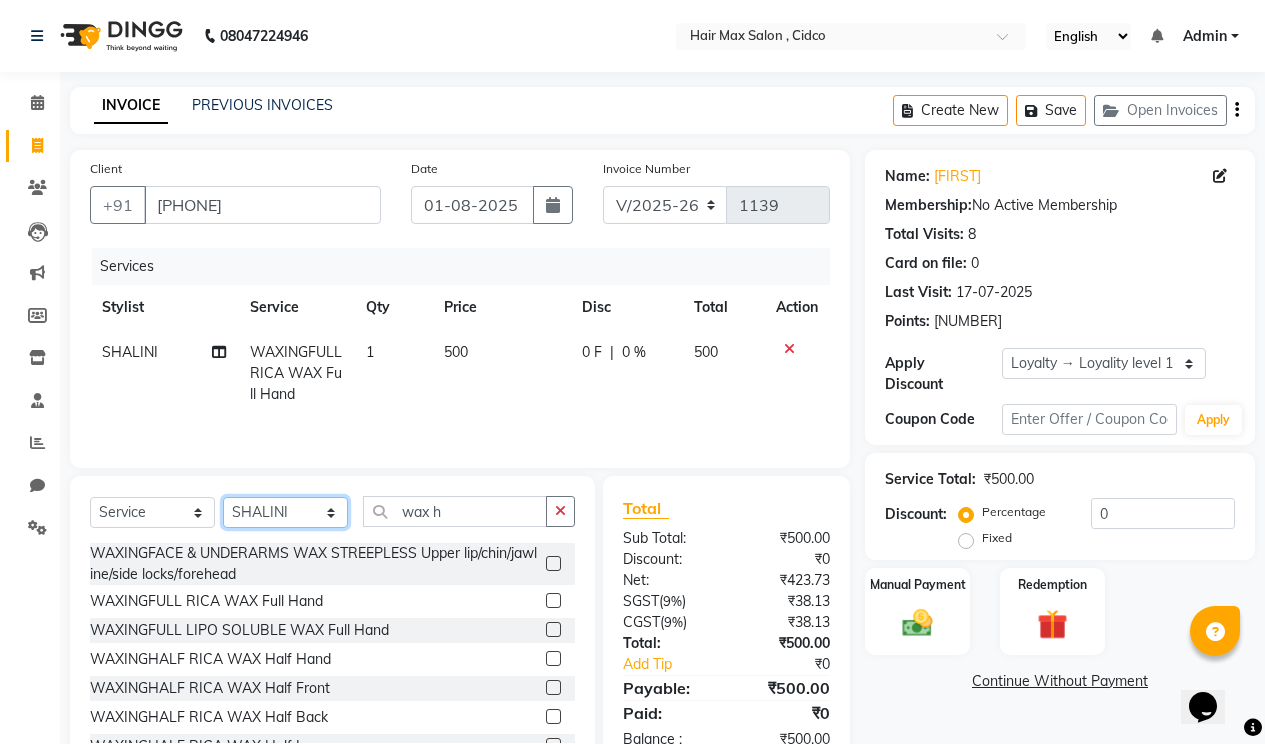 select on "69949" 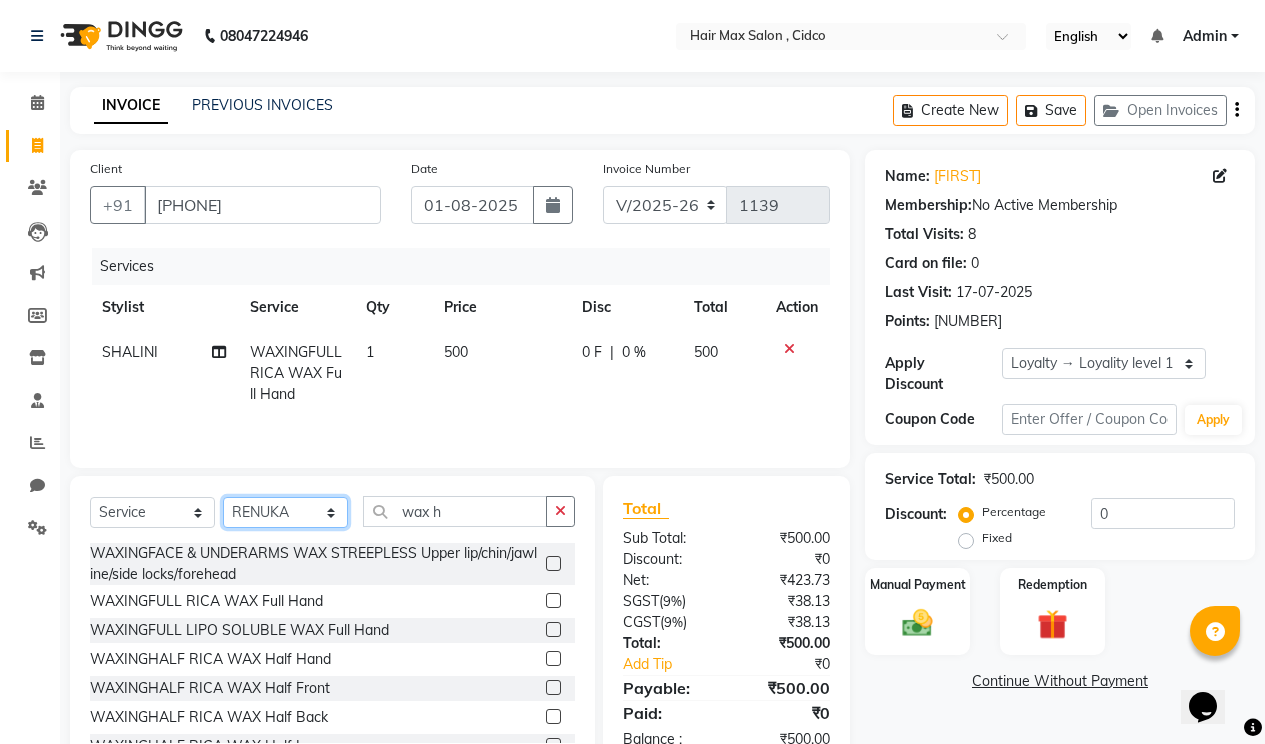 click on "Select Stylist [FIRST] [LAST] [FIRST] [FIRST] [FIRST]" 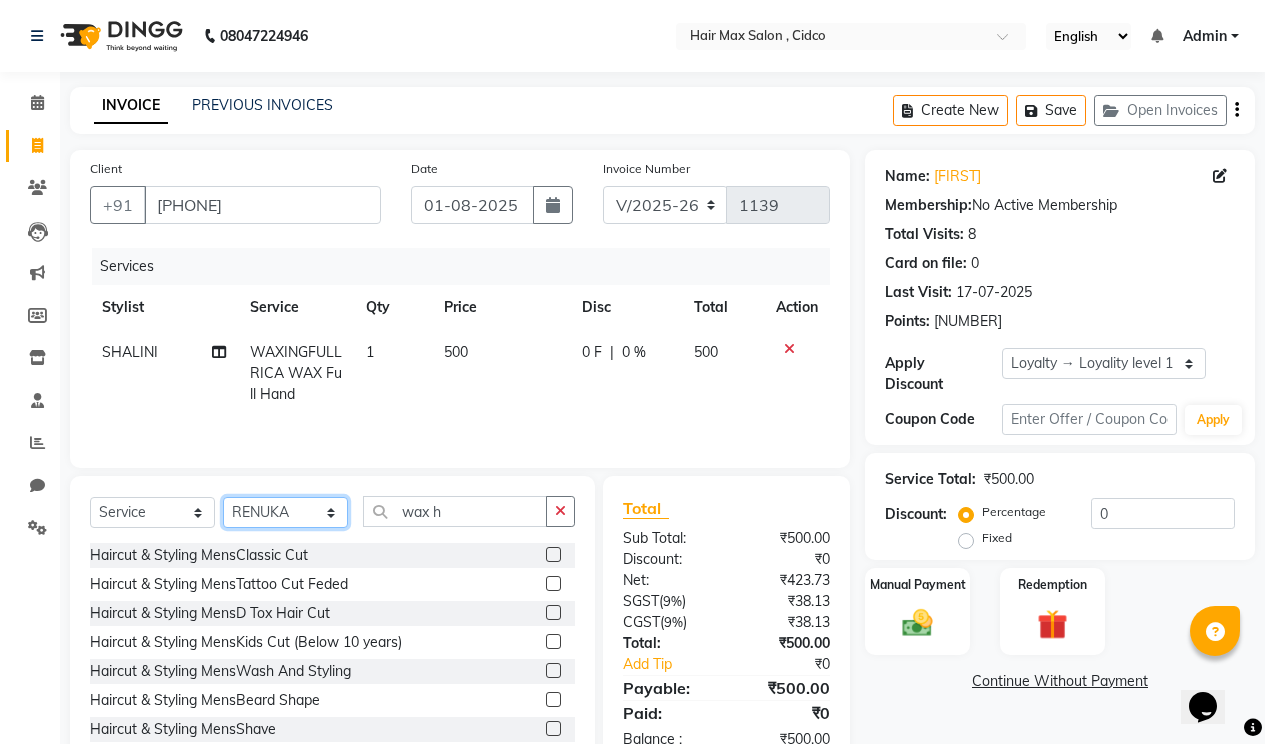 scroll, scrollTop: 57, scrollLeft: 0, axis: vertical 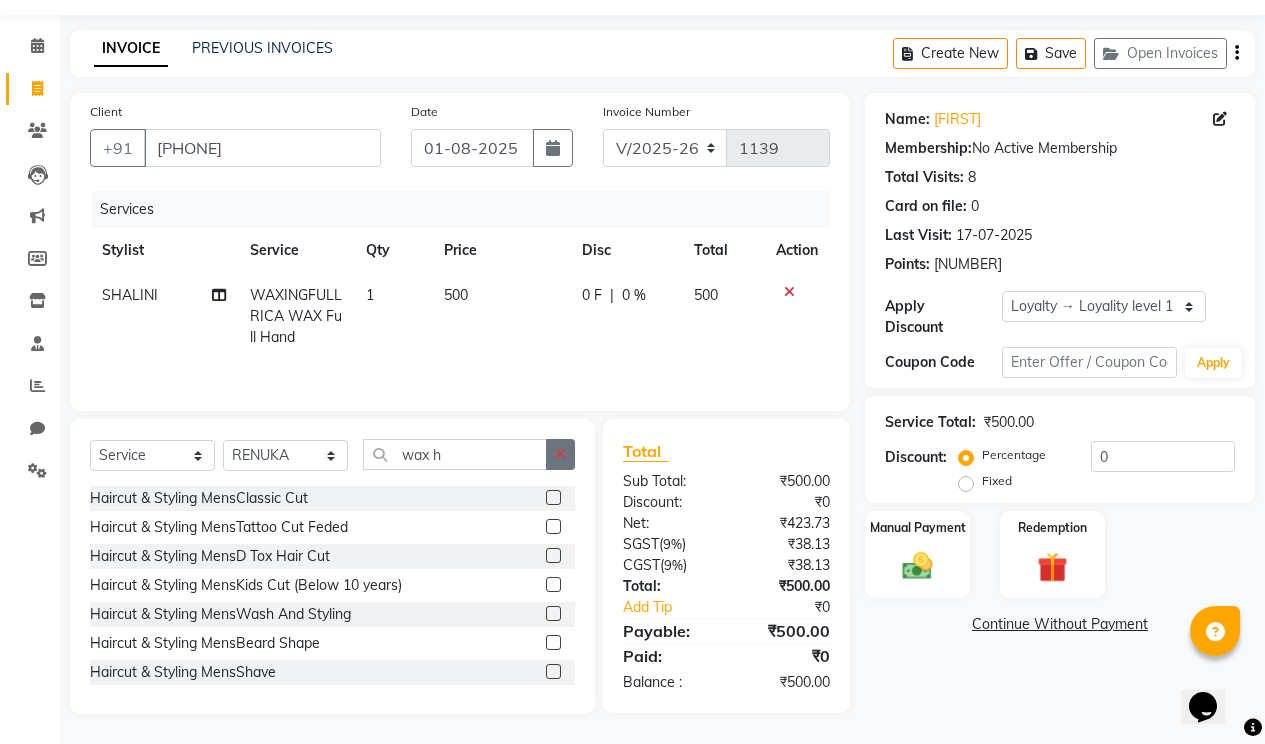 click 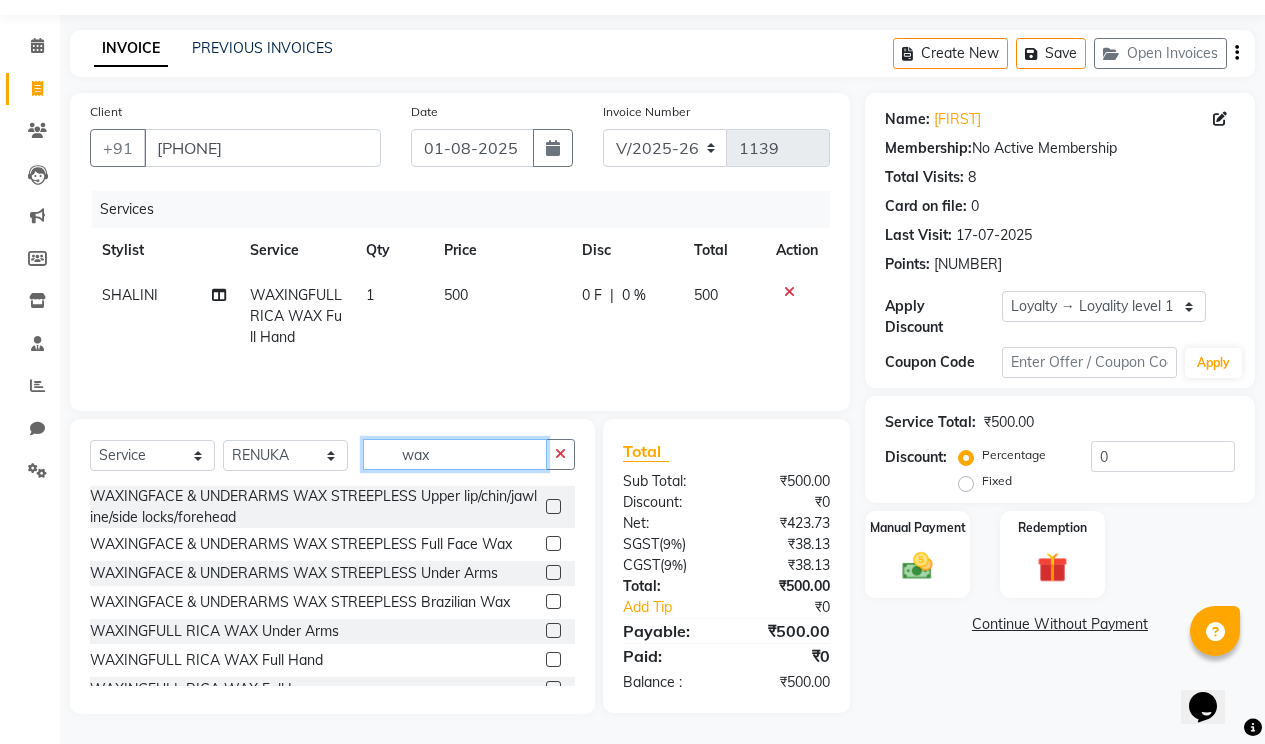 type on "wax" 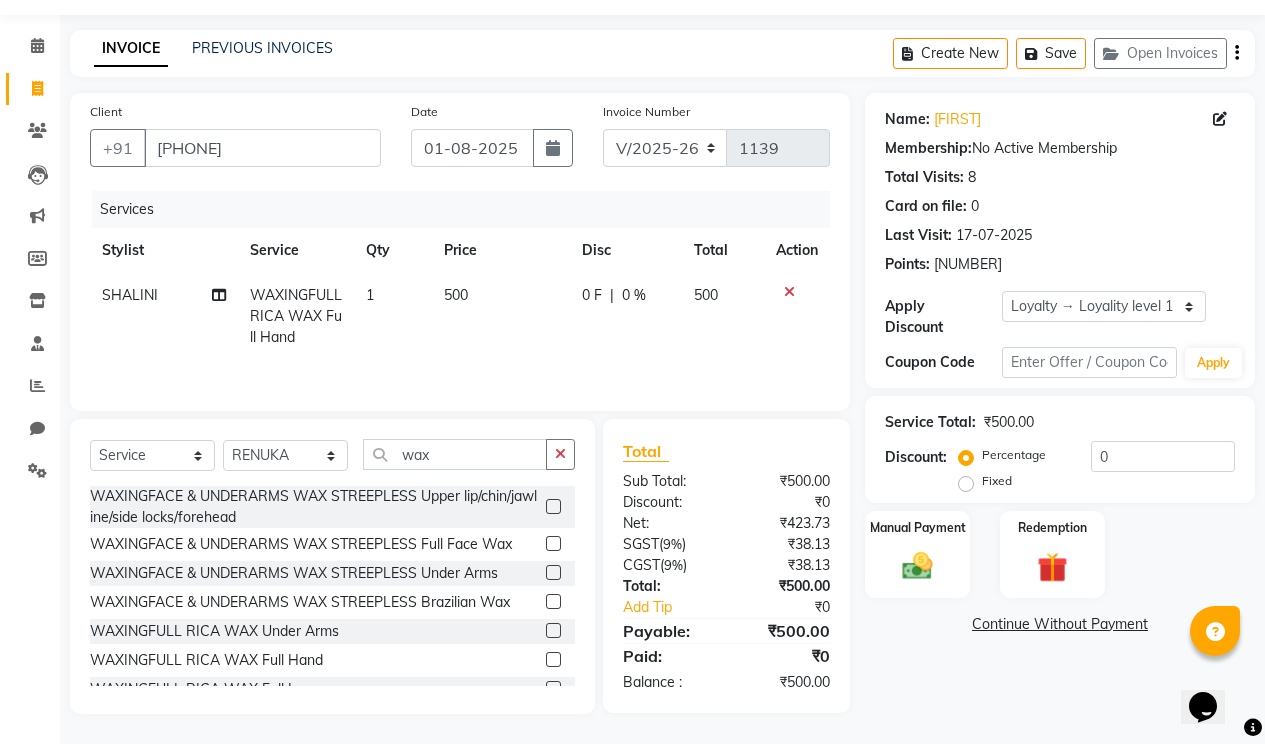 click 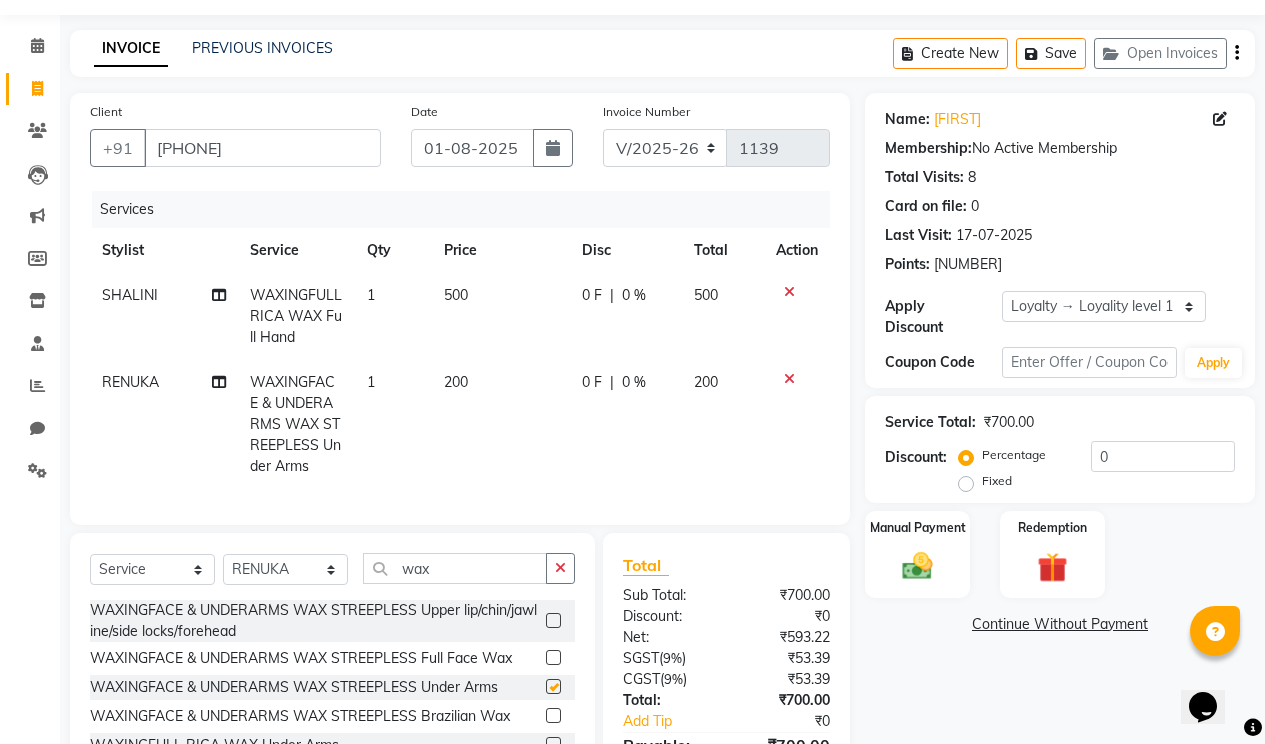 checkbox on "false" 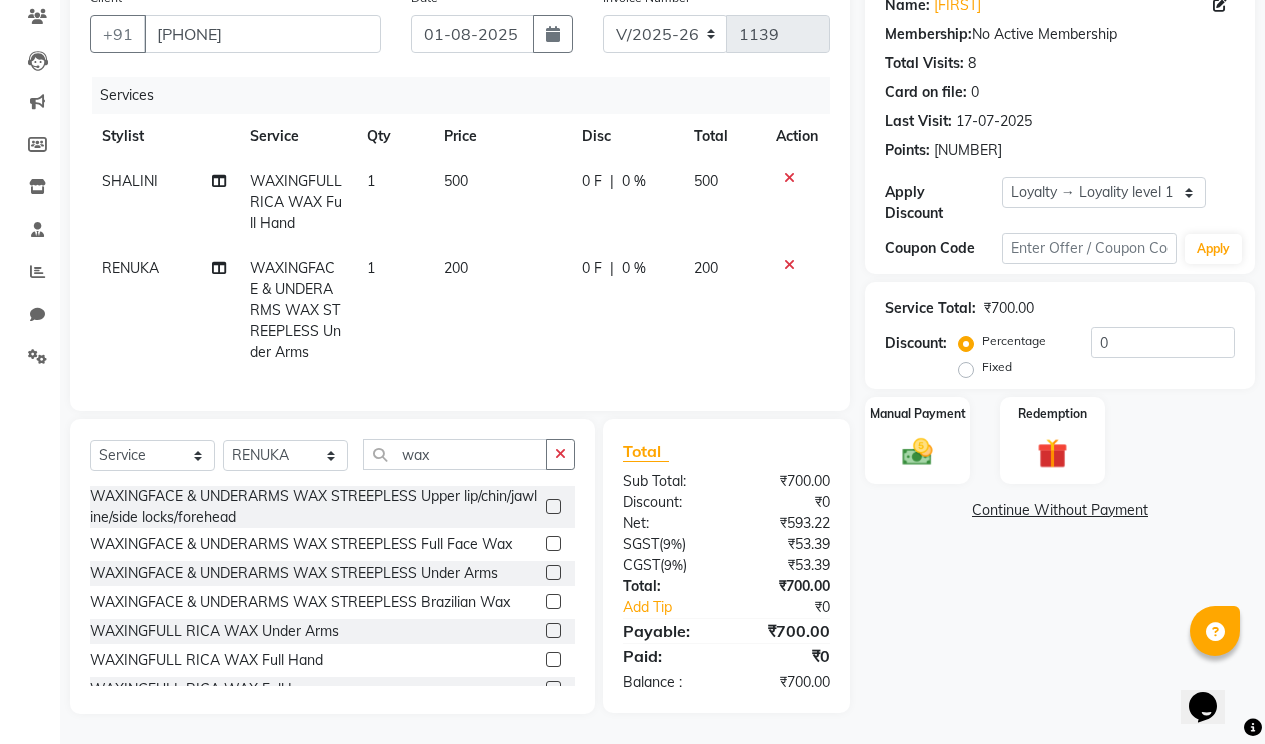 scroll, scrollTop: 186, scrollLeft: 0, axis: vertical 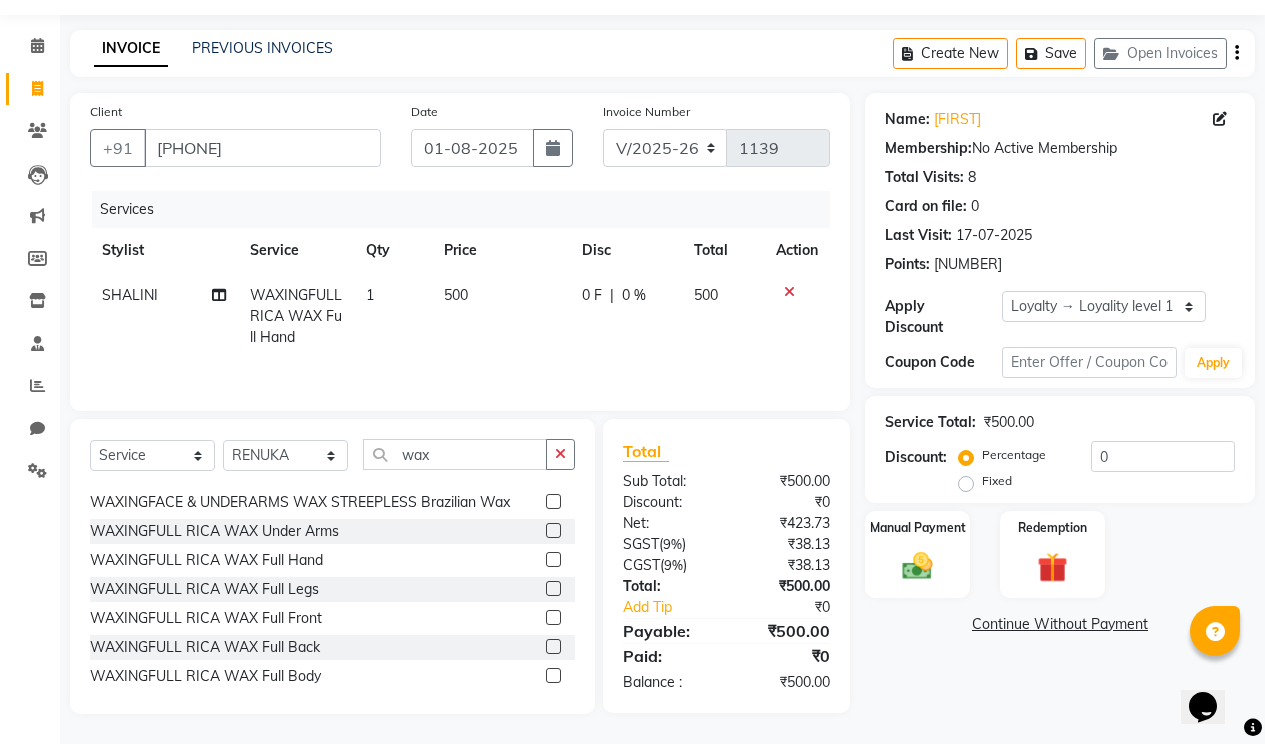 click 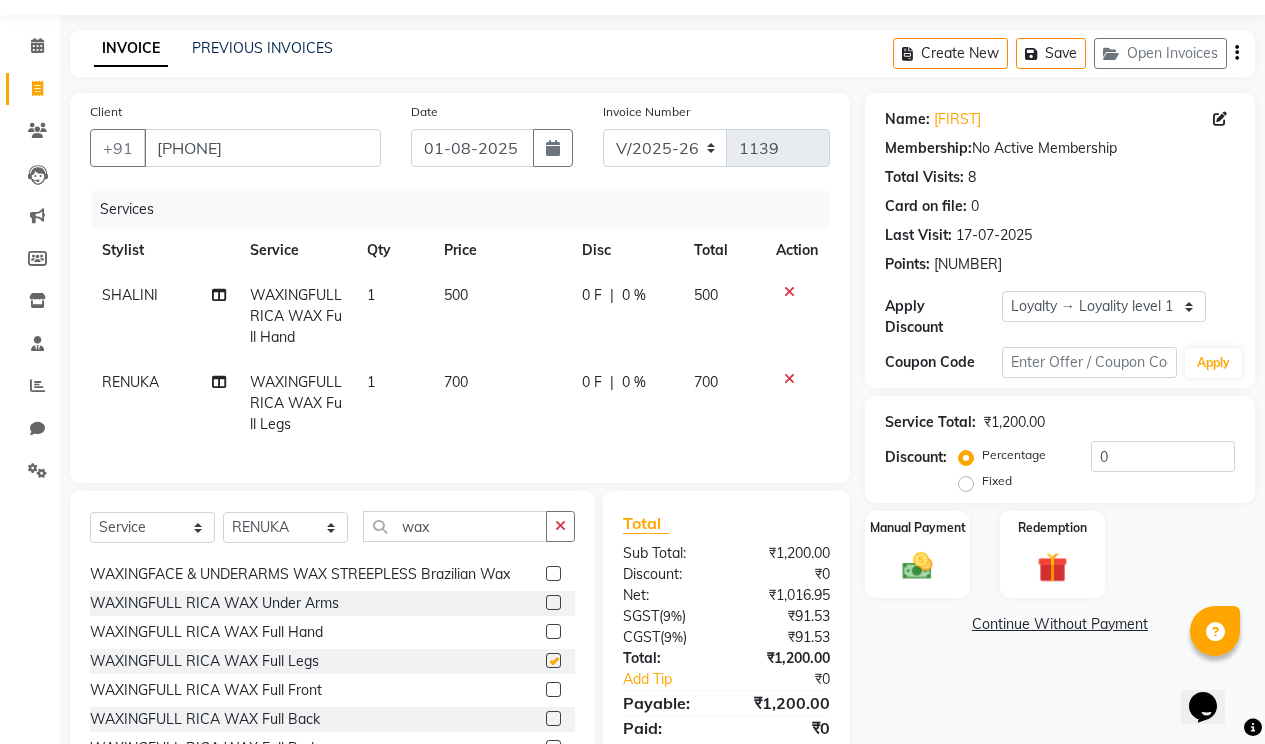 checkbox on "false" 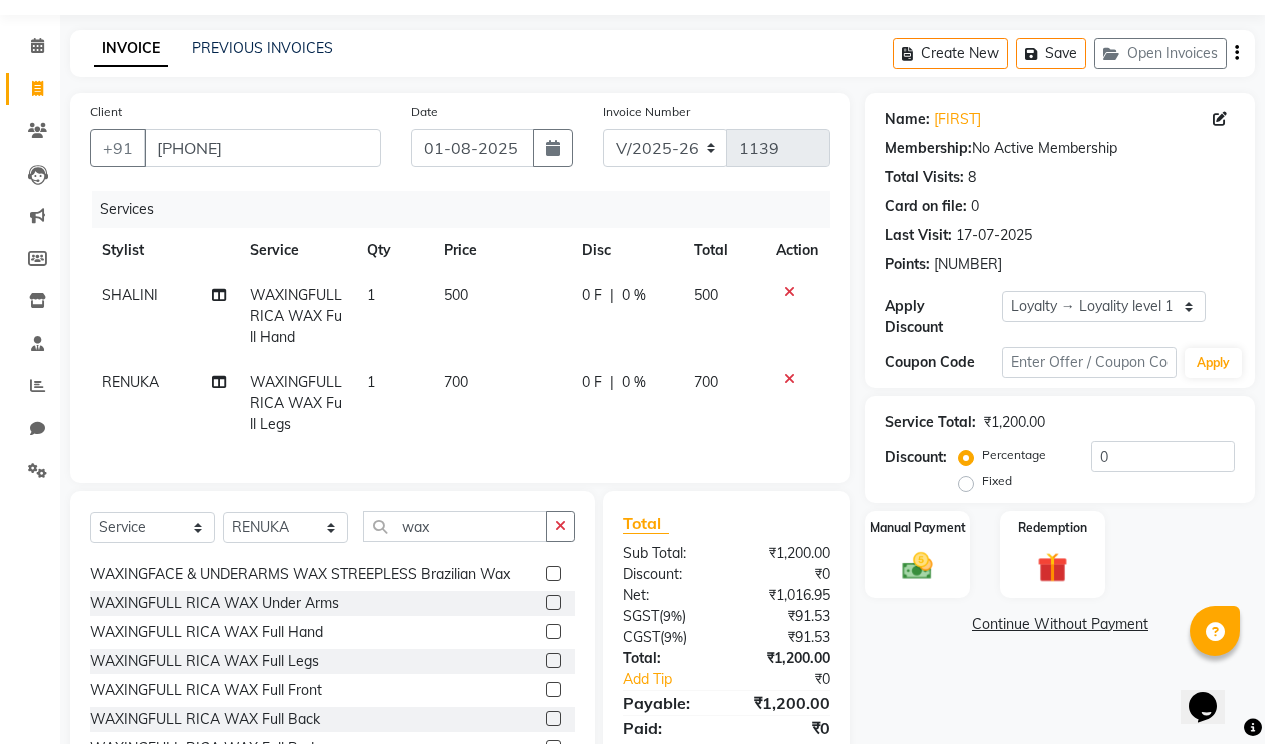 scroll, scrollTop: 144, scrollLeft: 0, axis: vertical 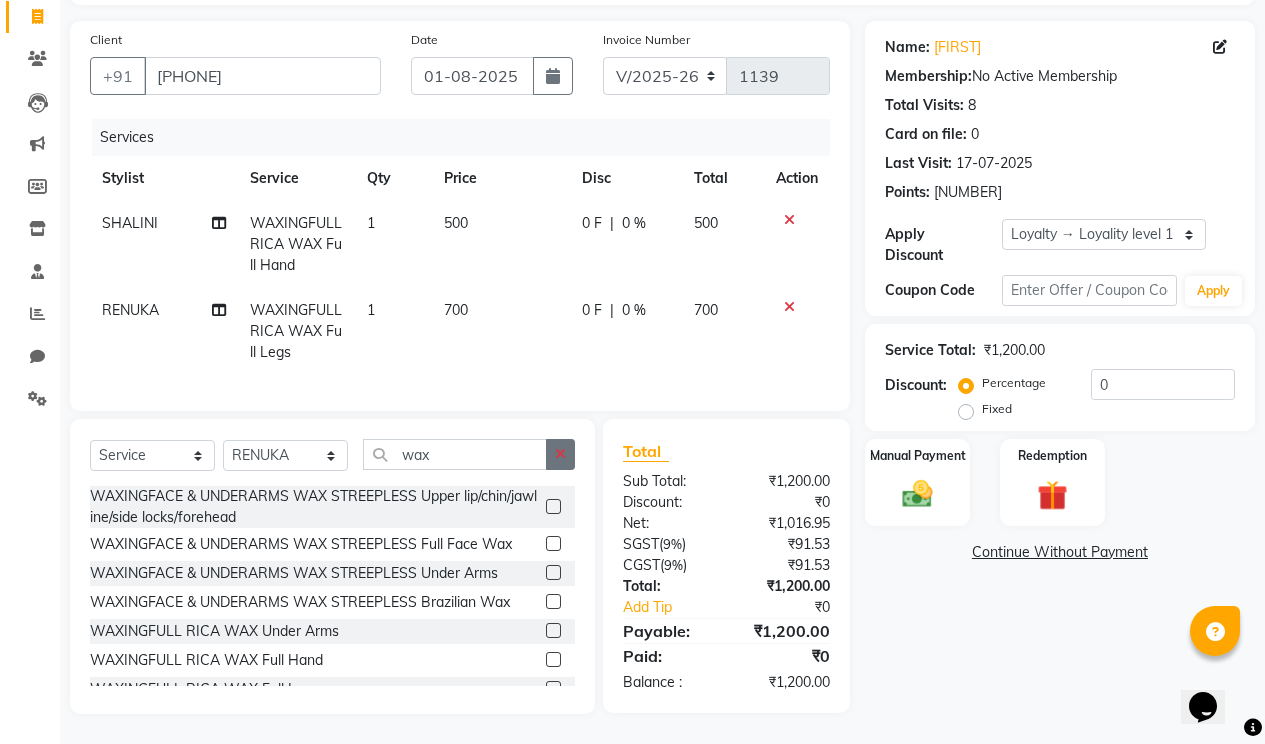 click 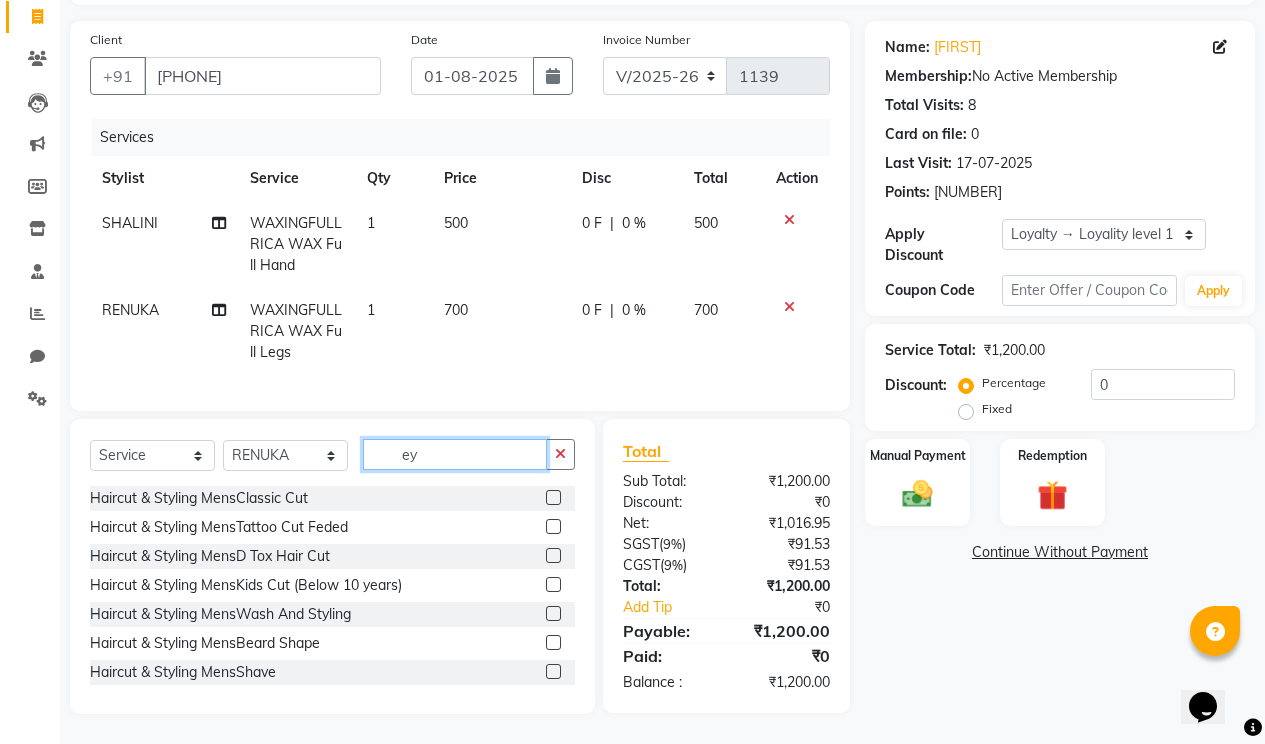 scroll, scrollTop: 143, scrollLeft: 0, axis: vertical 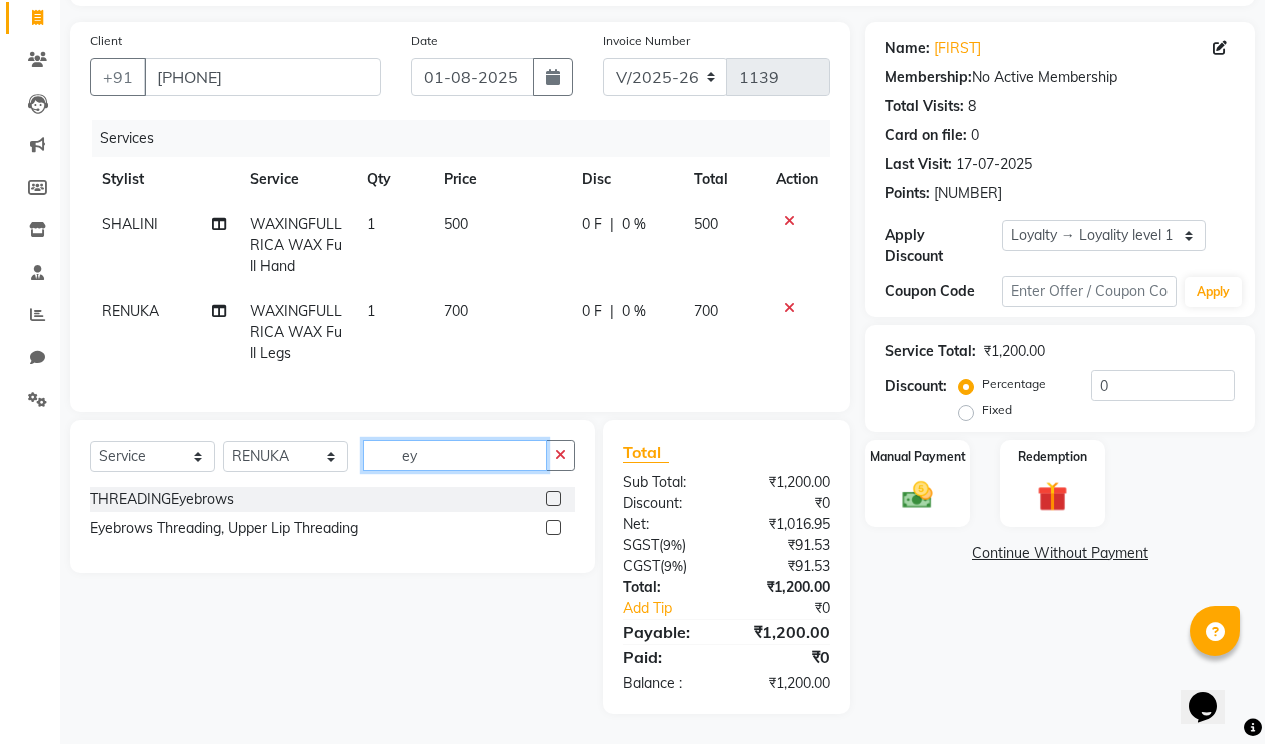 type on "ey" 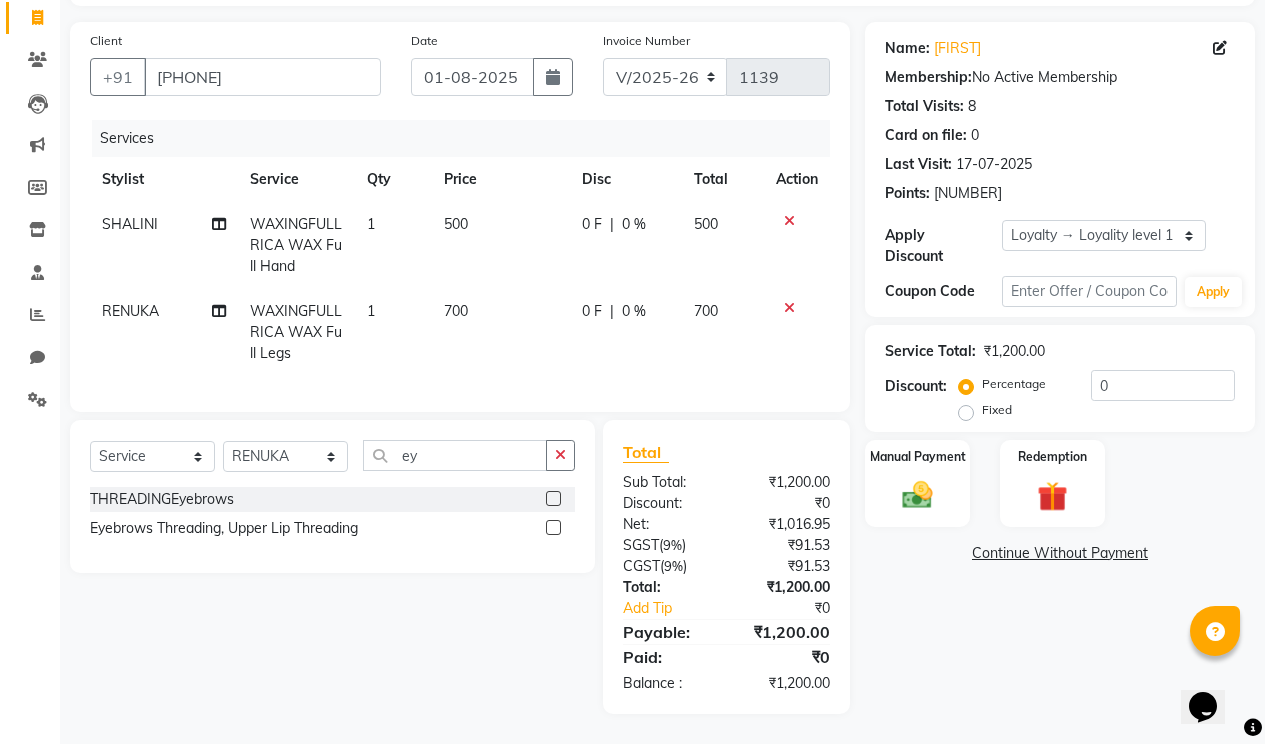 click 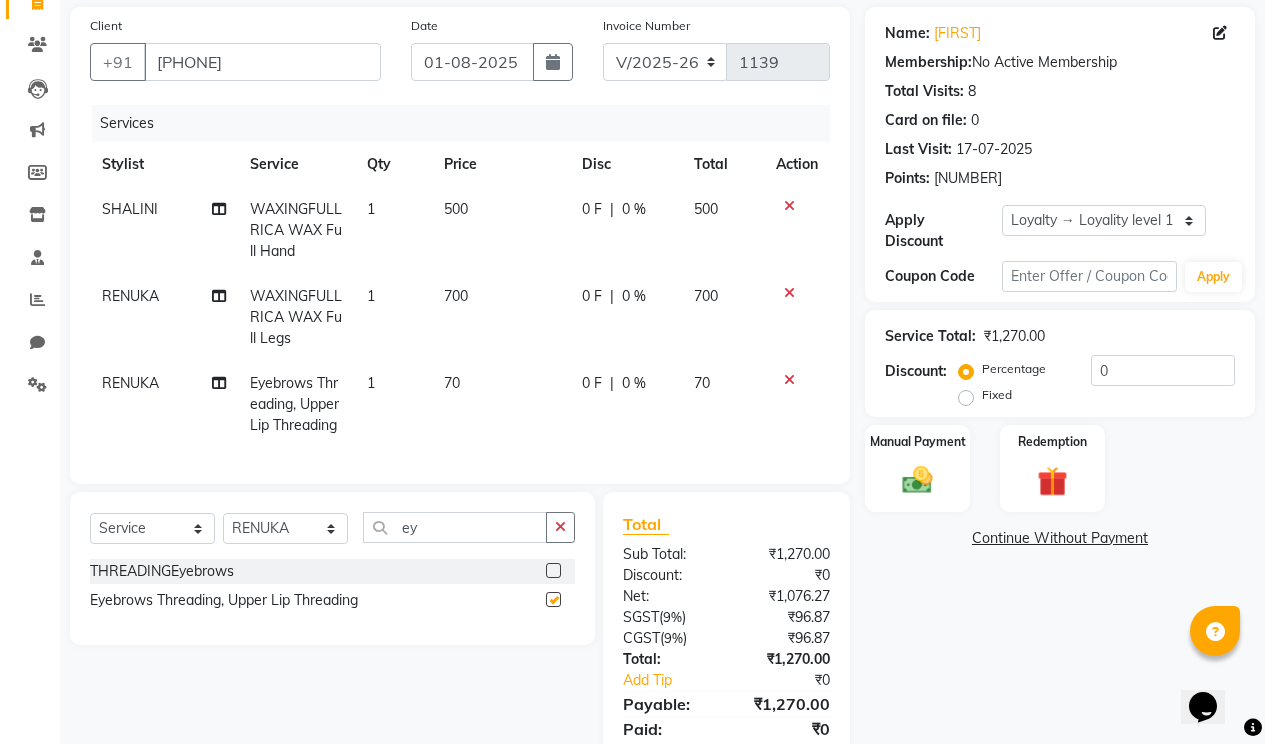 checkbox on "false" 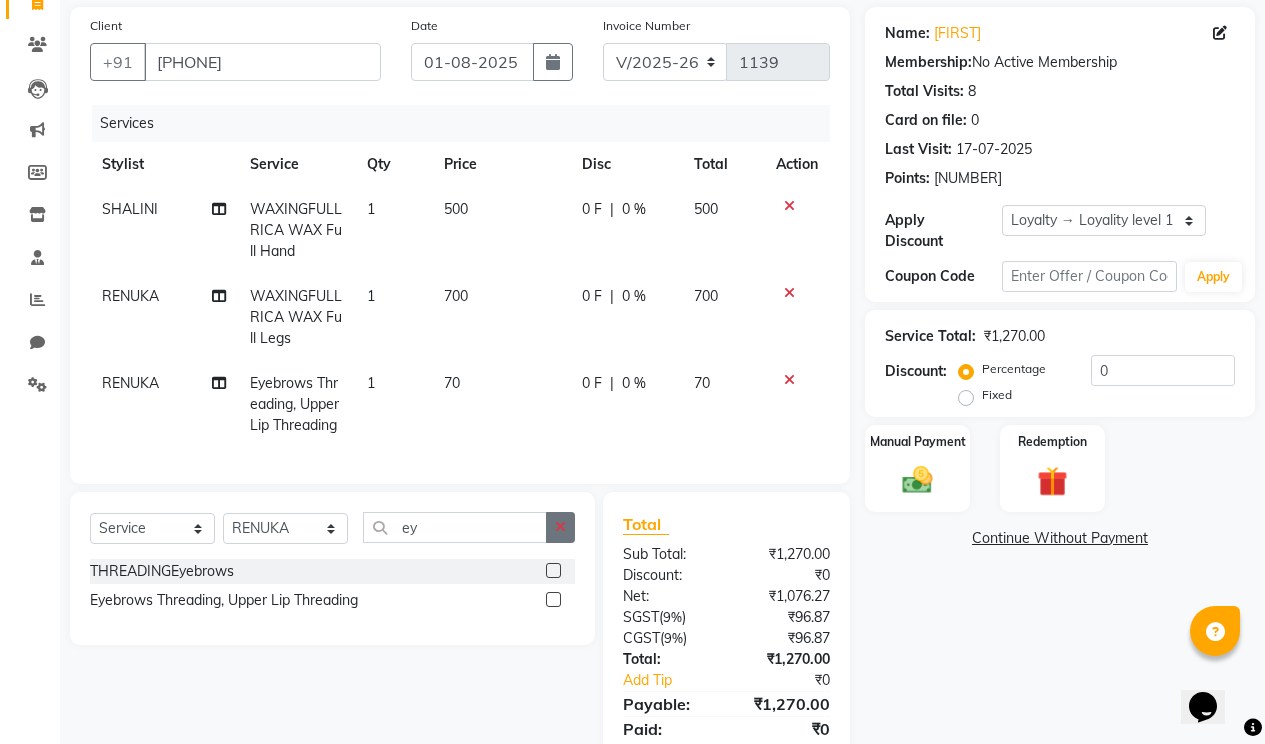 click 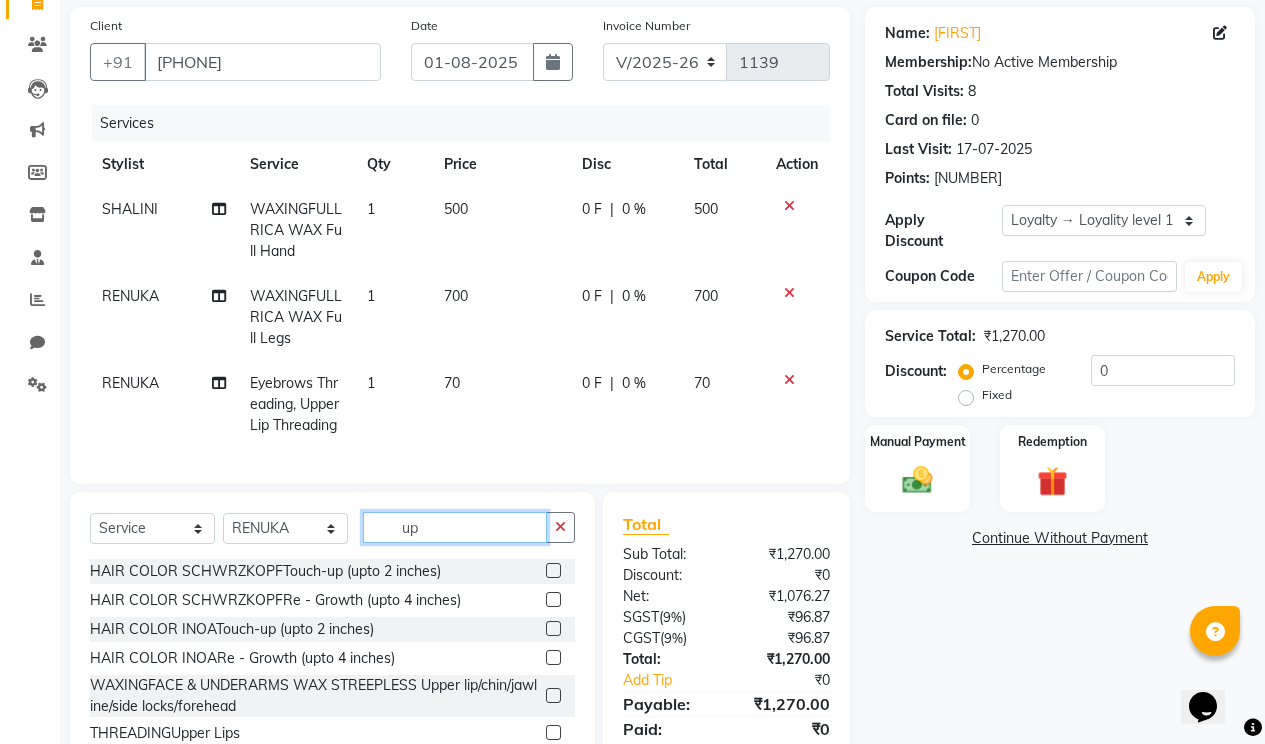 type on "u" 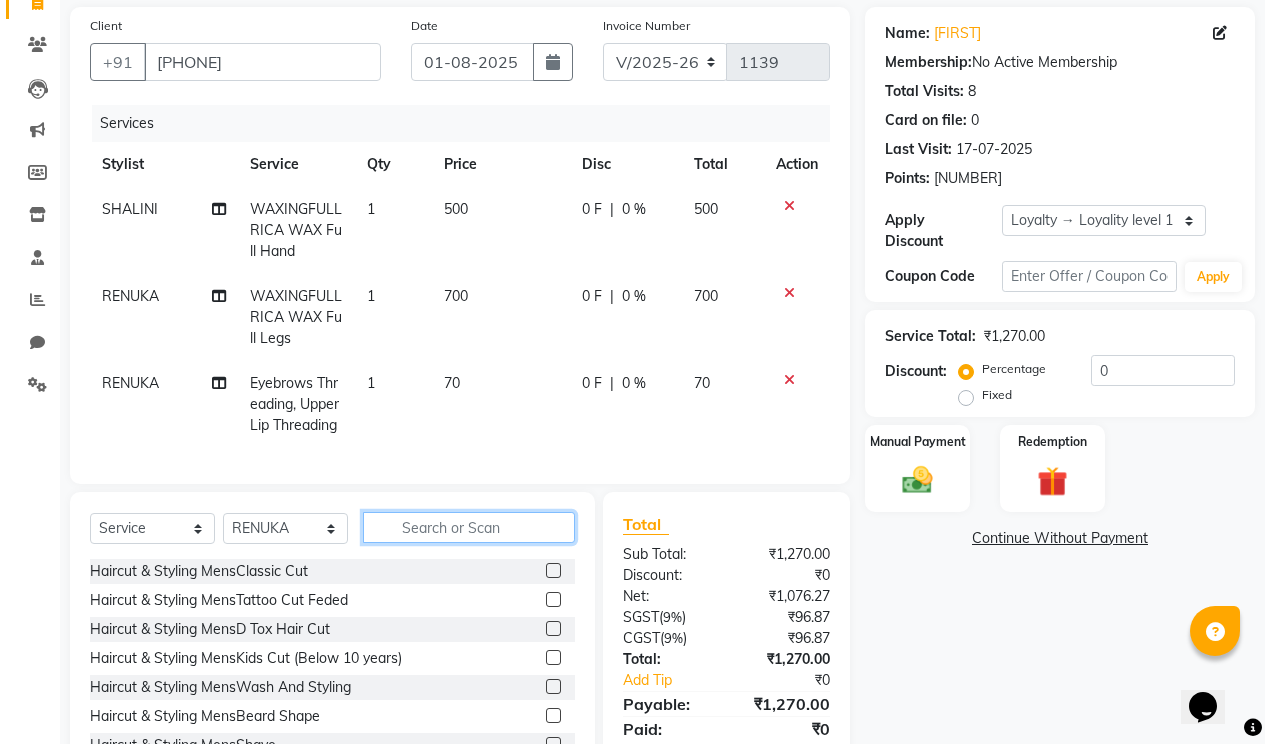 type on "y" 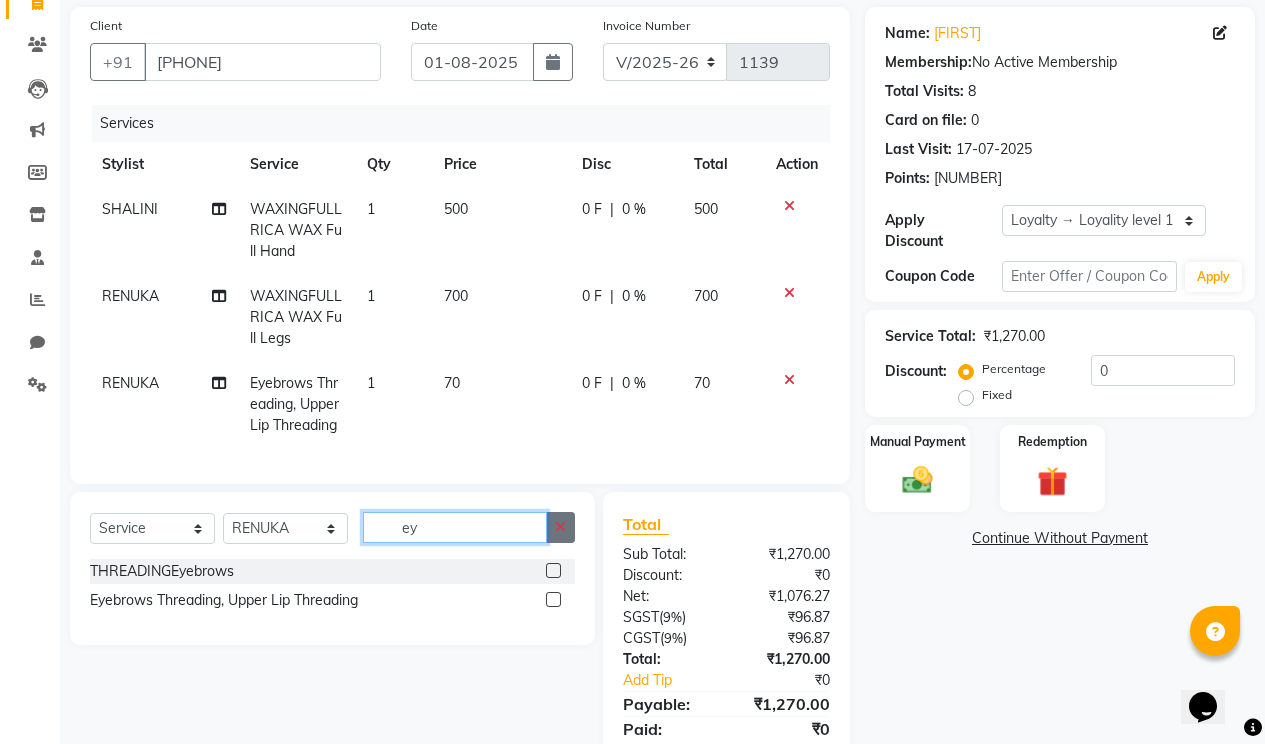 type on "ey" 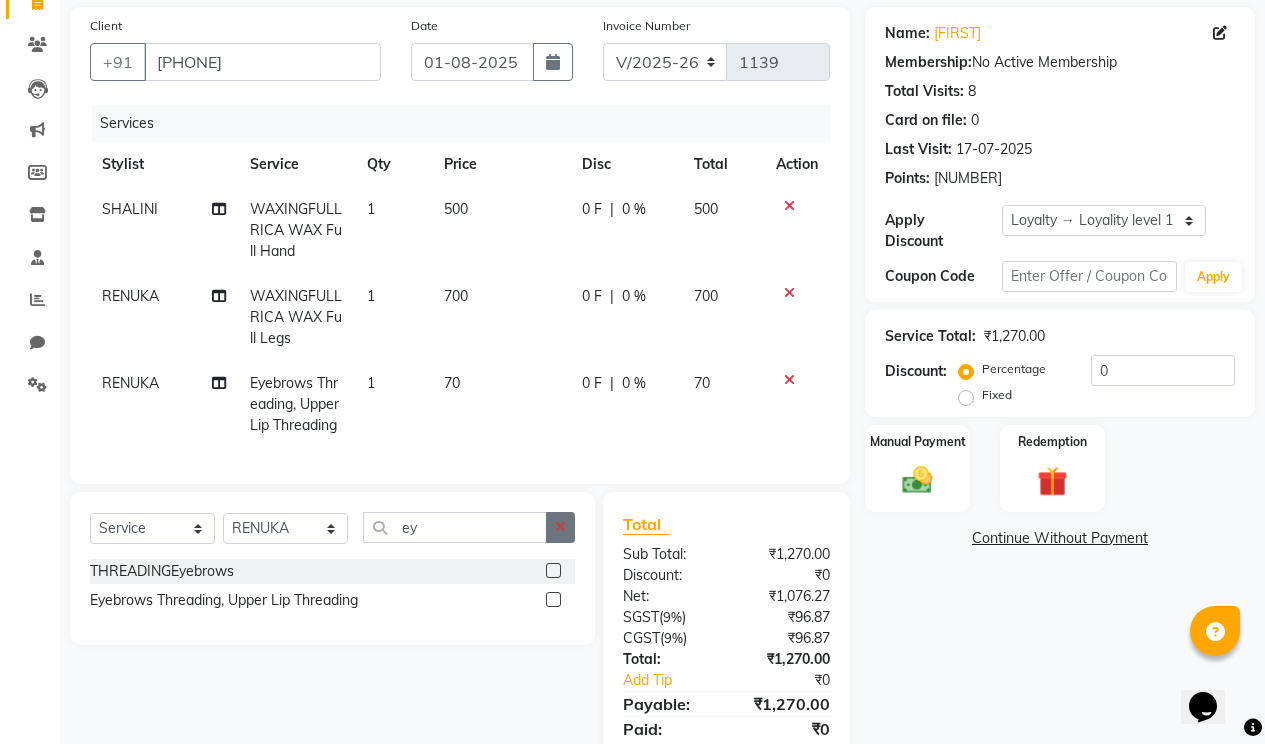 click 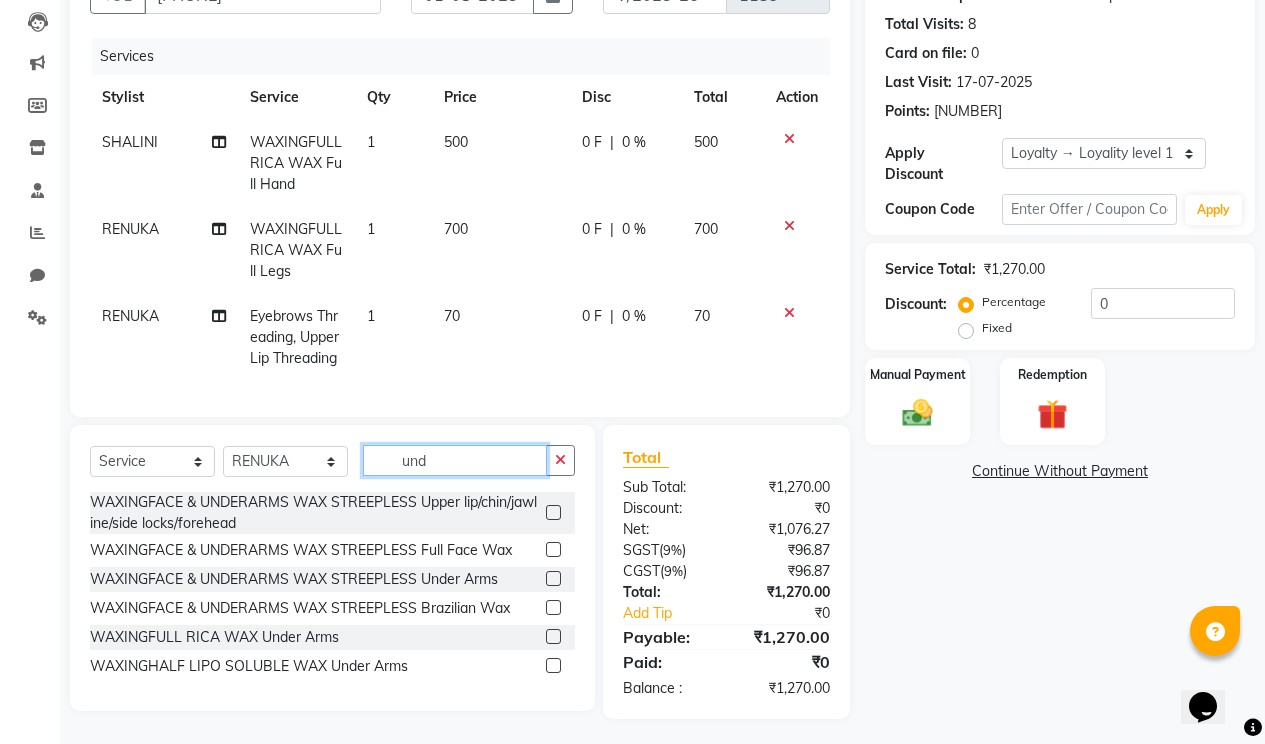 scroll, scrollTop: 230, scrollLeft: 0, axis: vertical 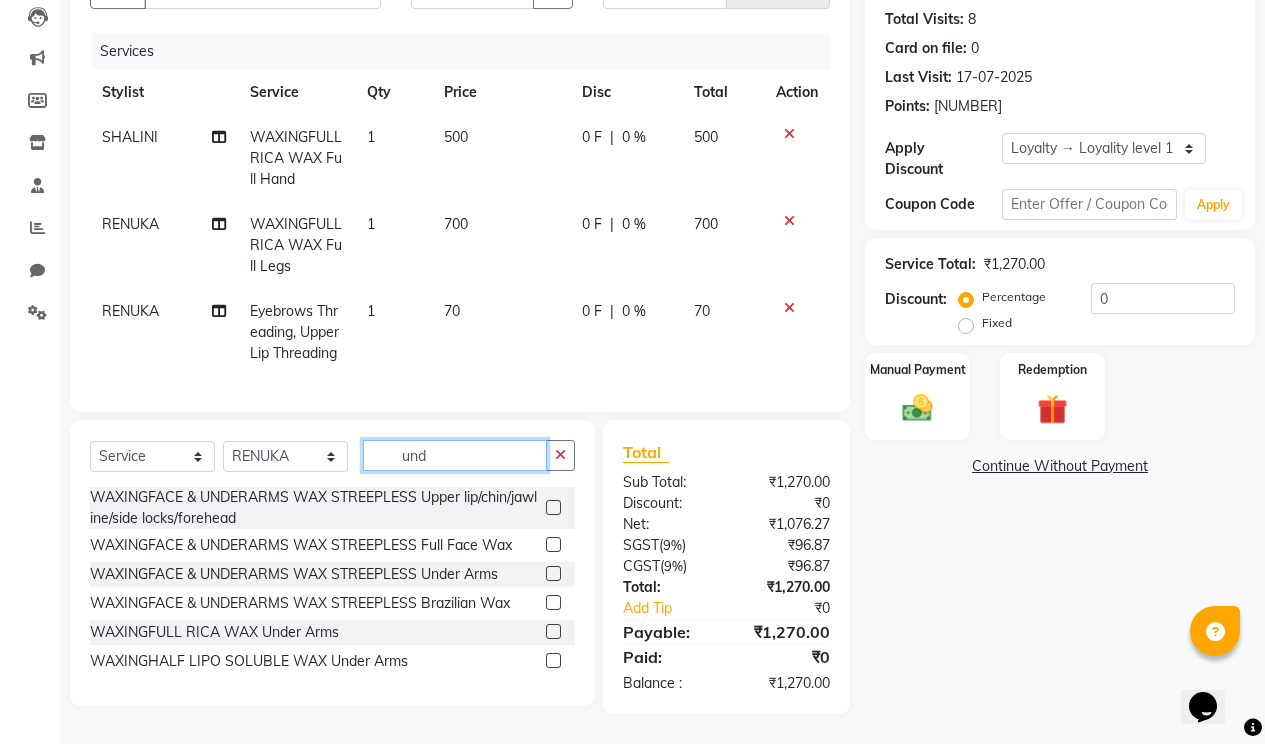 type on "und" 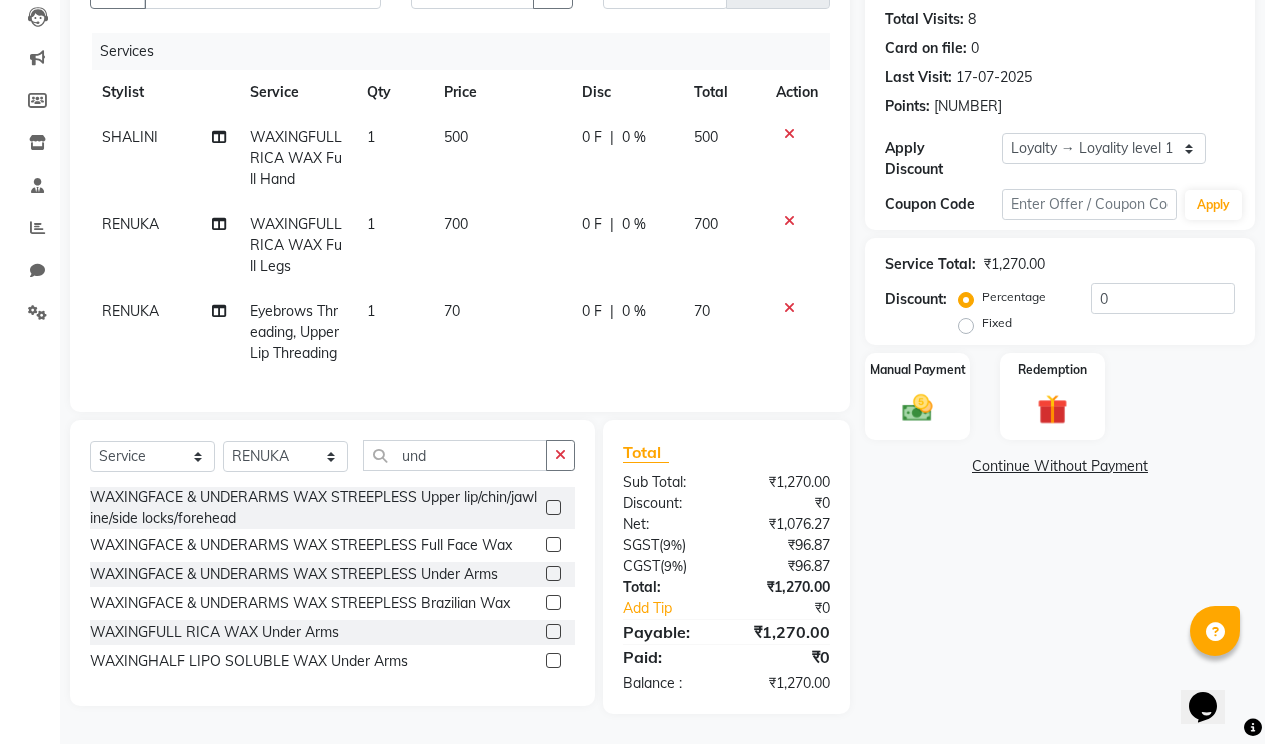 click 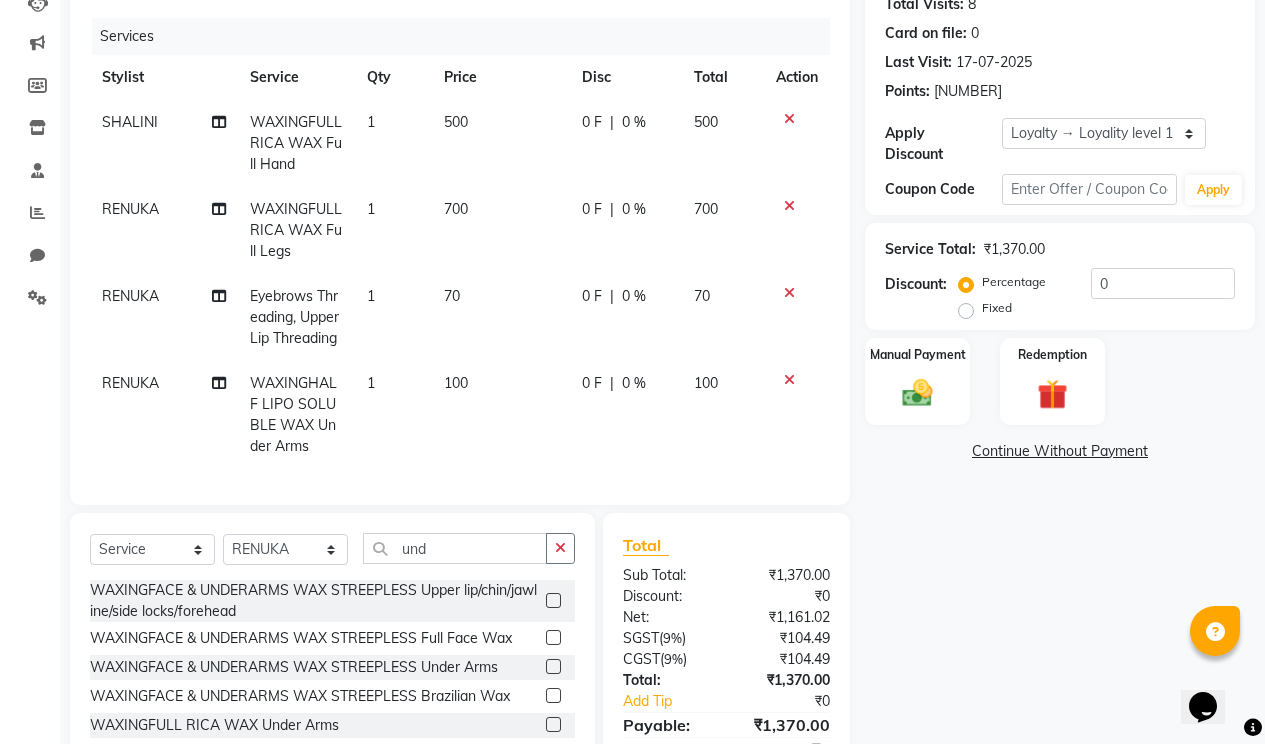 checkbox on "false" 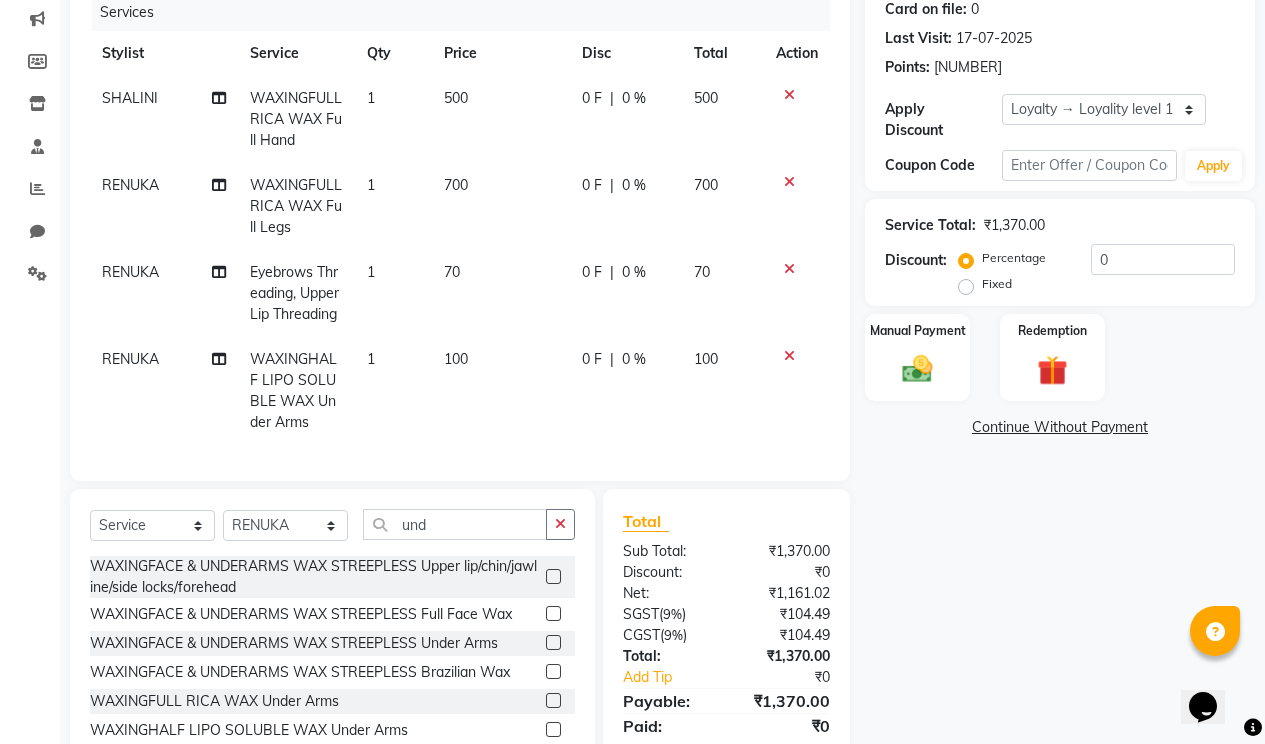 scroll, scrollTop: 330, scrollLeft: 0, axis: vertical 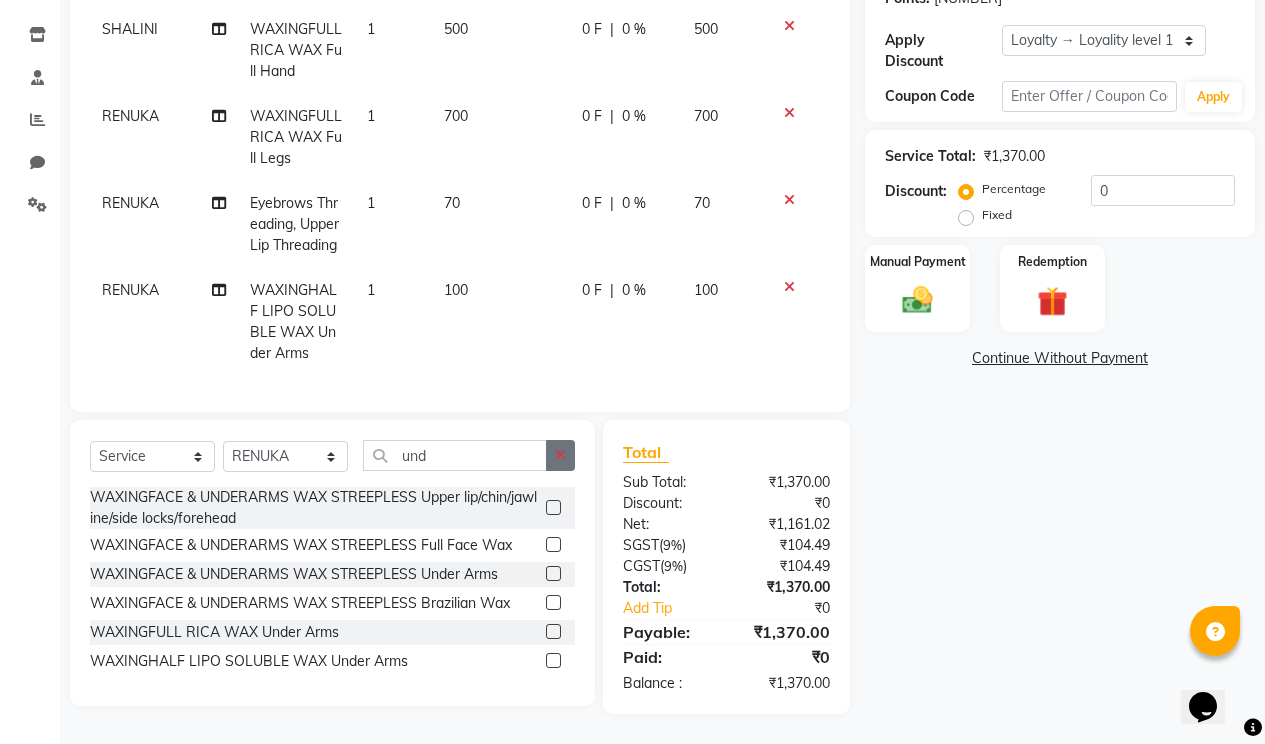 click 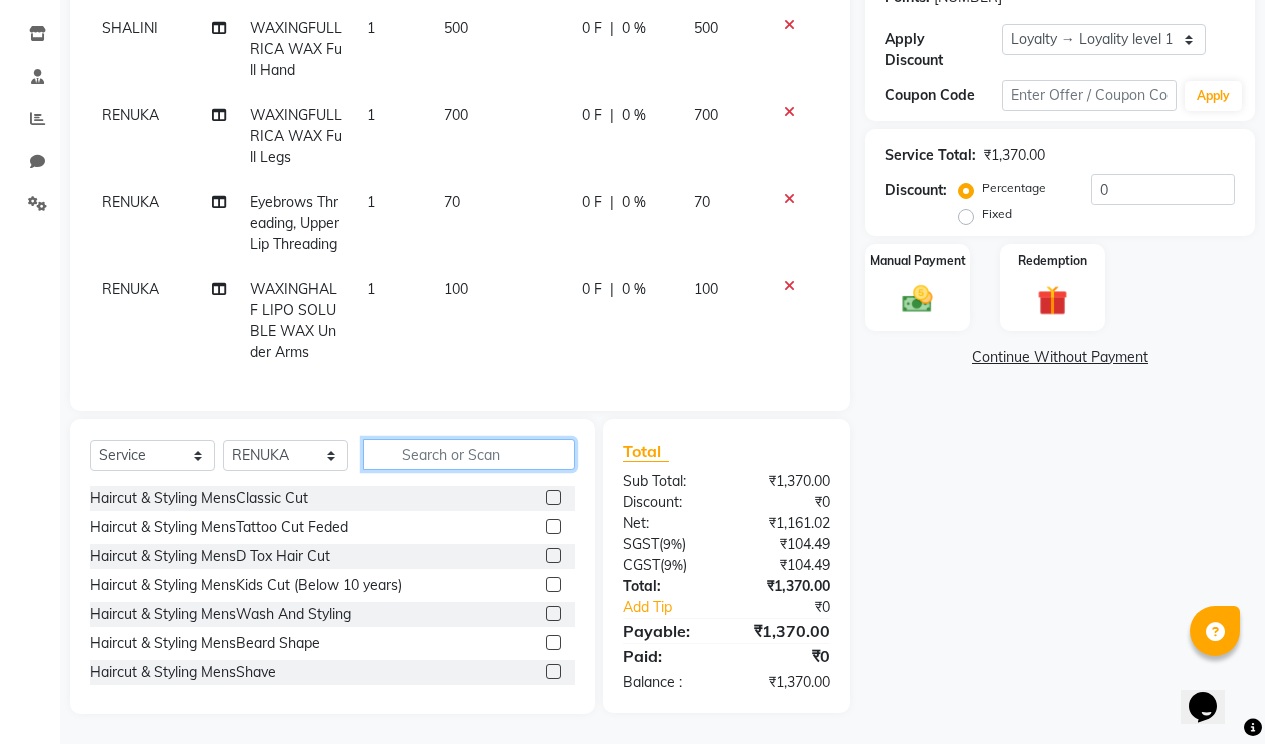 type on "y" 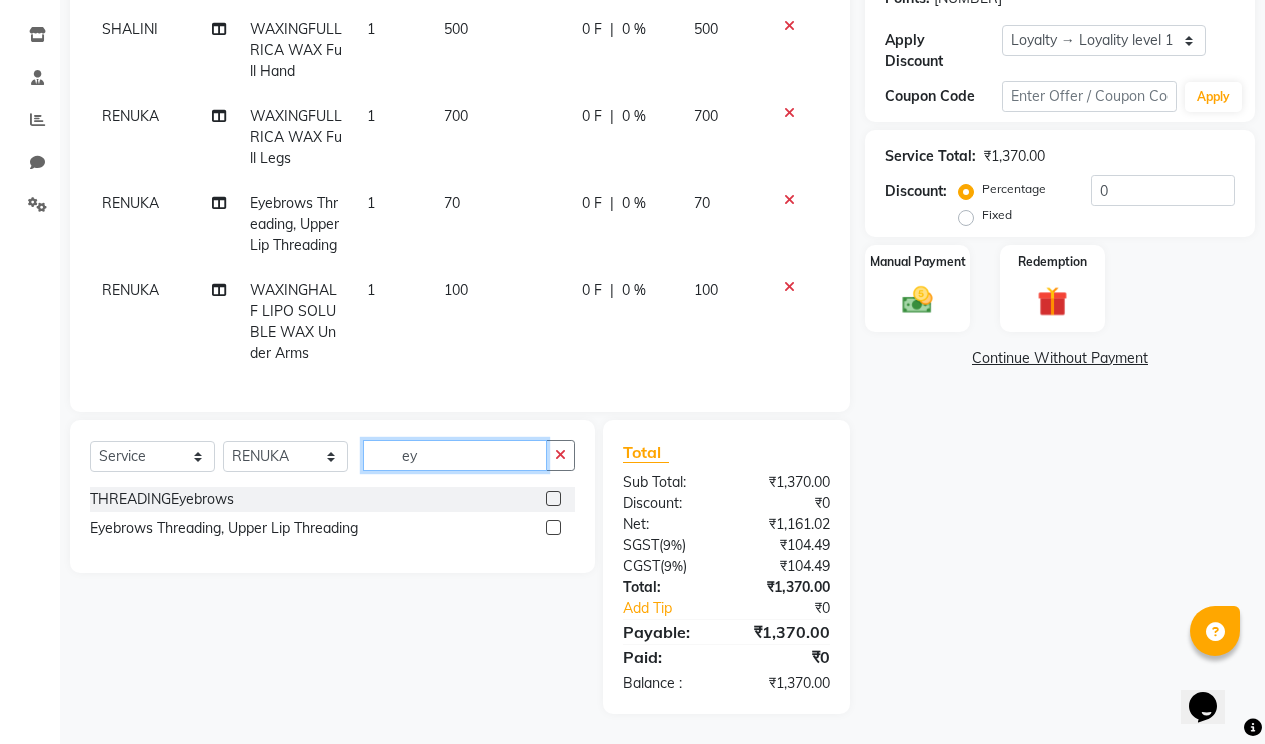 type on "ey" 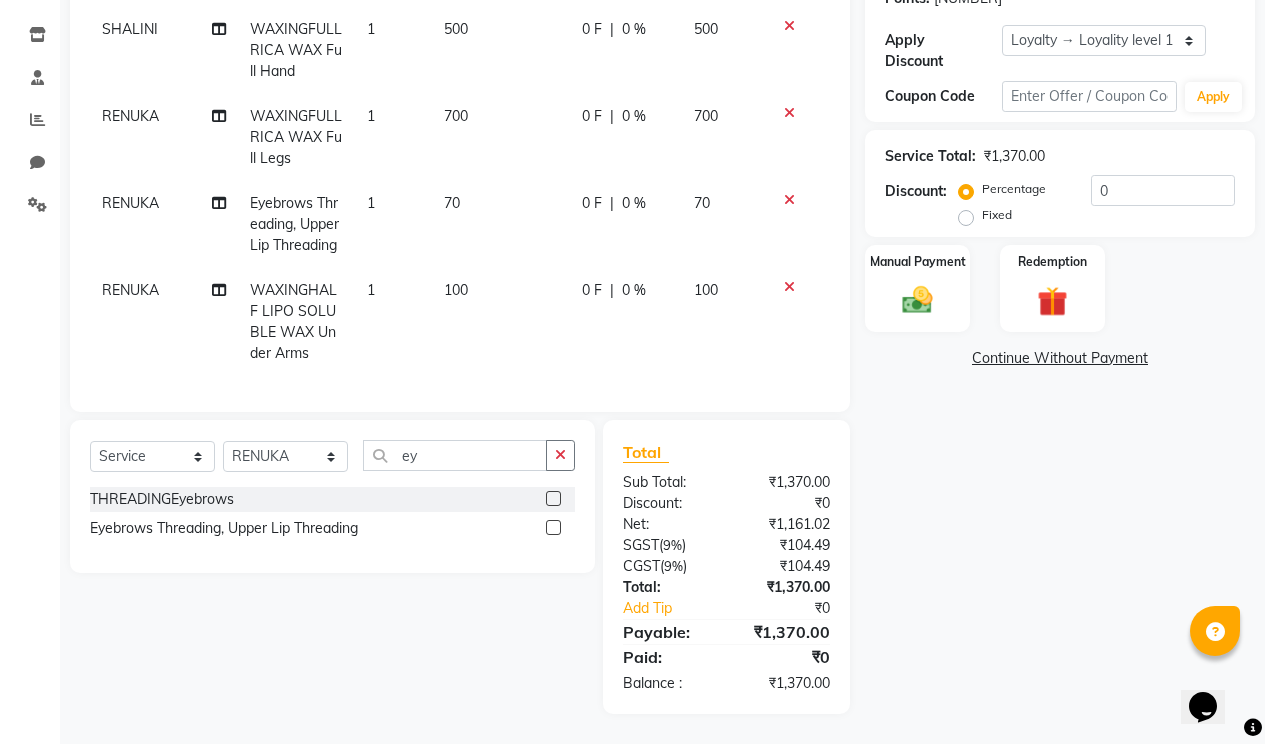 click 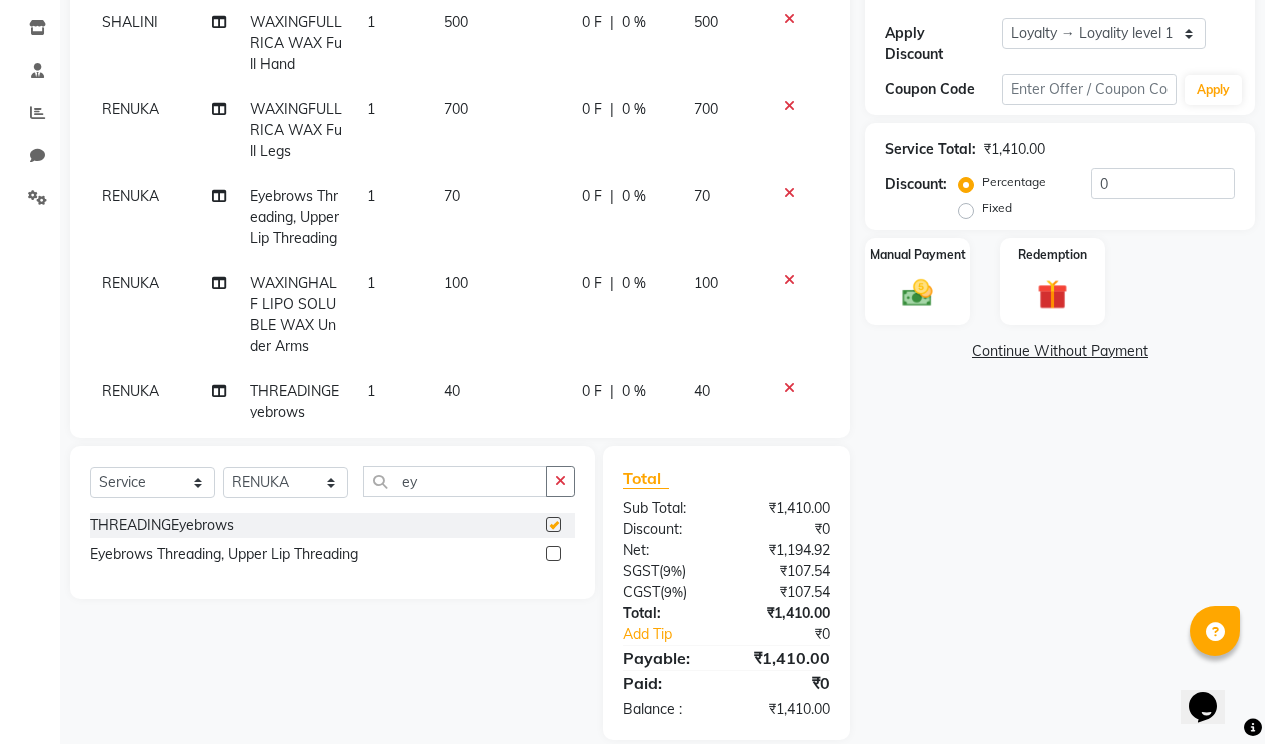 checkbox on "false" 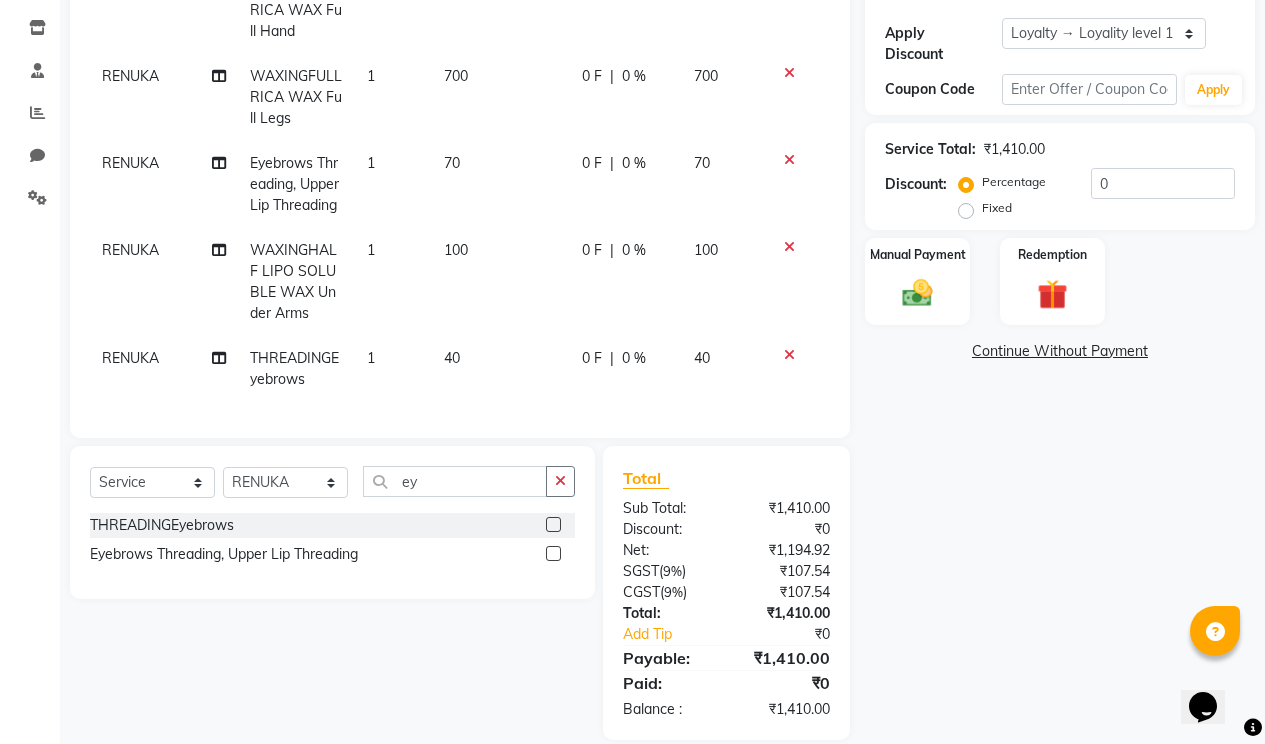 scroll, scrollTop: 69, scrollLeft: 0, axis: vertical 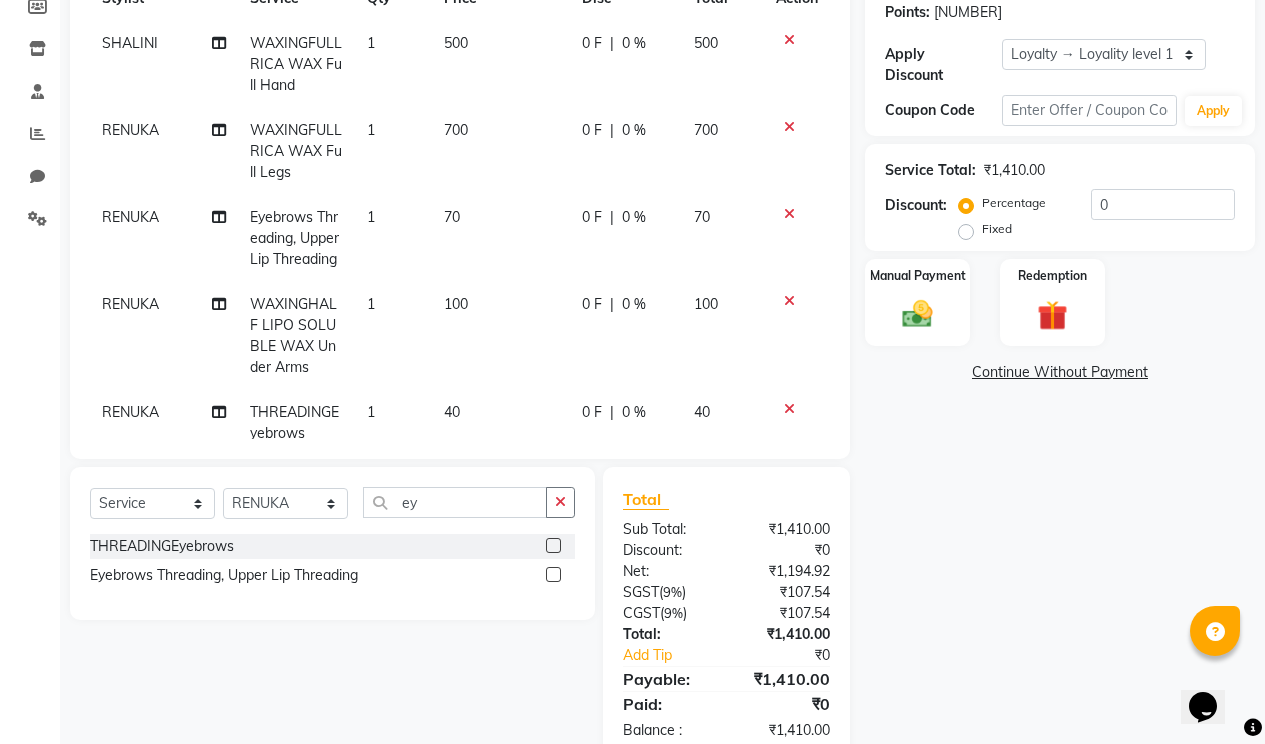 select on "69949" 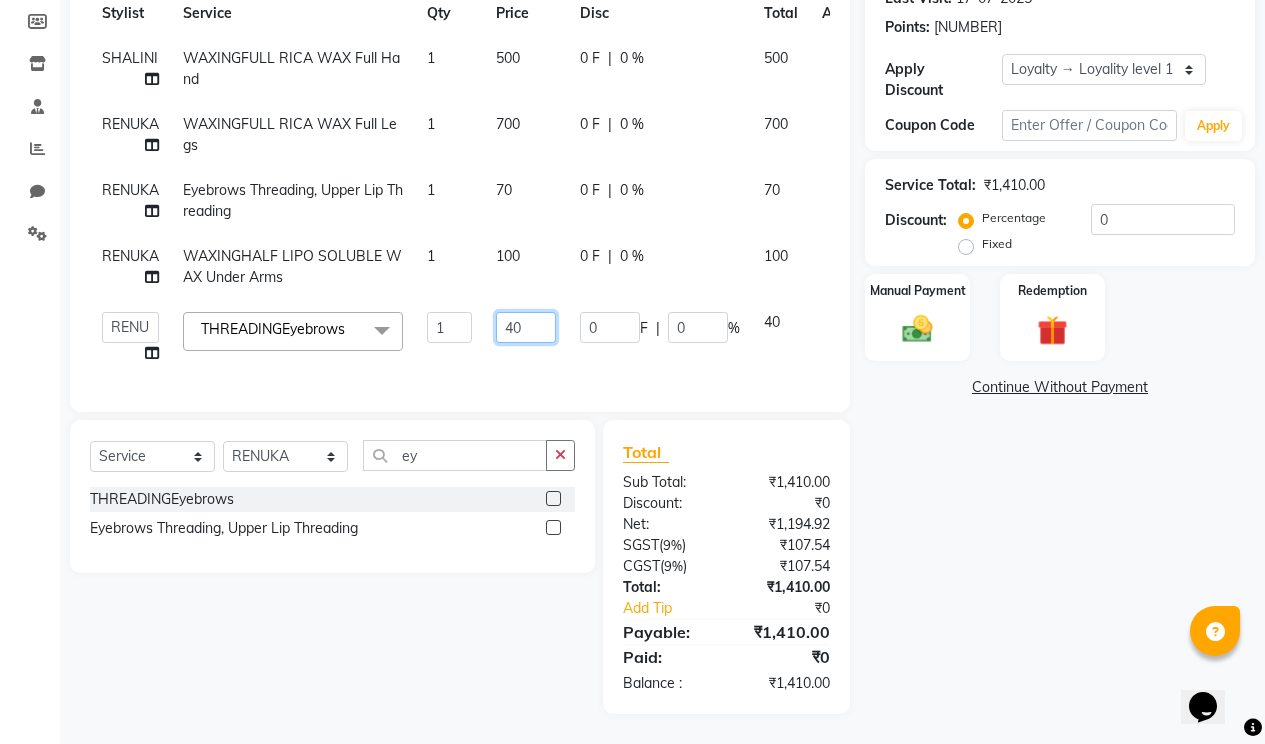 click on "40" 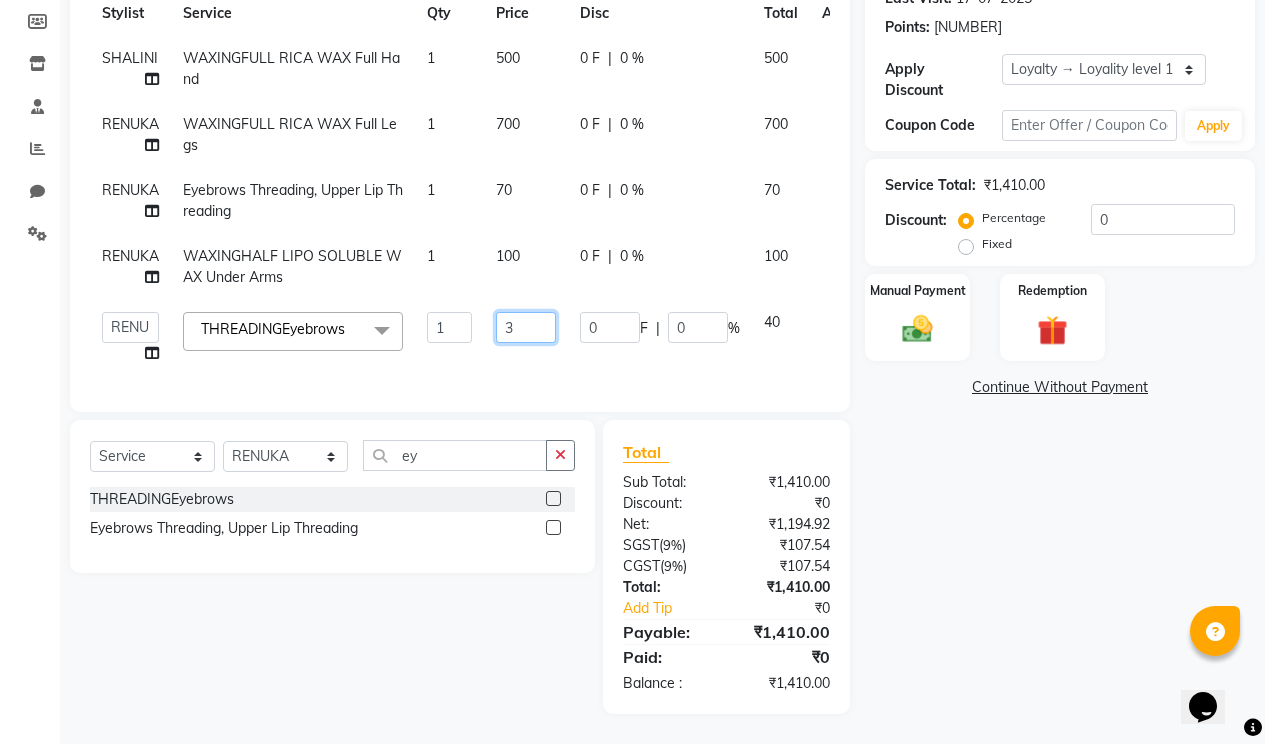type on "30" 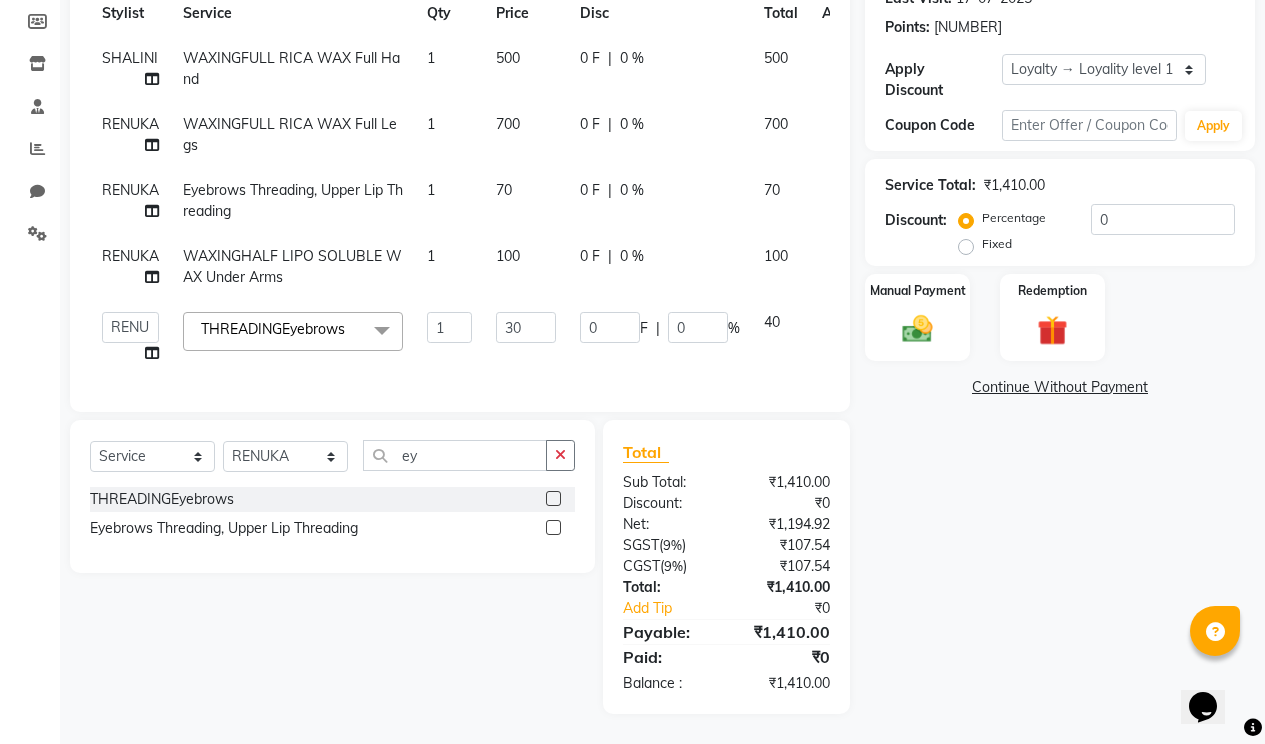 click on "Name : [FIRST] Membership: No Active Membership Total Visits: 8 Card on file: 0 Last Visit: 17-07-2025 Points: 39.82 Apply Discount Select Loyalty → Loyality level 1 Coupon Code Apply Service Total: ₹1,410.00 Discount: Percentage Fixed 0 Manual Payment Redemption Continue Without Payment" 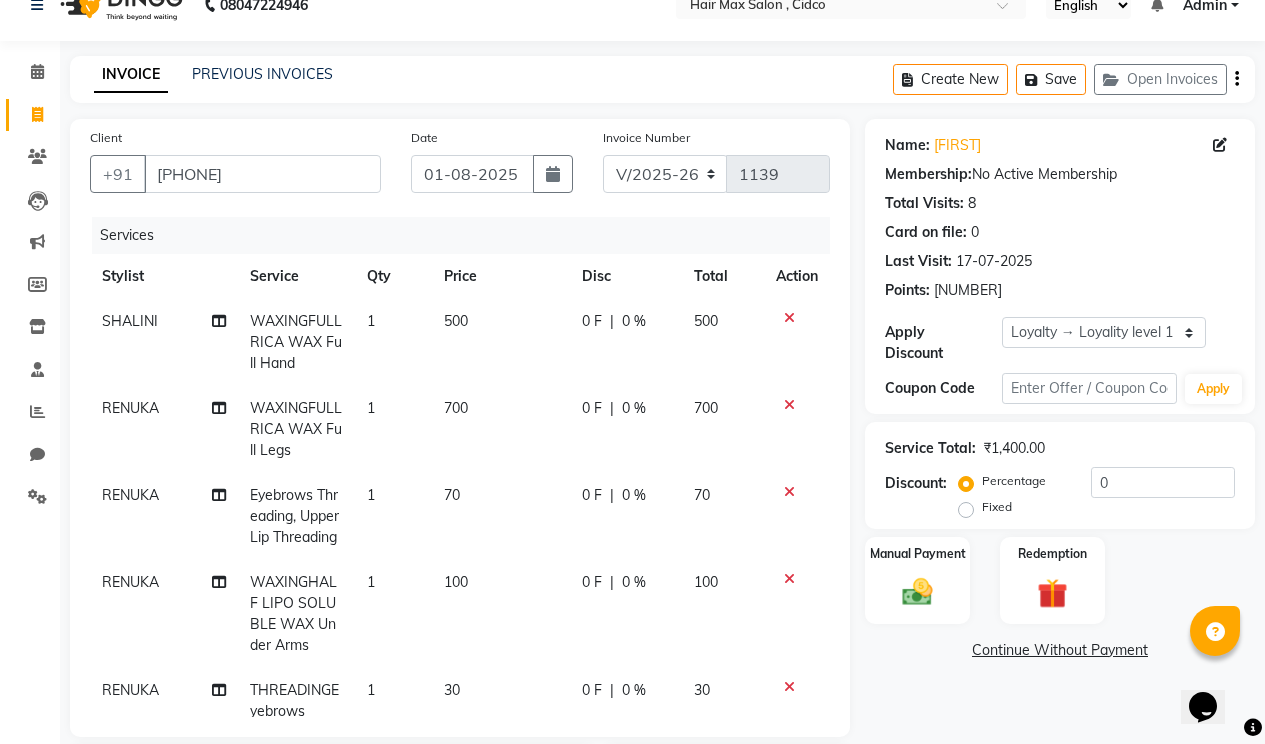 scroll, scrollTop: 9, scrollLeft: 0, axis: vertical 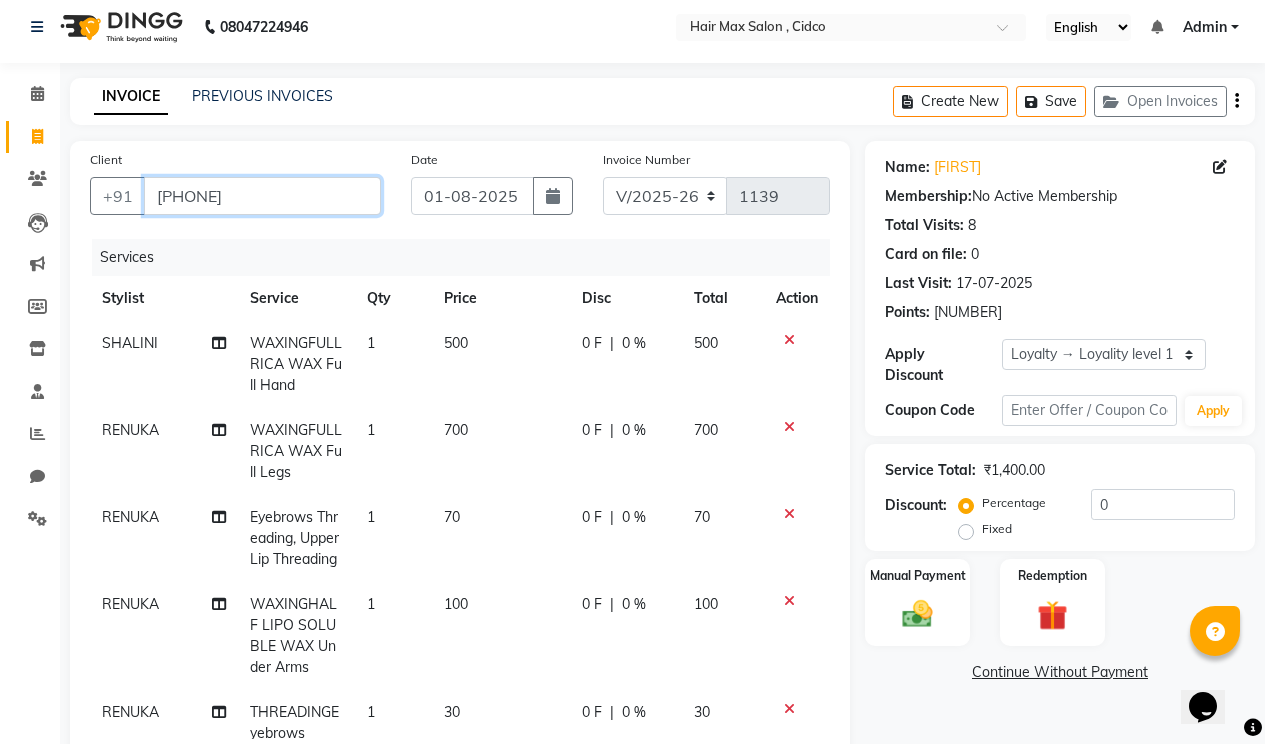 click on "[PHONE]" at bounding box center (262, 196) 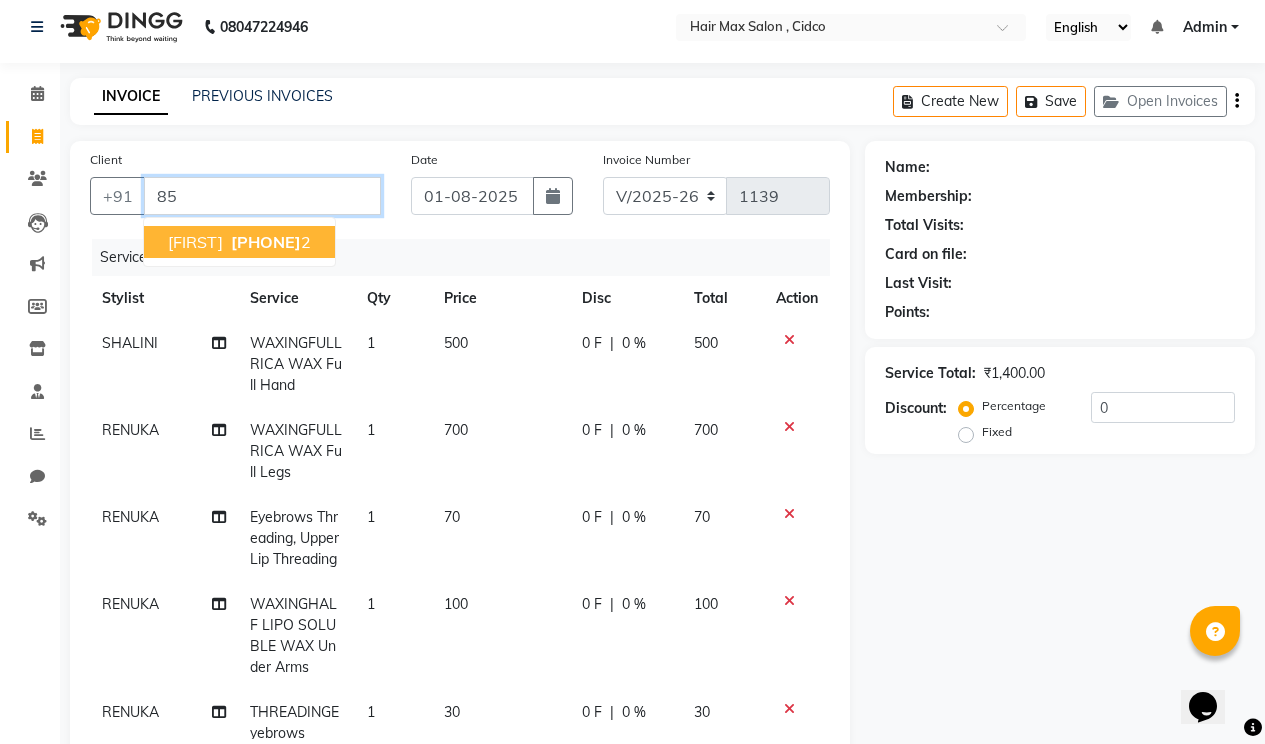 type on "8" 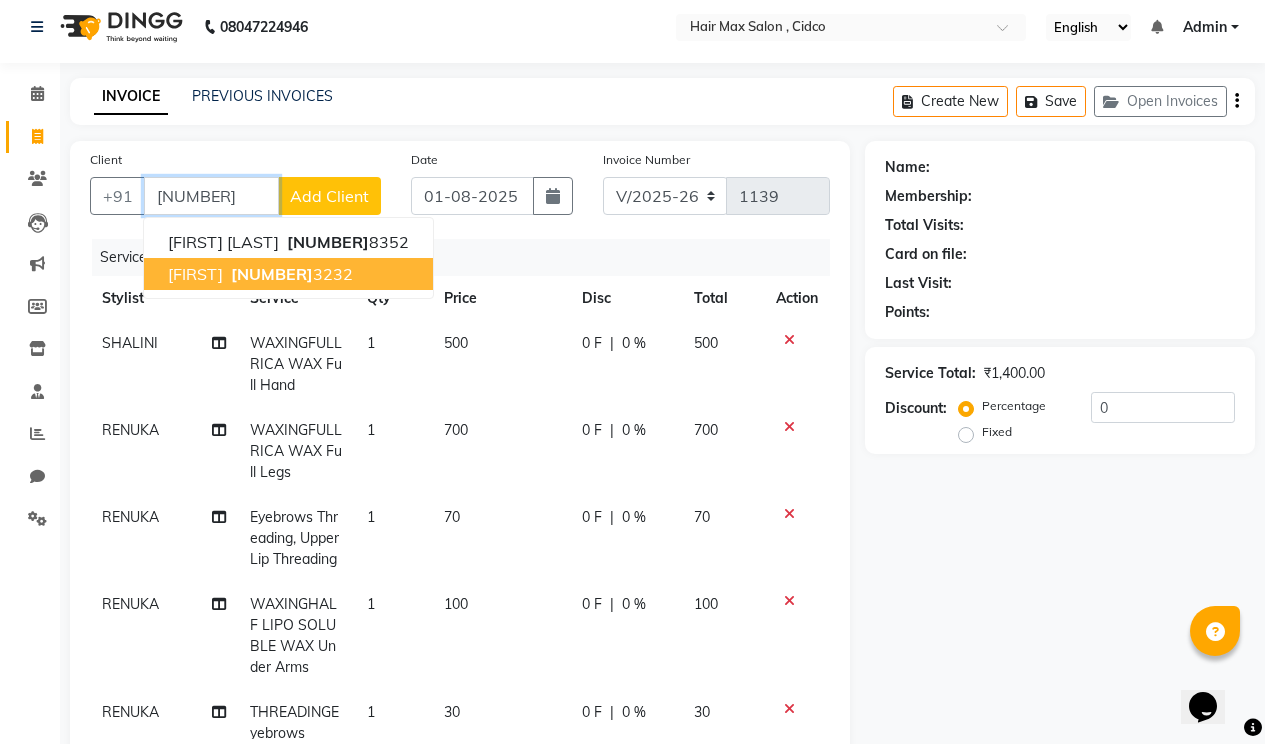 click on "[FIRST] [PHONE]" at bounding box center (288, 274) 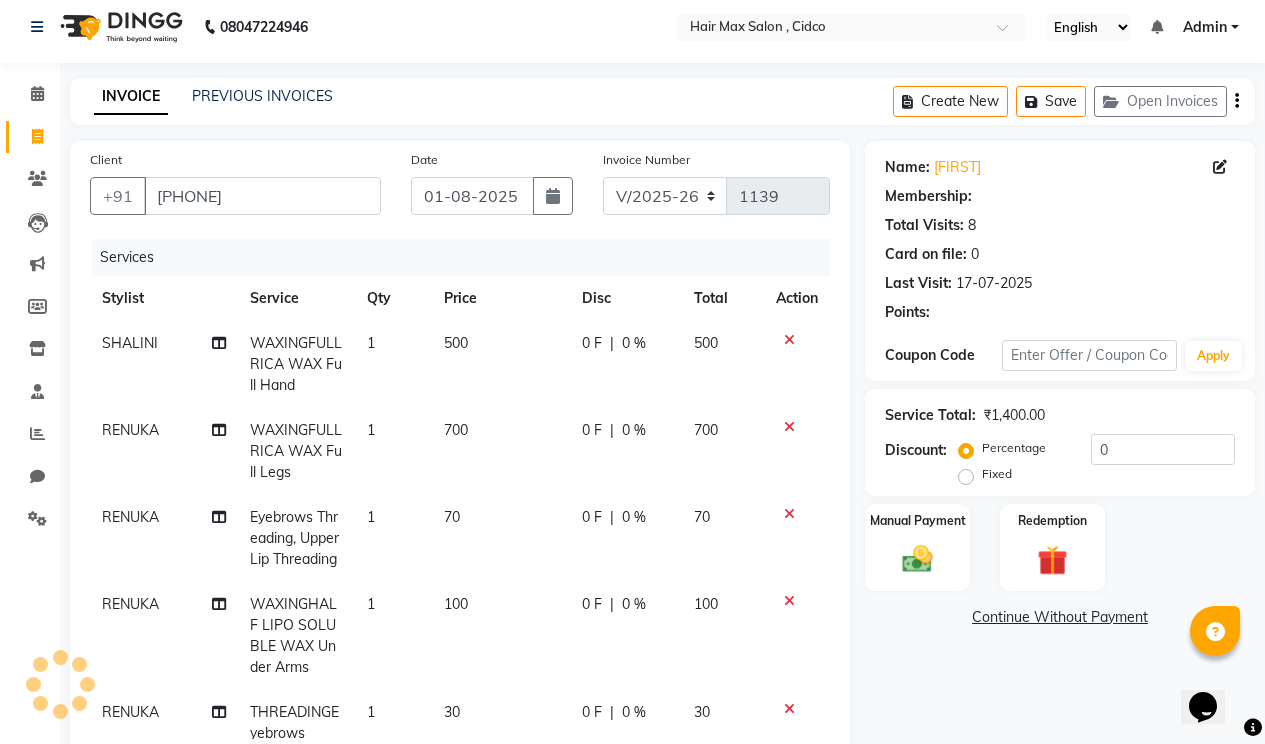 scroll, scrollTop: 69, scrollLeft: 0, axis: vertical 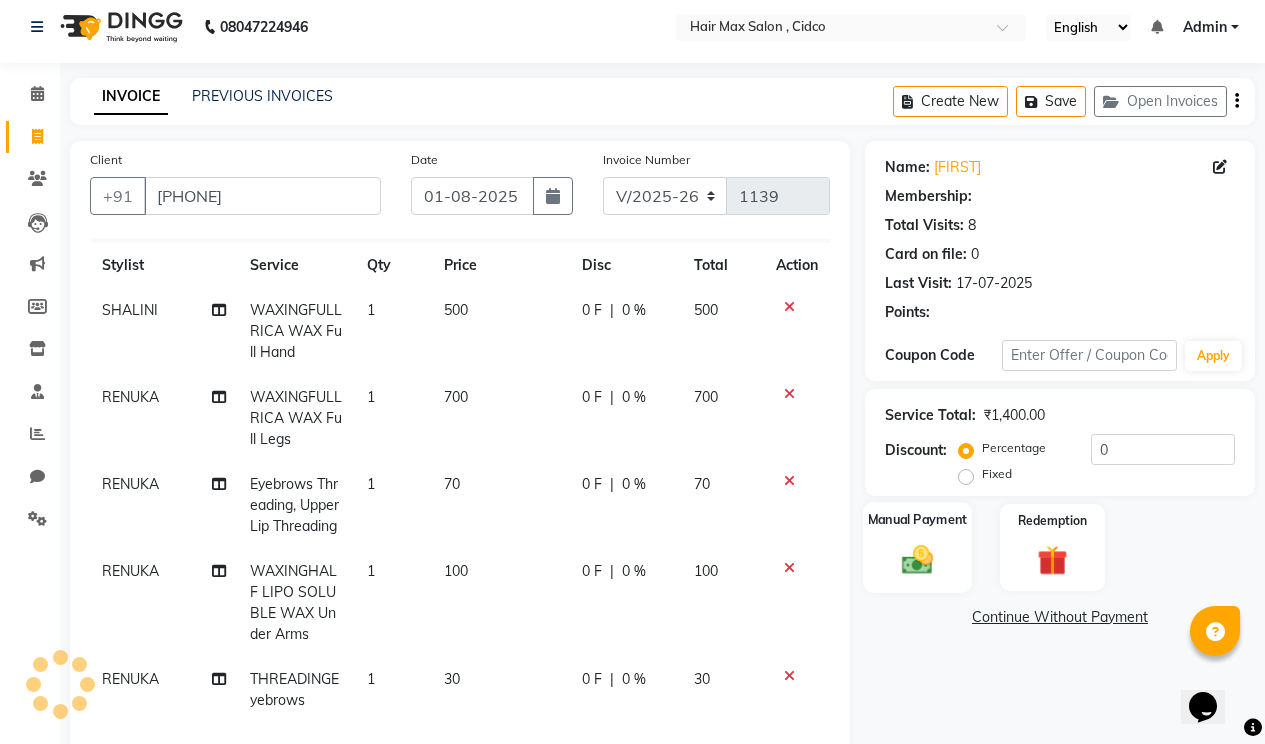 select on "1: Object" 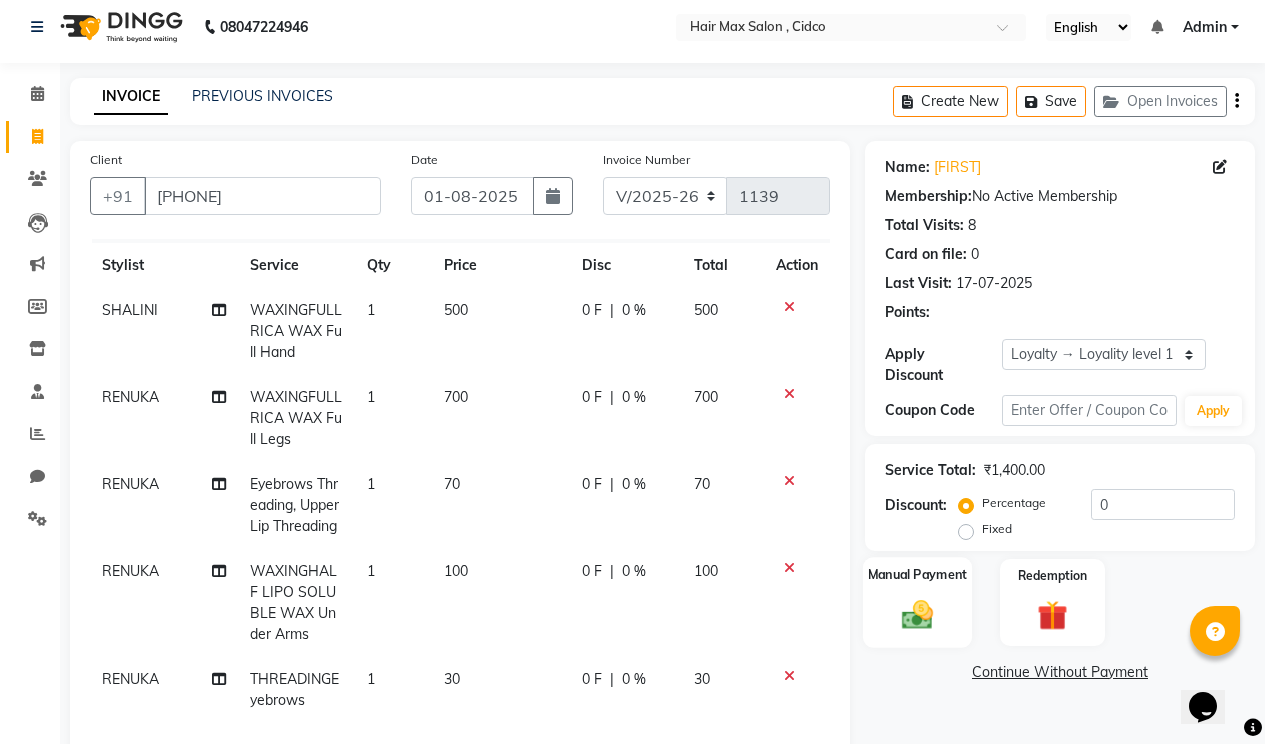 click on "Fixed" 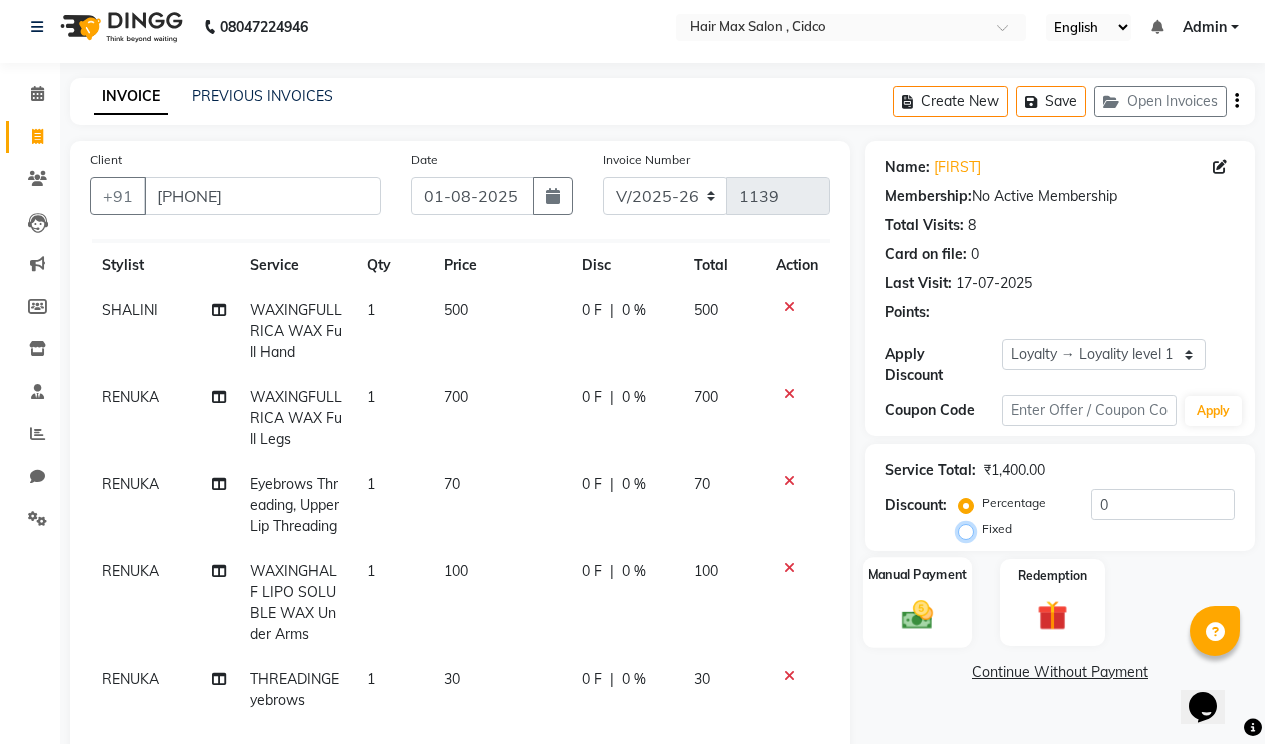 click on "Fixed" at bounding box center (970, 529) 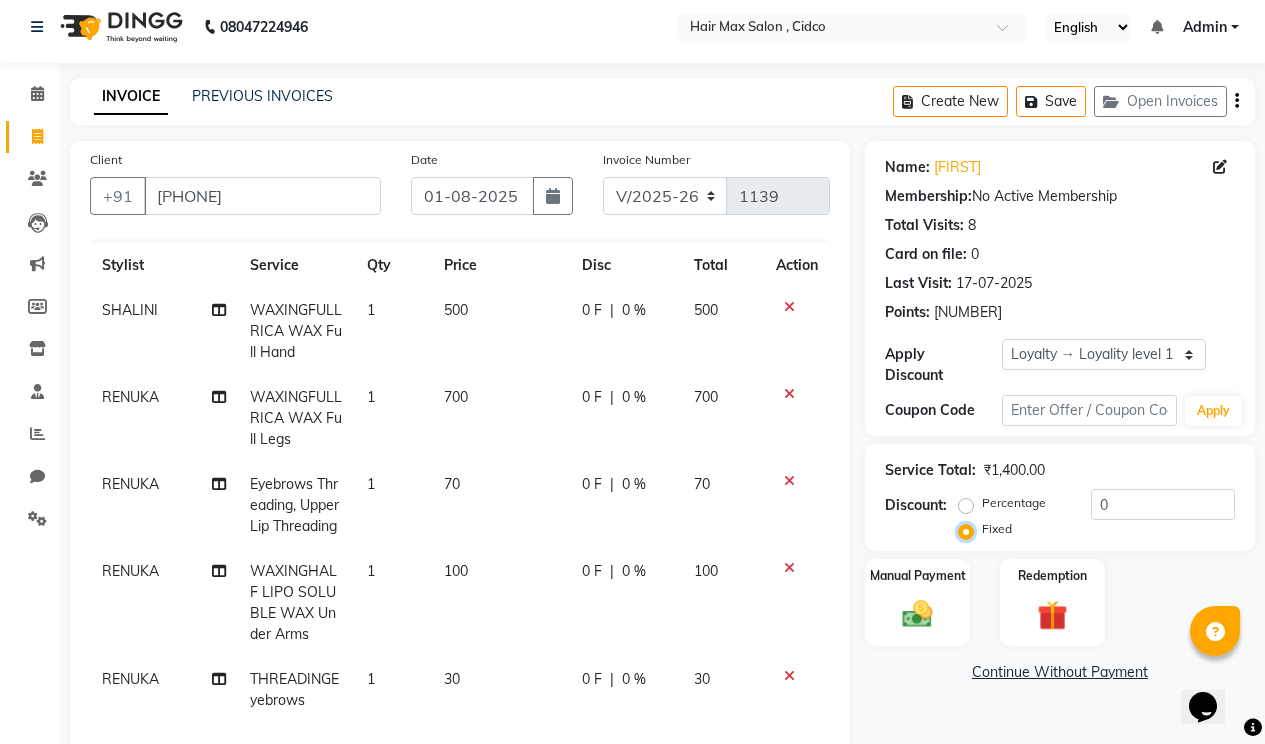 scroll, scrollTop: 309, scrollLeft: 0, axis: vertical 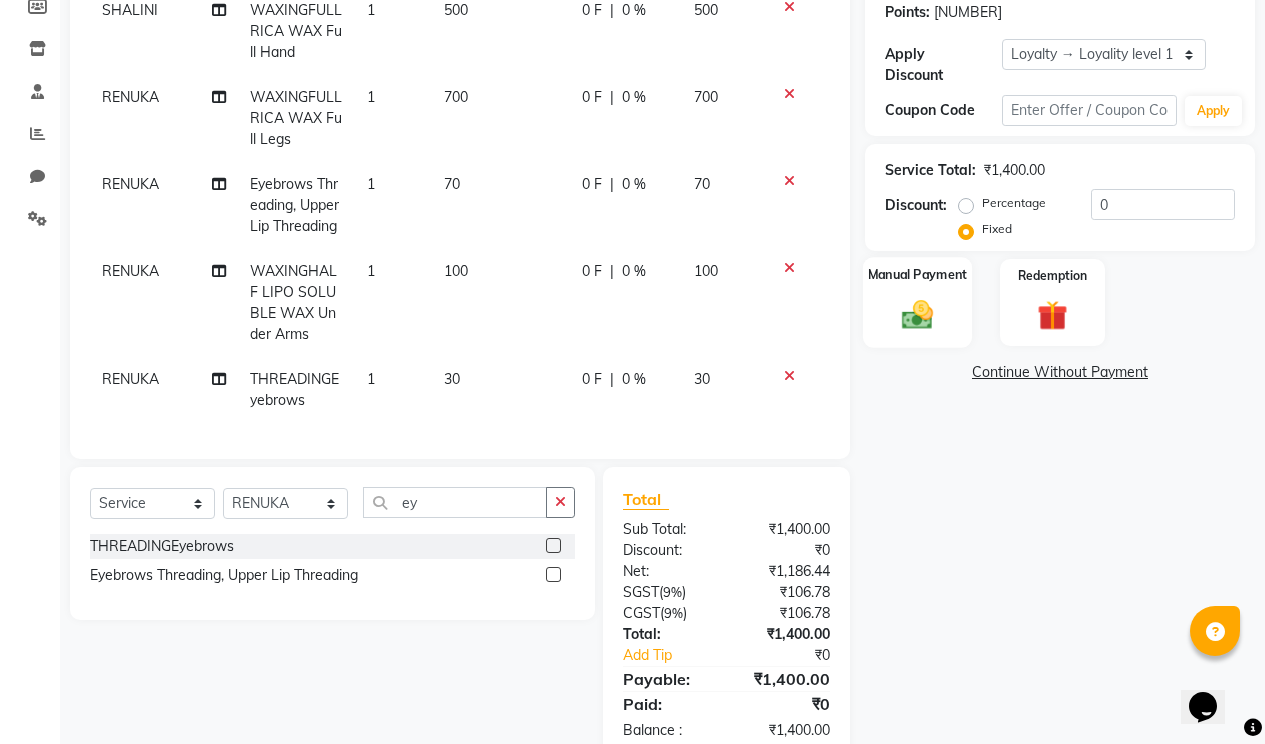 click 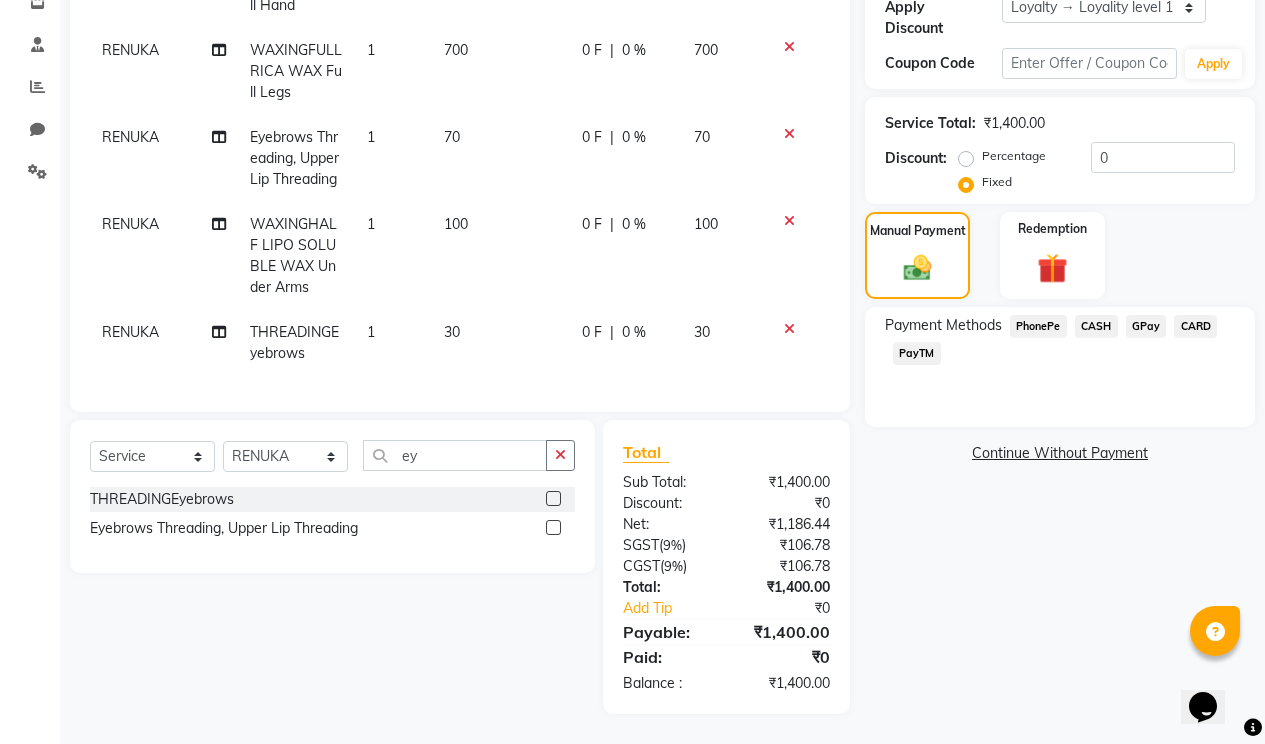 scroll, scrollTop: 0, scrollLeft: 0, axis: both 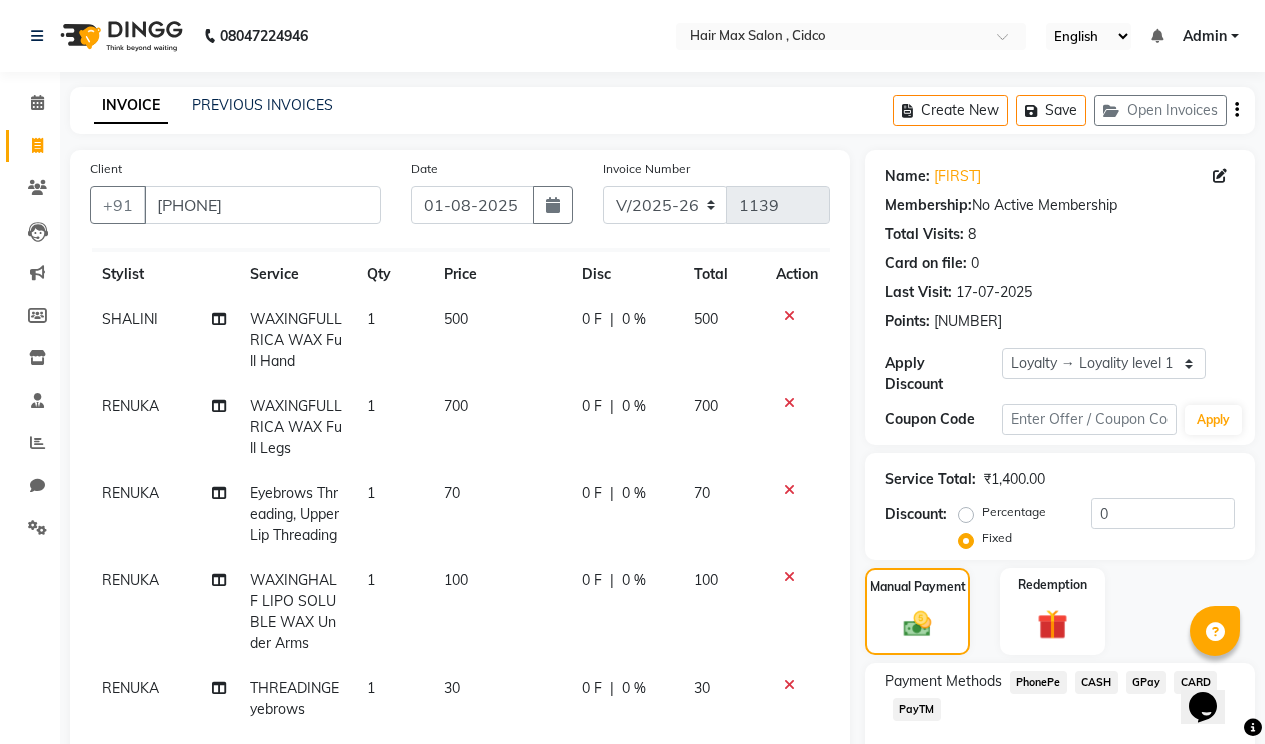 click on "WAXINGFULL RICA WAX Full Hand" 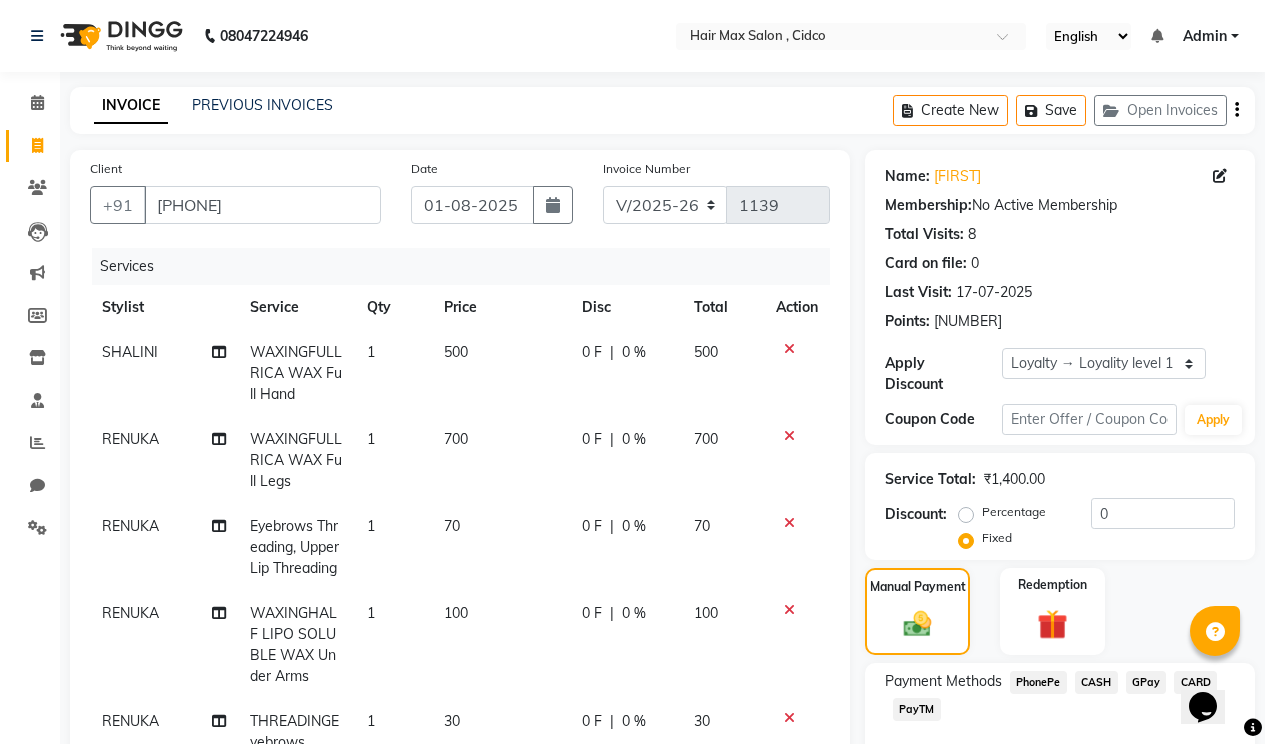 select on "86060" 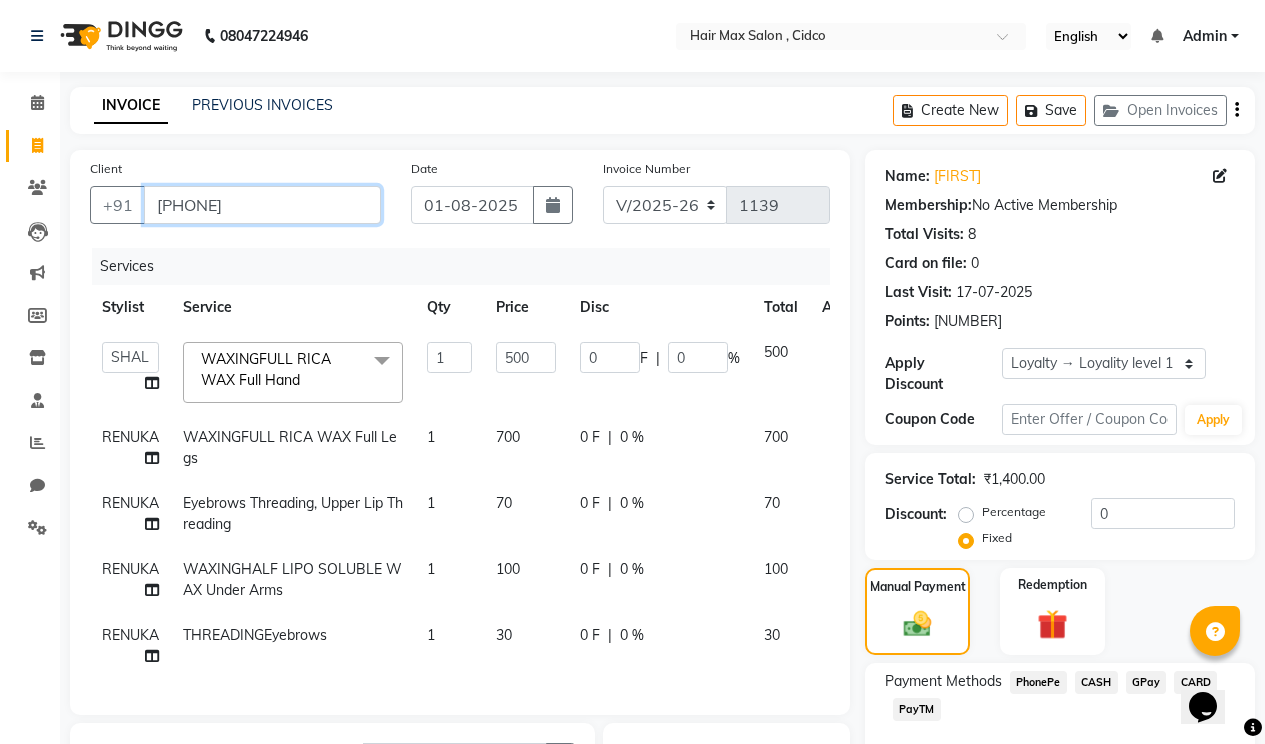 click on "[PHONE]" at bounding box center [262, 205] 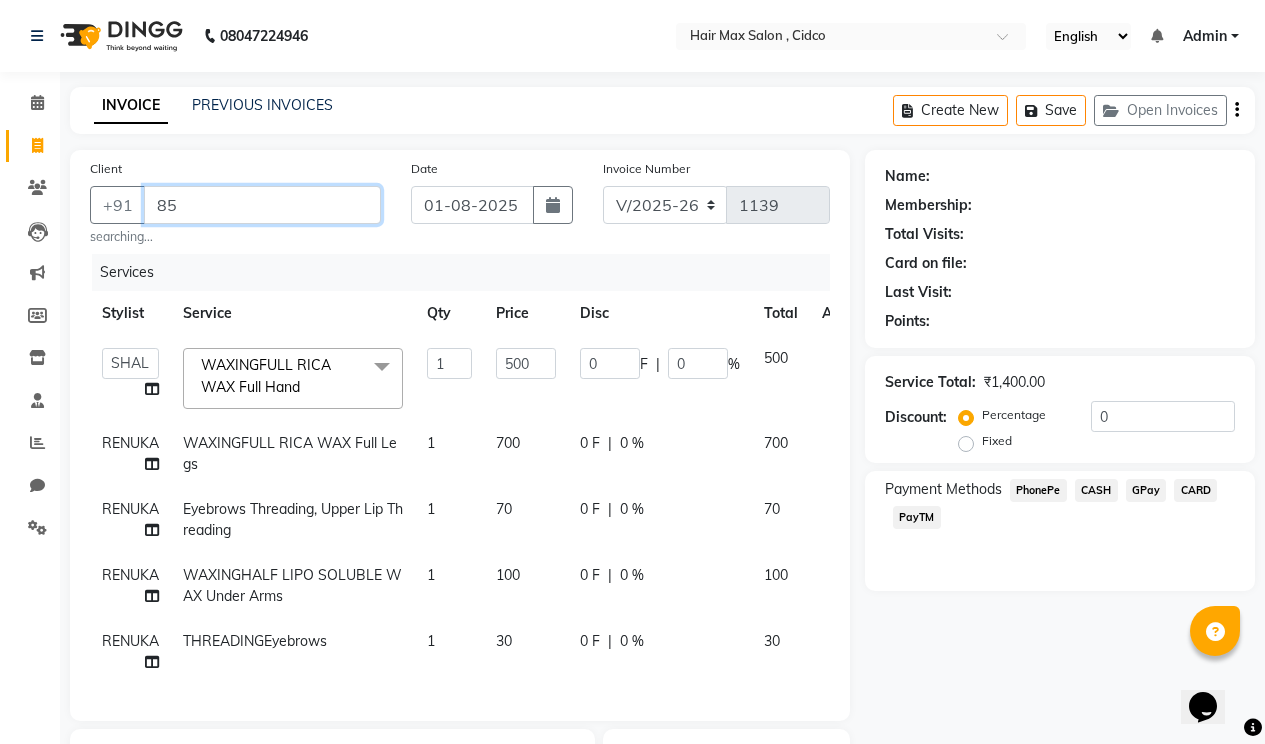 type on "8" 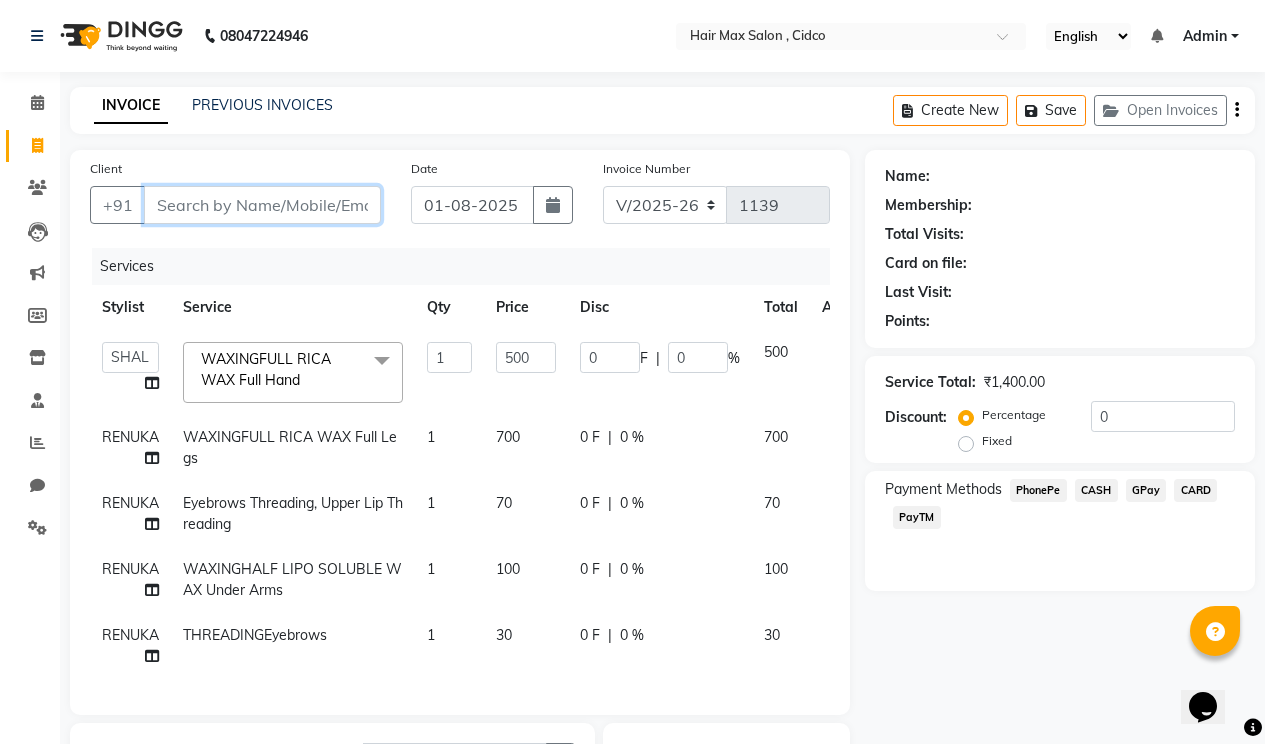 click on "Client" at bounding box center [262, 205] 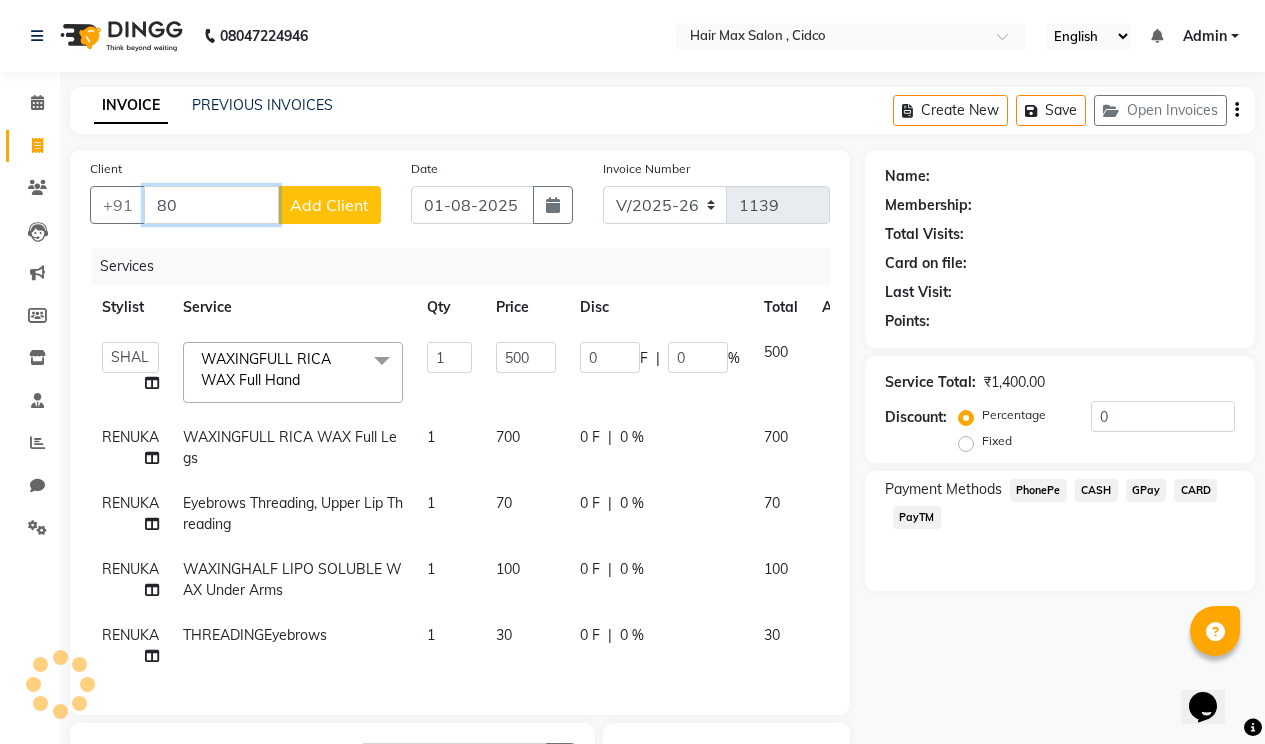 type on "8" 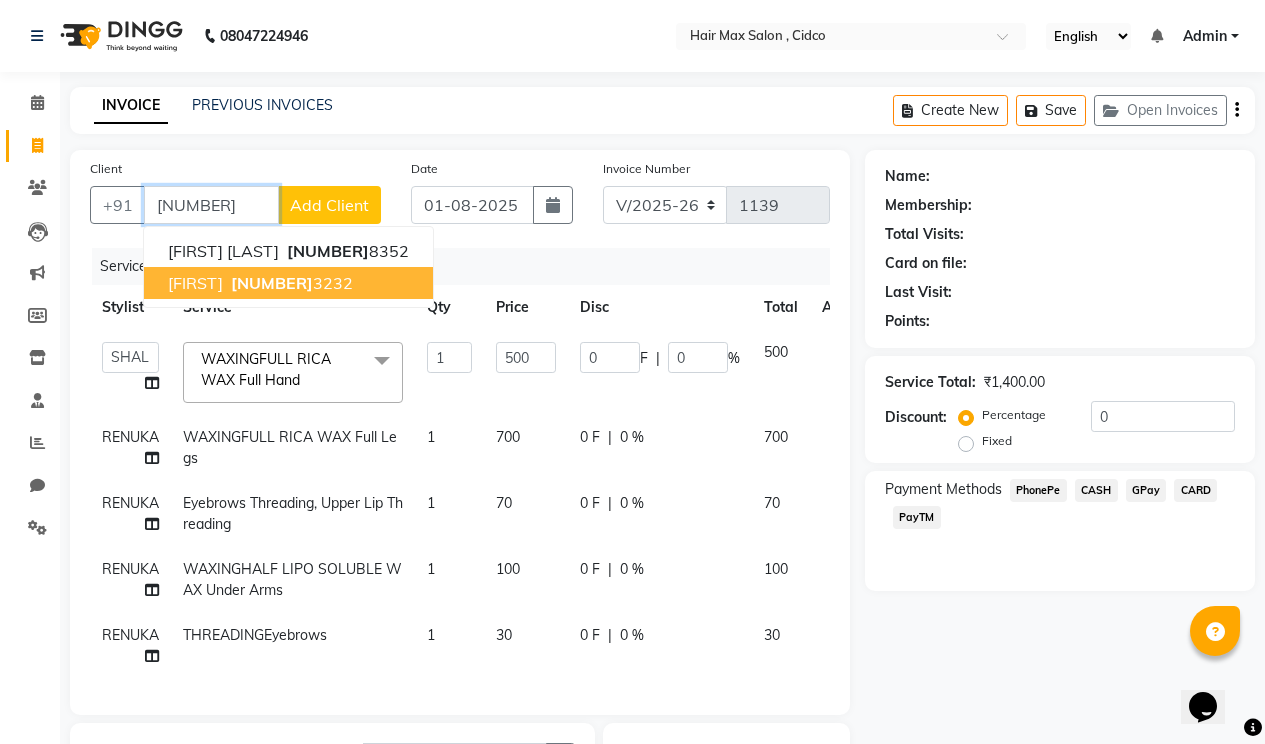 click on "[NUMBER]" at bounding box center [272, 283] 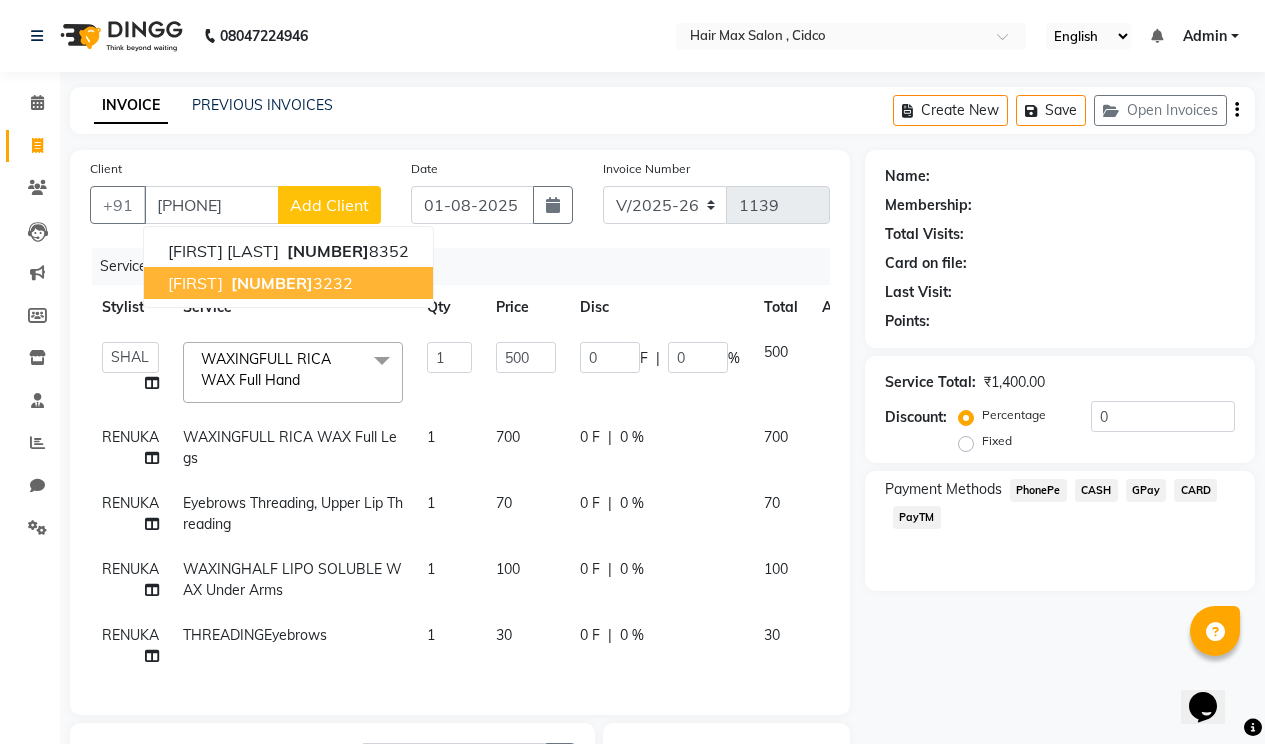 select on "1: Object" 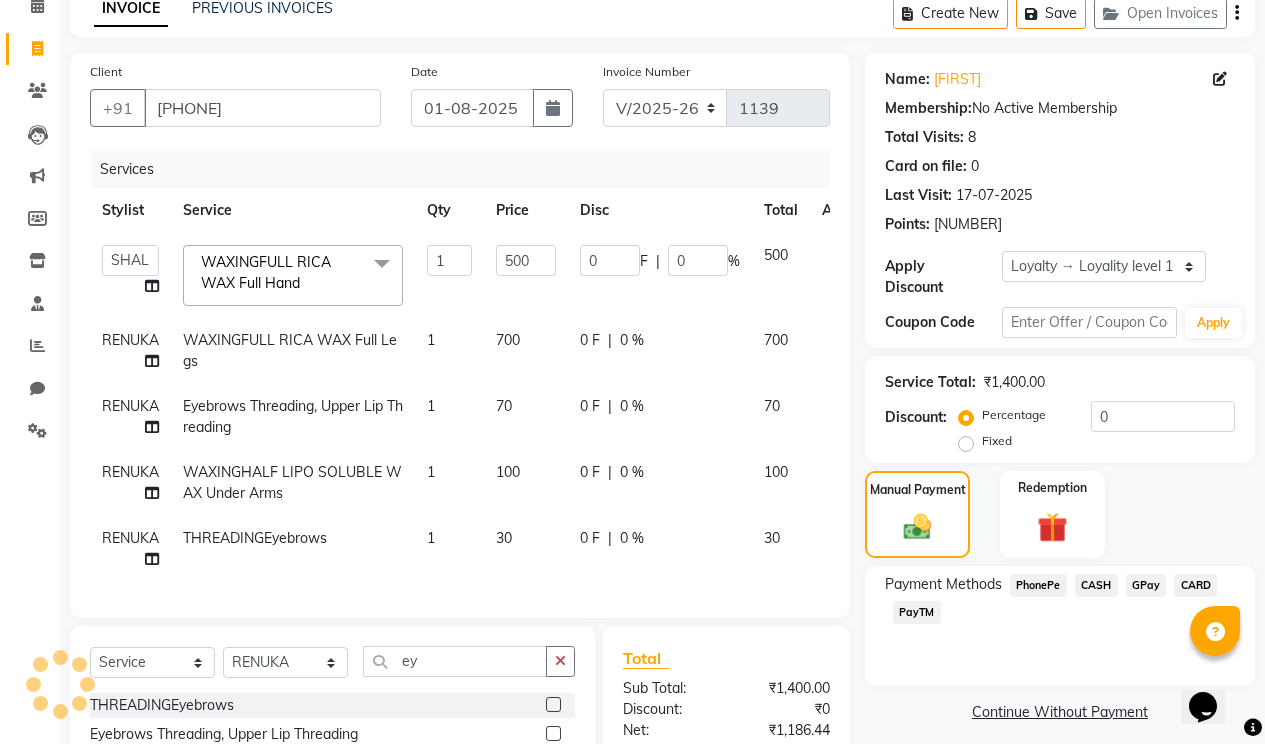 scroll, scrollTop: 200, scrollLeft: 0, axis: vertical 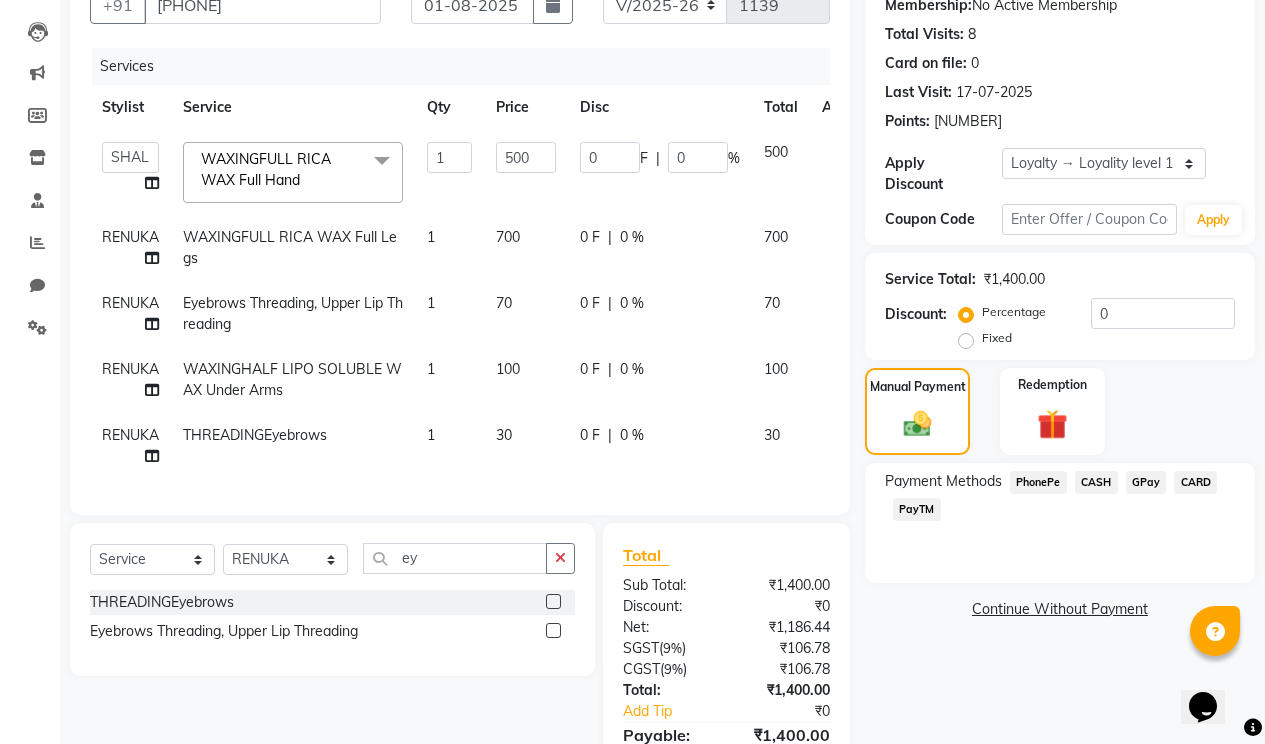 click on "PhonePe" 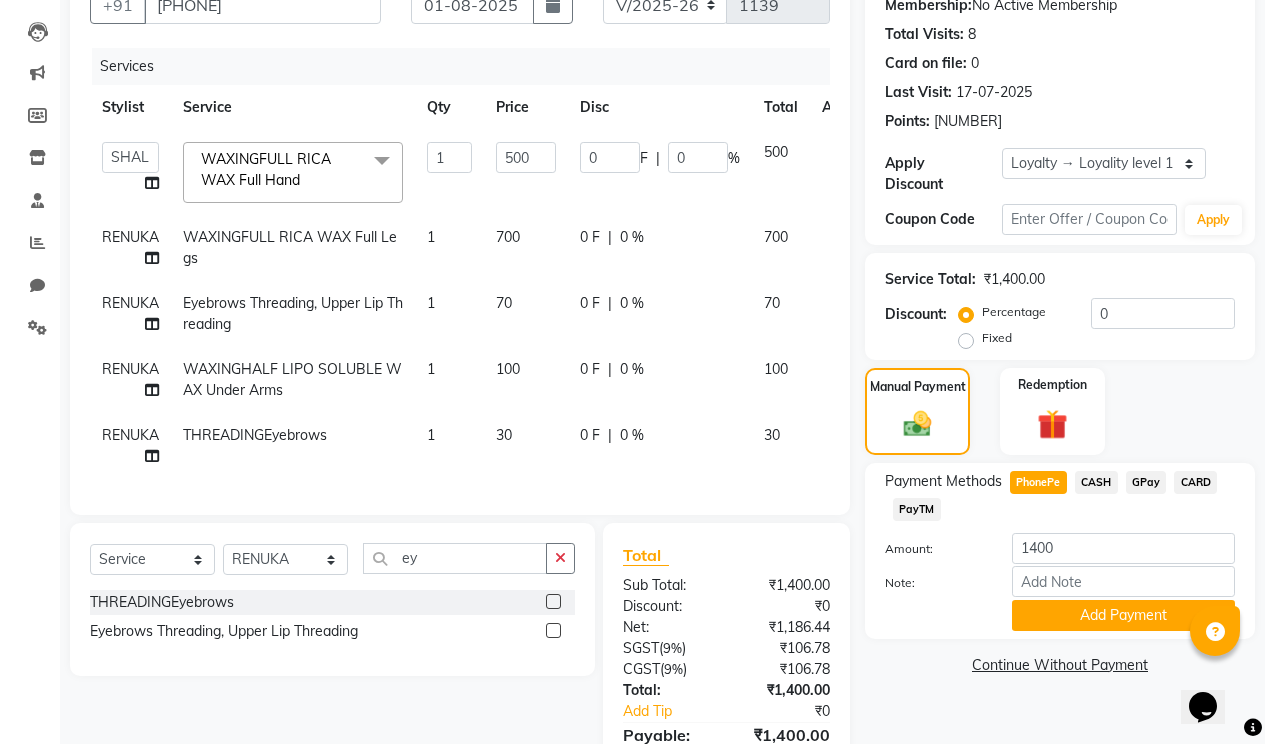 scroll, scrollTop: 318, scrollLeft: 0, axis: vertical 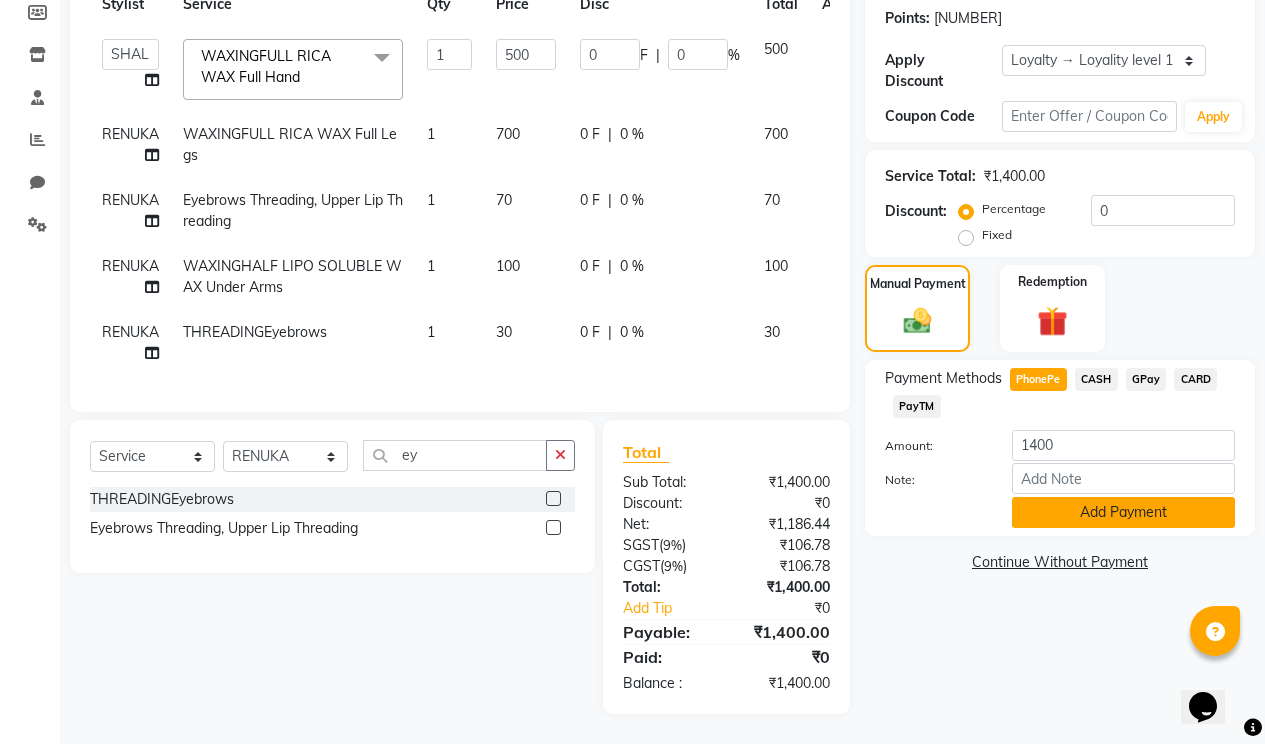 click on "Add Payment" 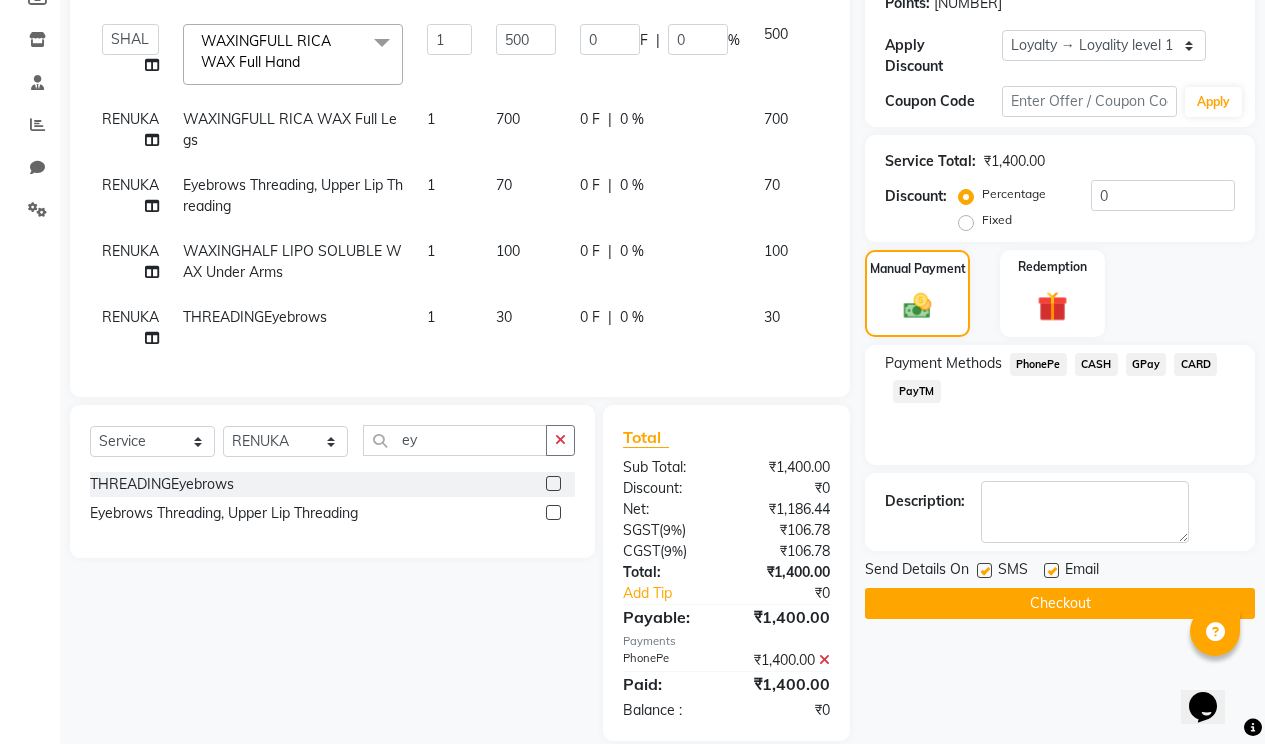 scroll, scrollTop: 521, scrollLeft: 0, axis: vertical 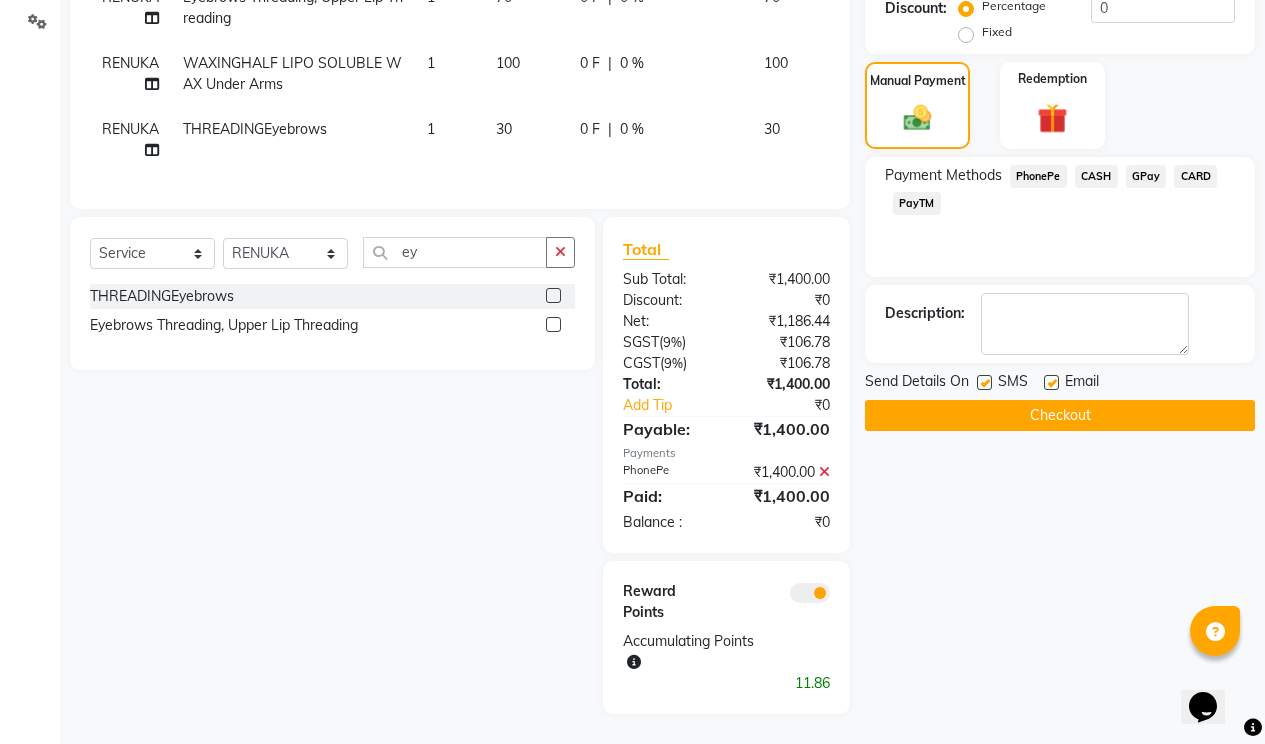 click 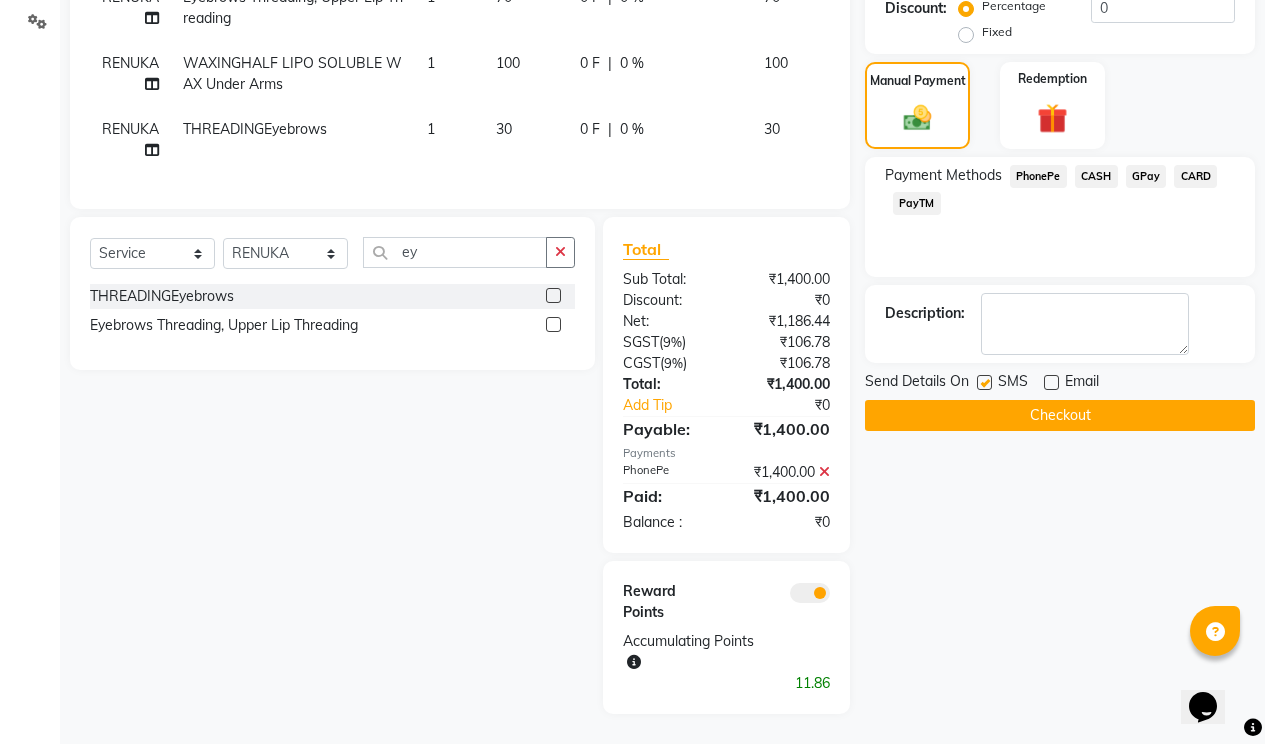 click 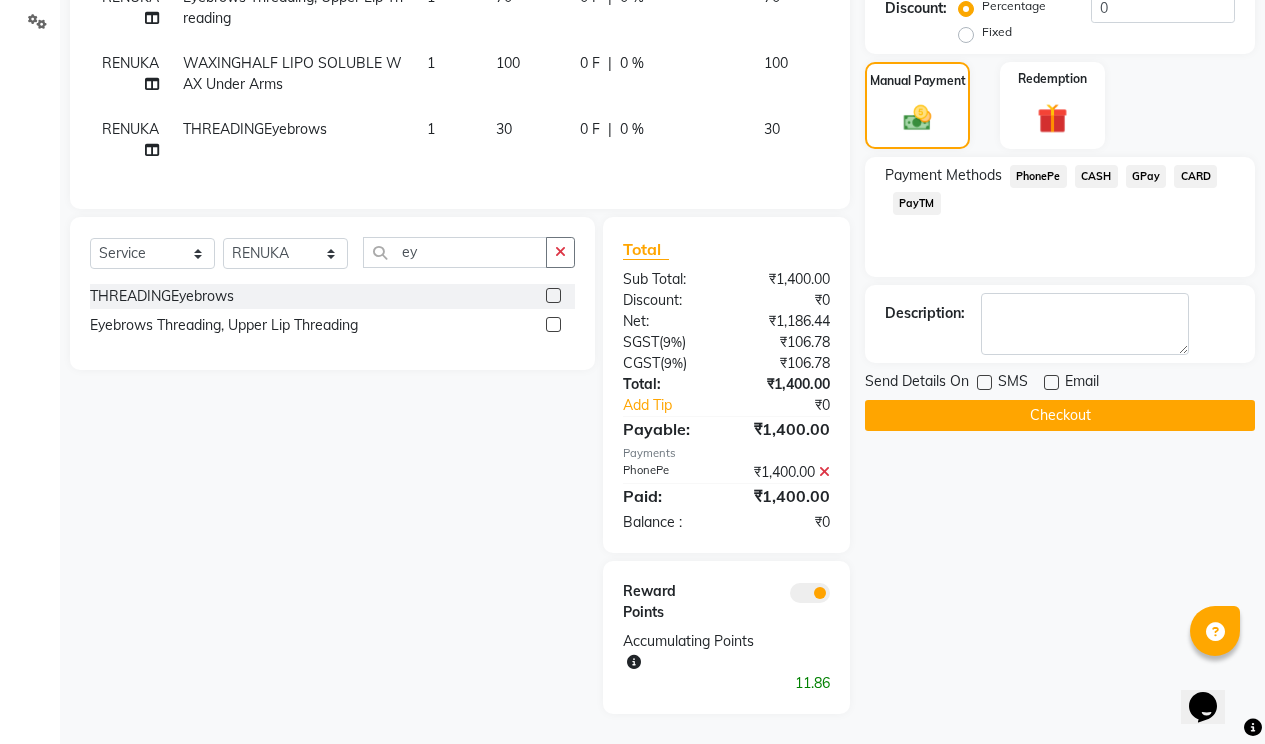 click on "Checkout" 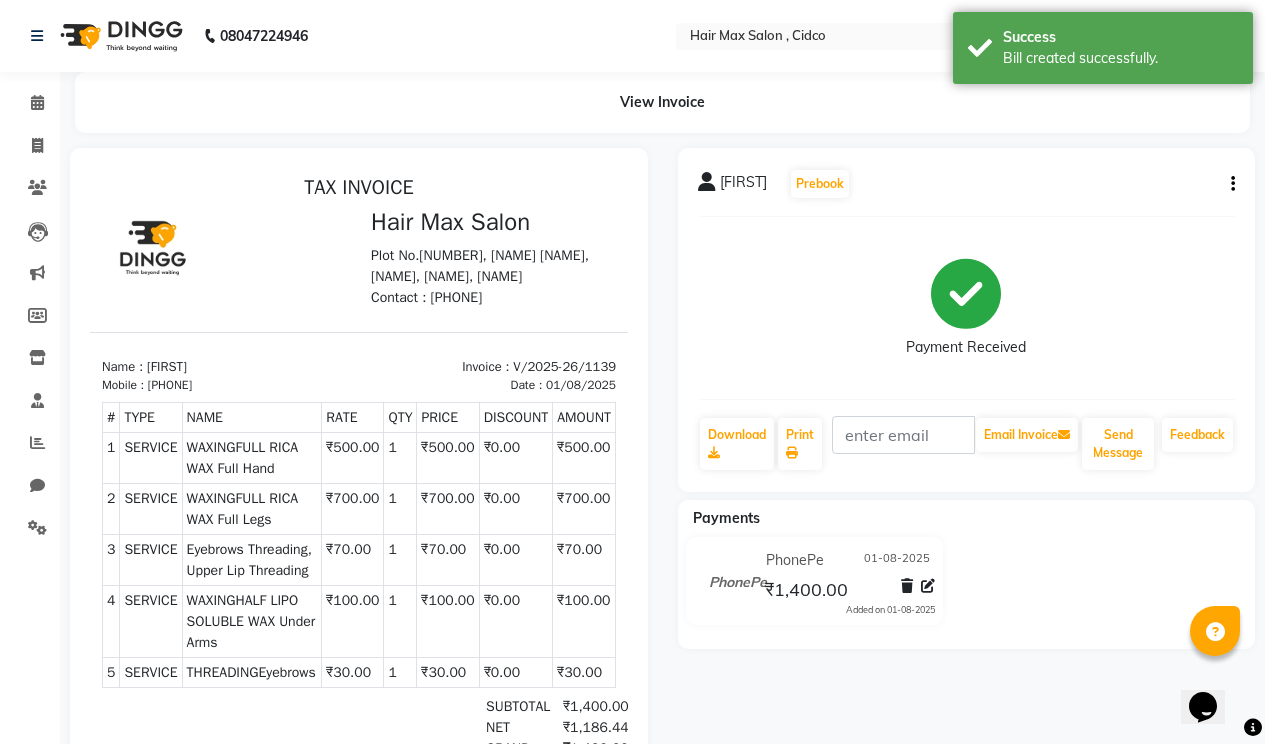 scroll, scrollTop: 0, scrollLeft: 0, axis: both 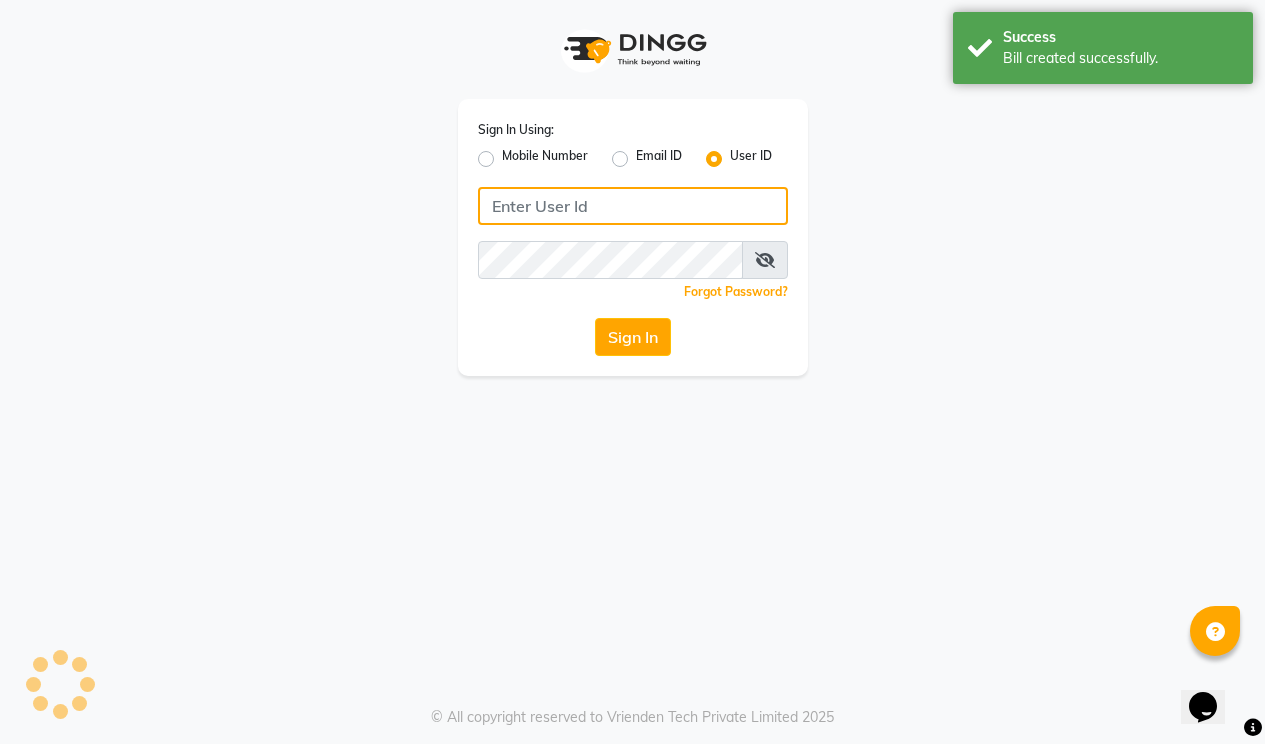 type on "hairmaxsalon" 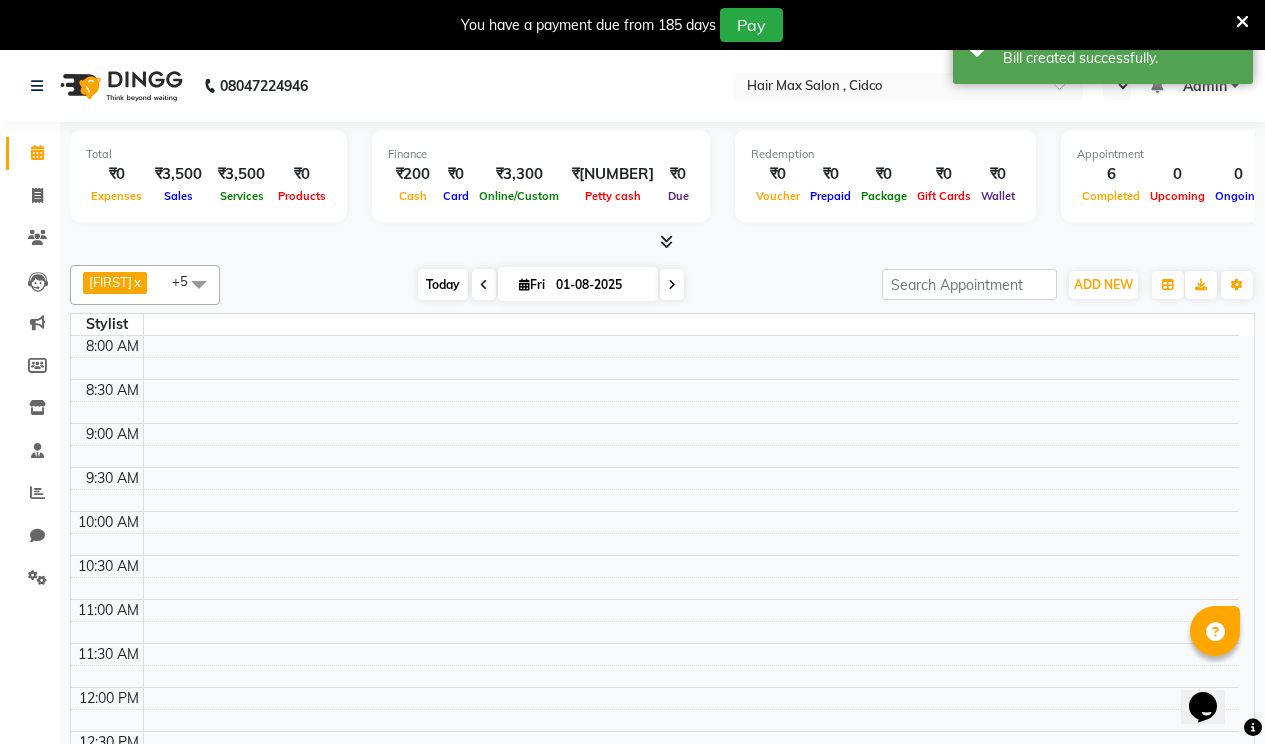 select on "en" 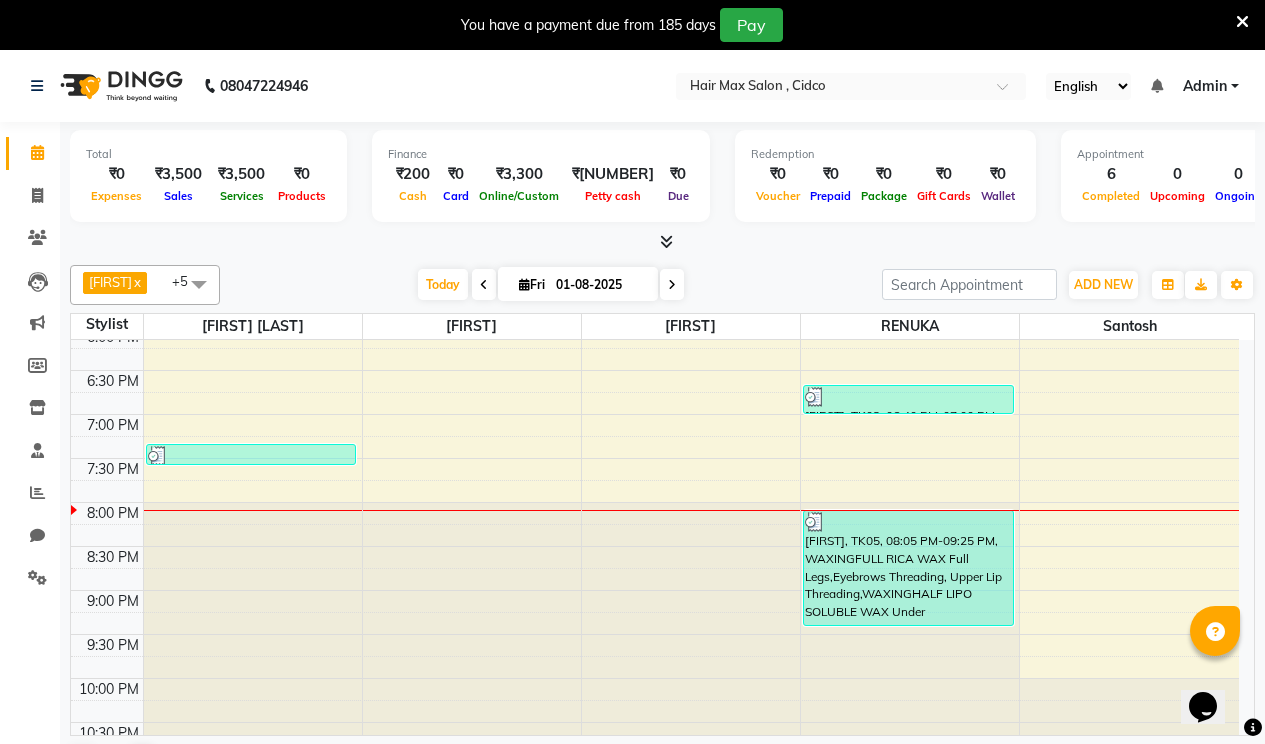 scroll, scrollTop: 924, scrollLeft: 0, axis: vertical 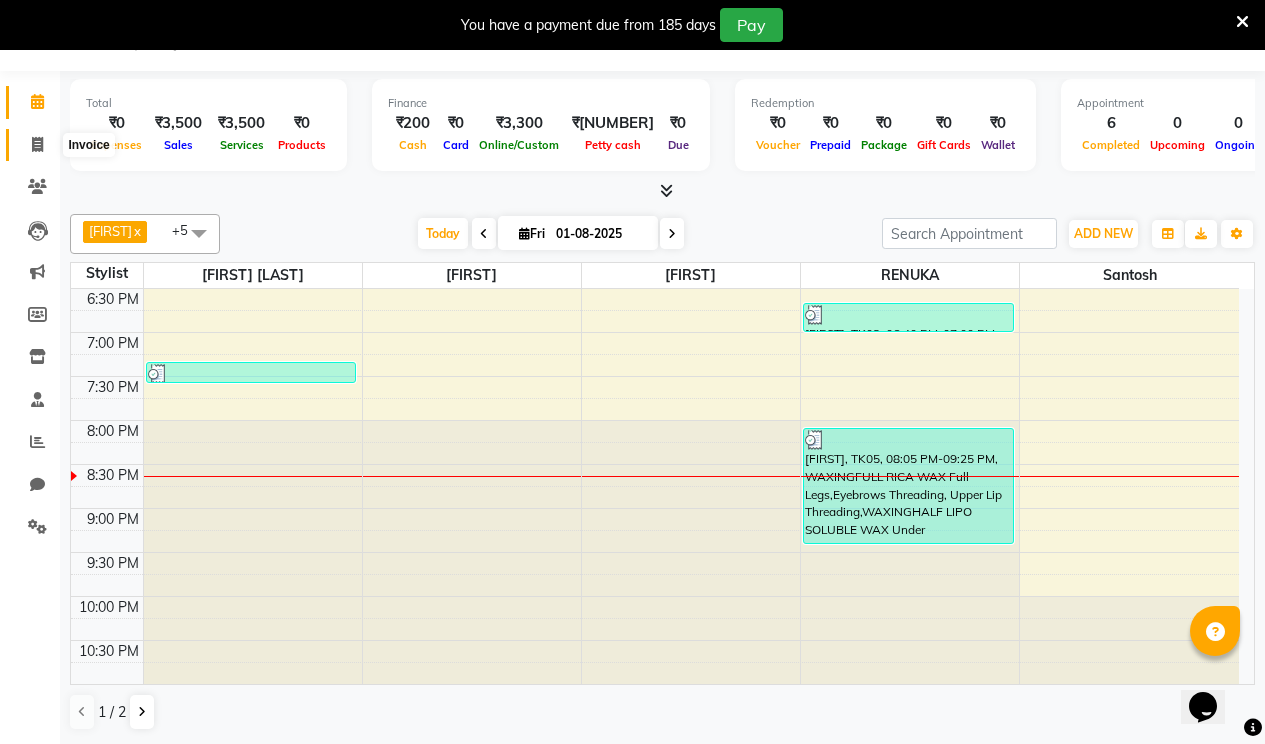 click 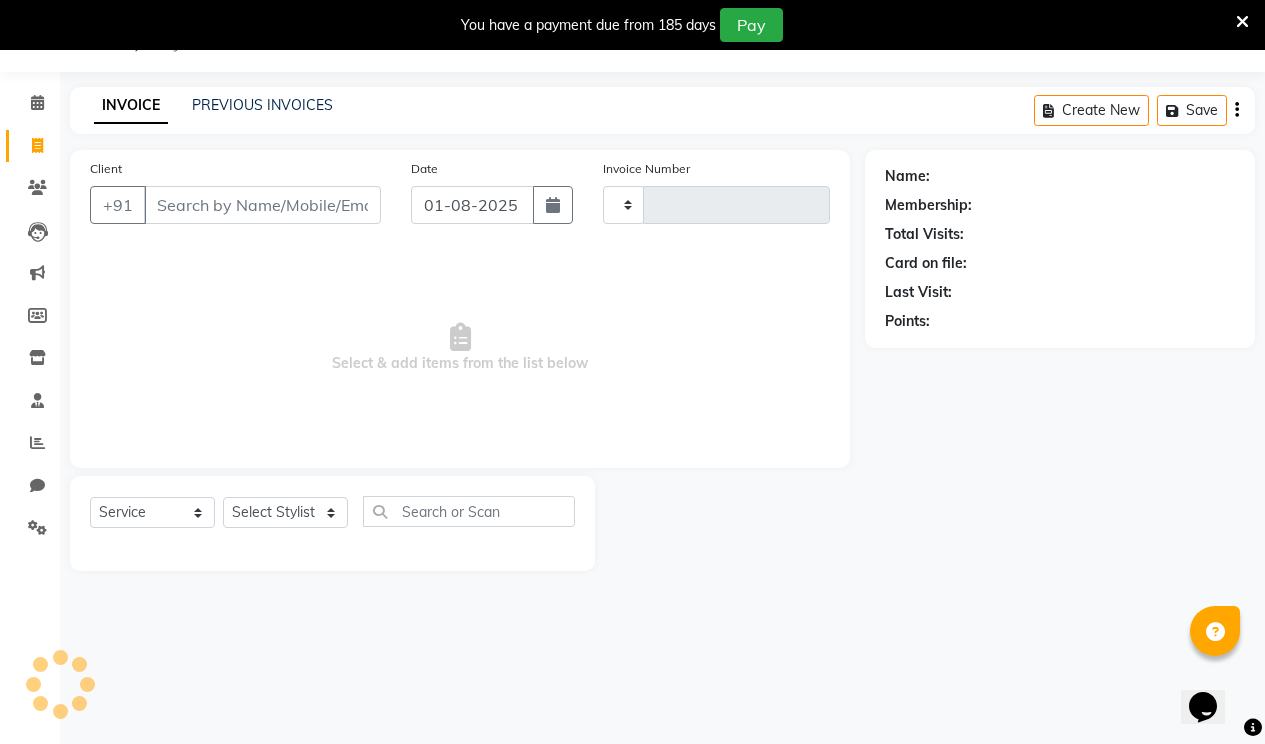 scroll, scrollTop: 50, scrollLeft: 0, axis: vertical 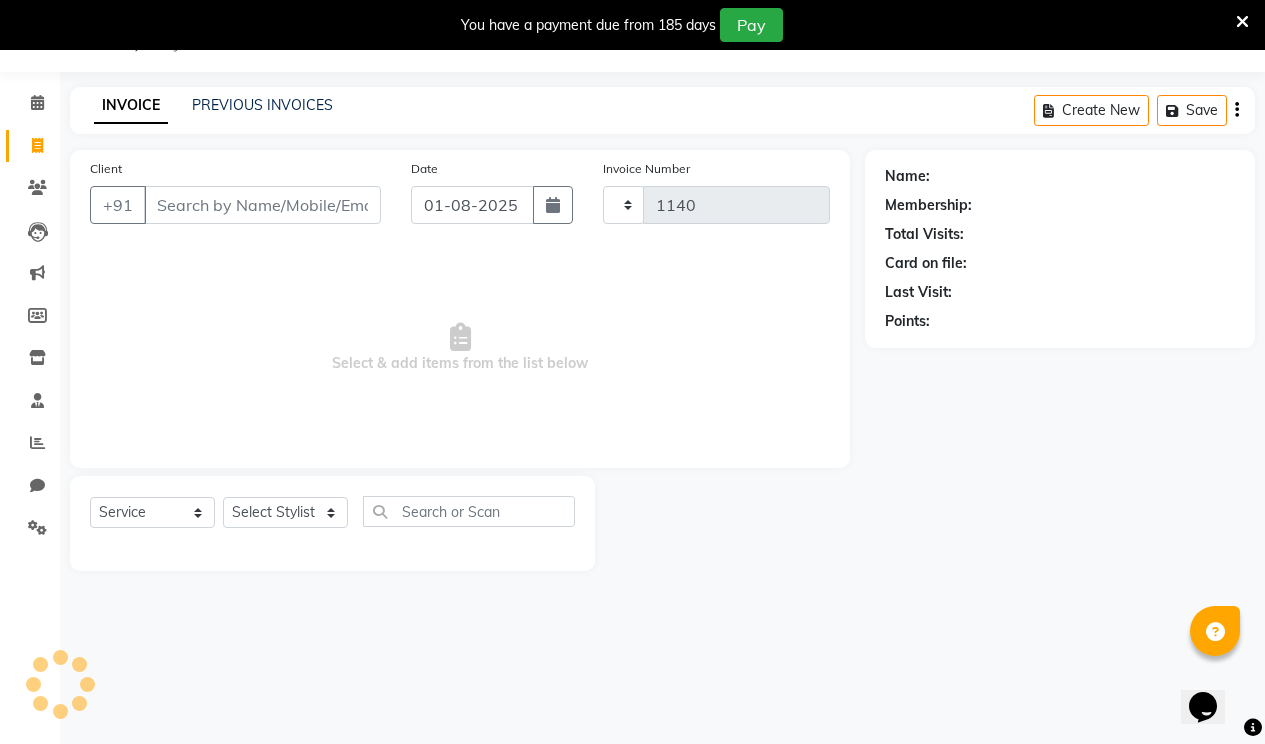 select on "7580" 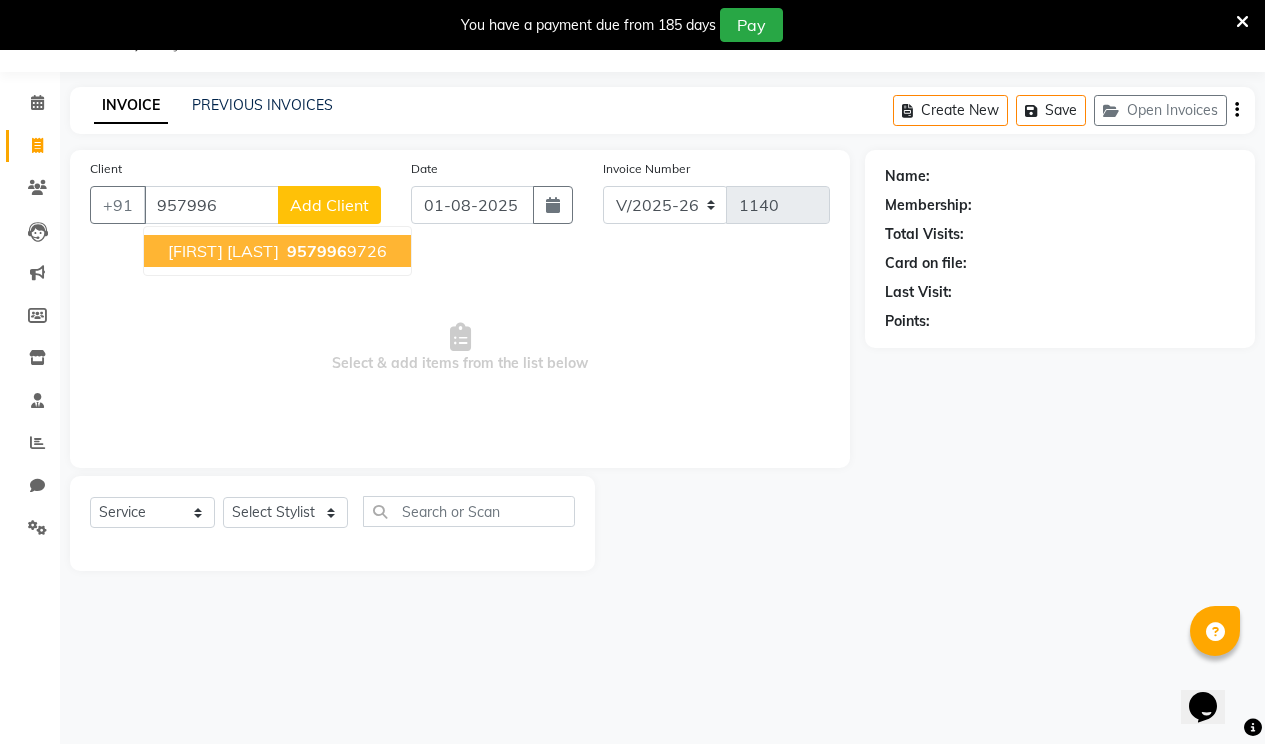 click on "[FIRST] [LAST]" at bounding box center (223, 251) 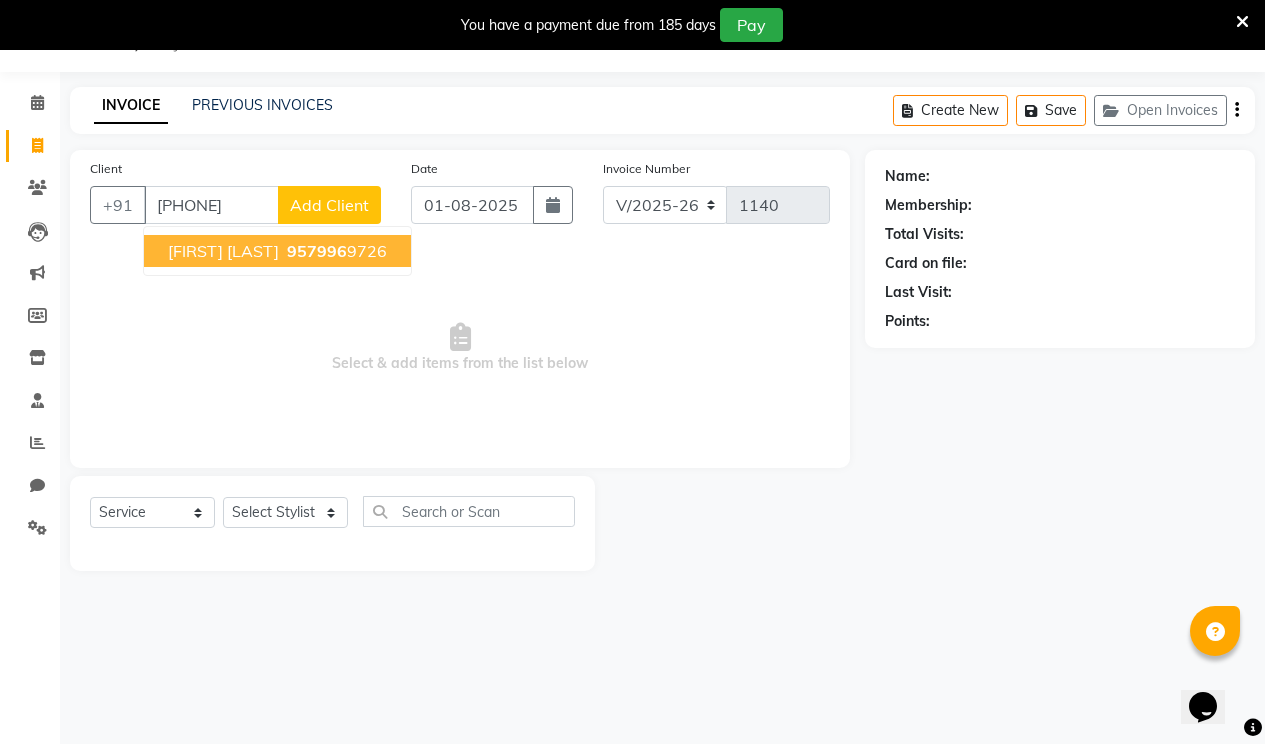 type on "[PHONE]" 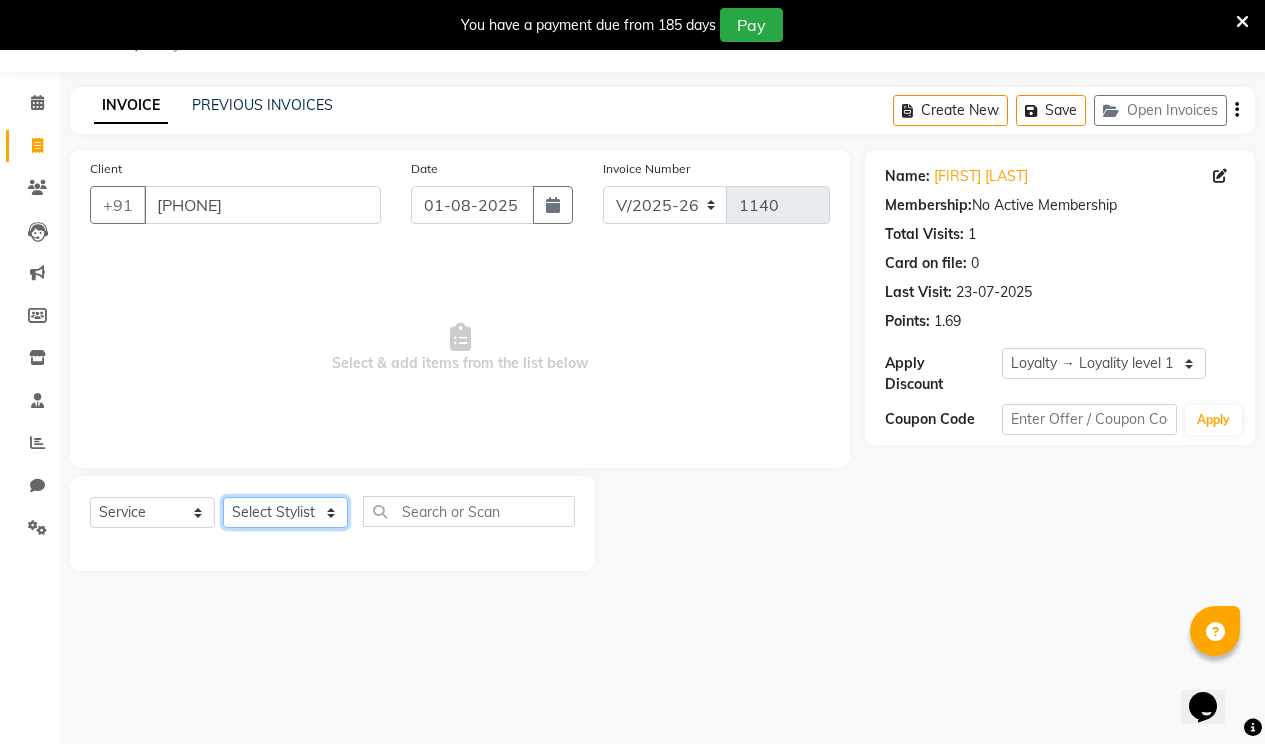 click on "Select Stylist [FIRST] [LAST] [FIRST] [FIRST] [FIRST]" 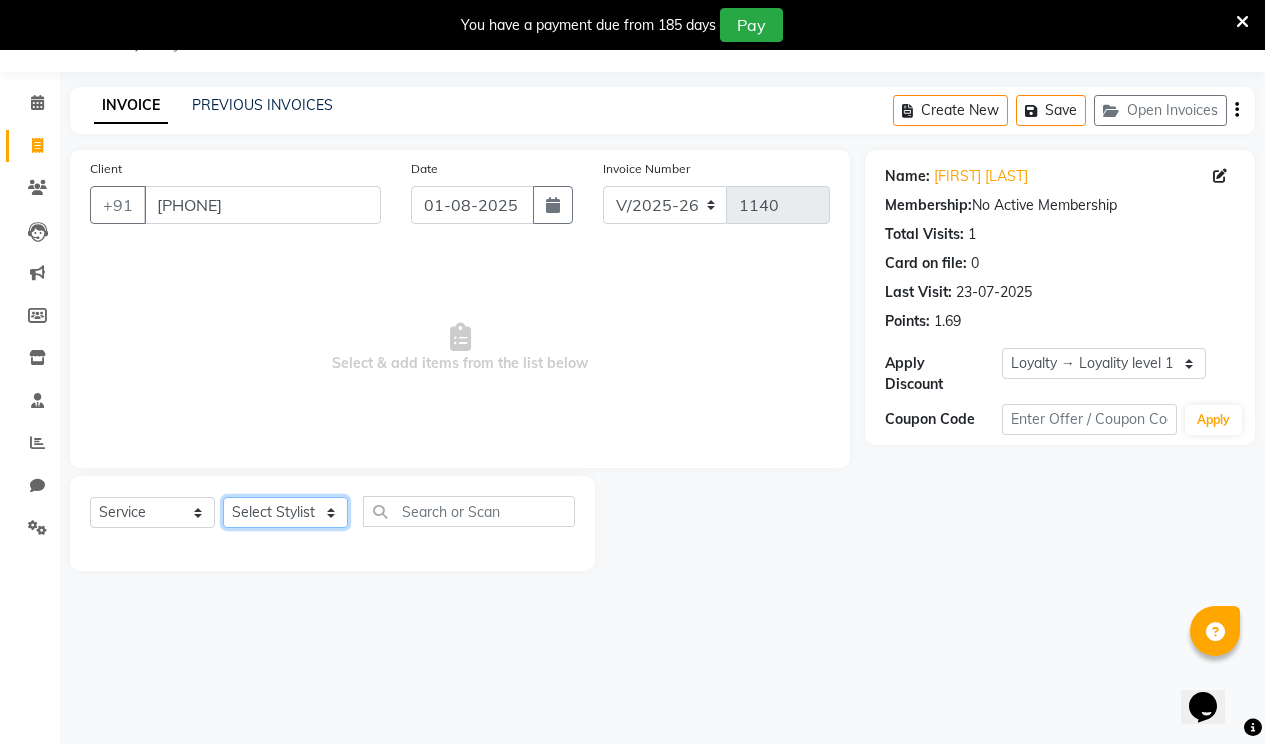 select on "69941" 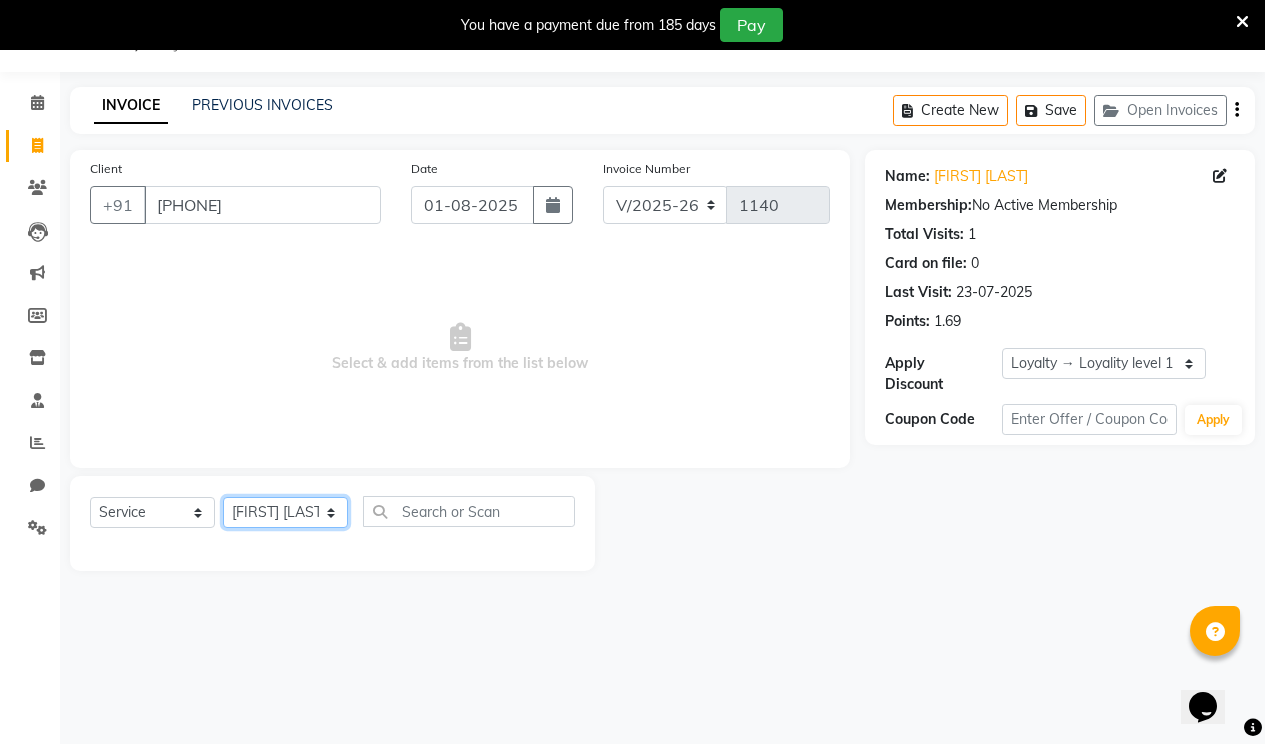 click on "Select Stylist [FIRST] [LAST] [FIRST] [FIRST] [FIRST]" 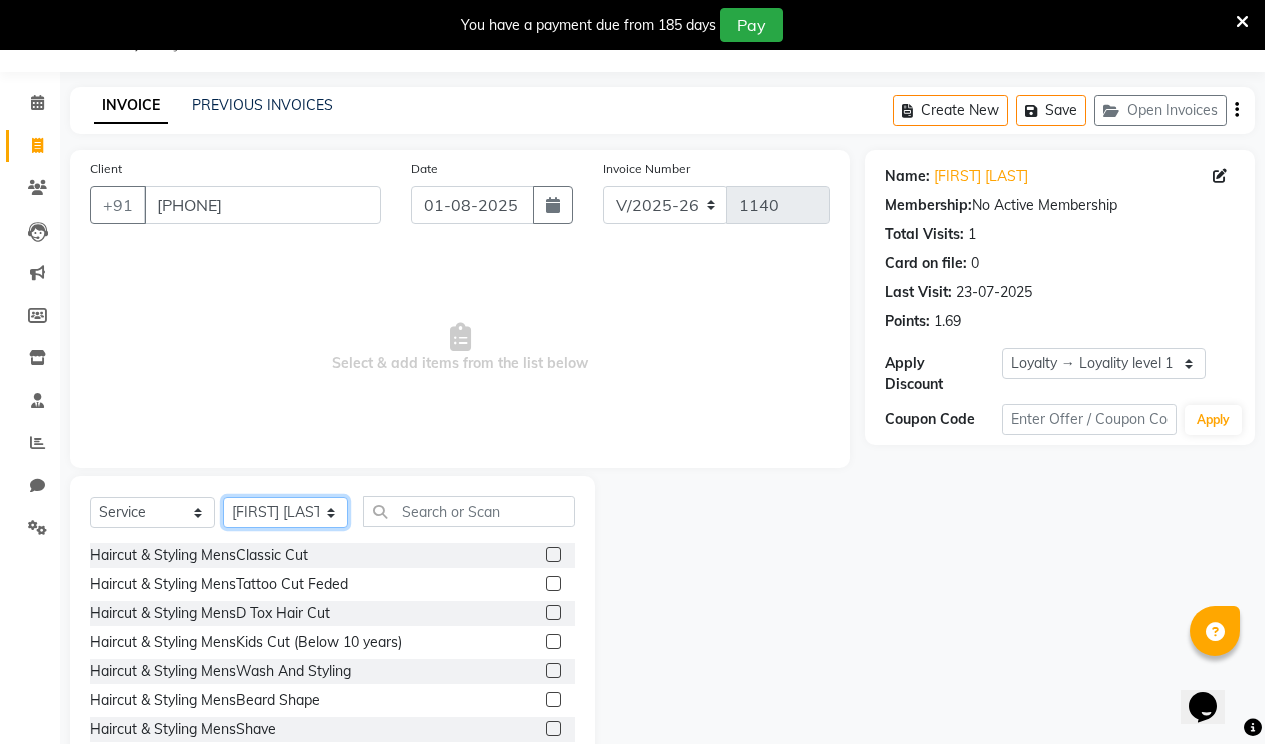 scroll, scrollTop: 107, scrollLeft: 0, axis: vertical 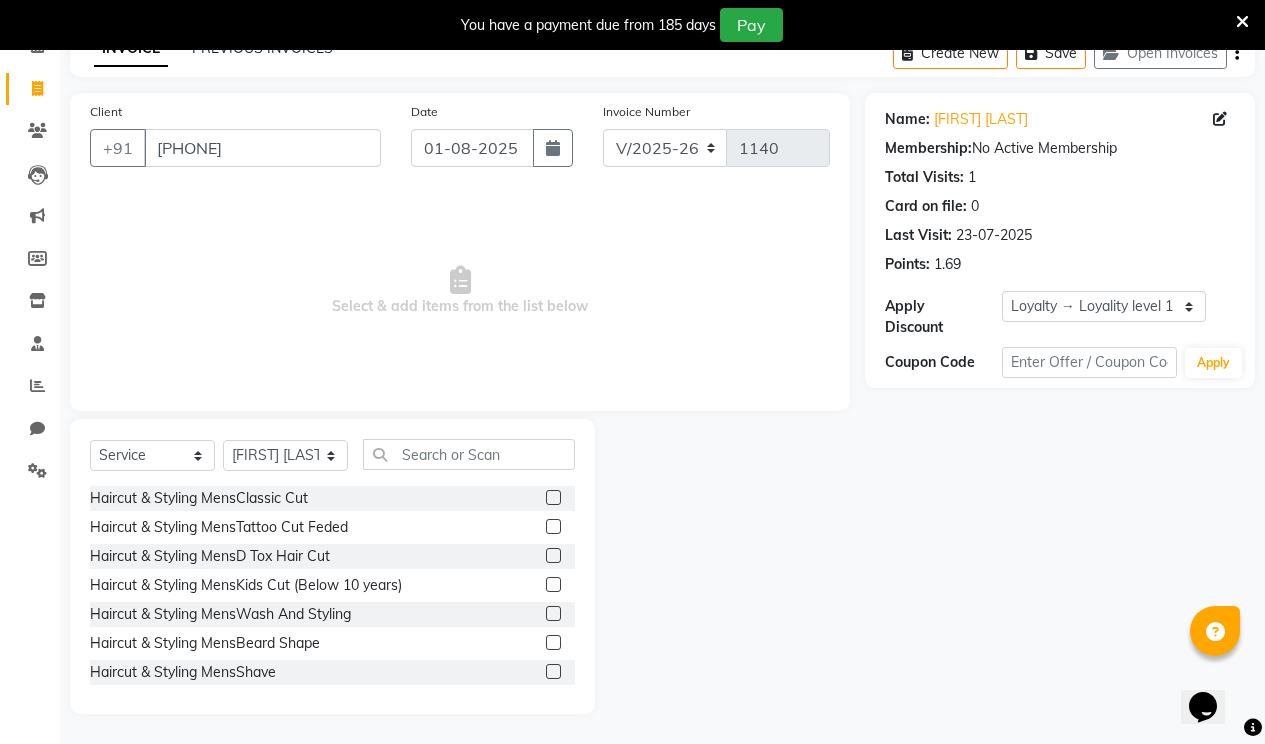 click 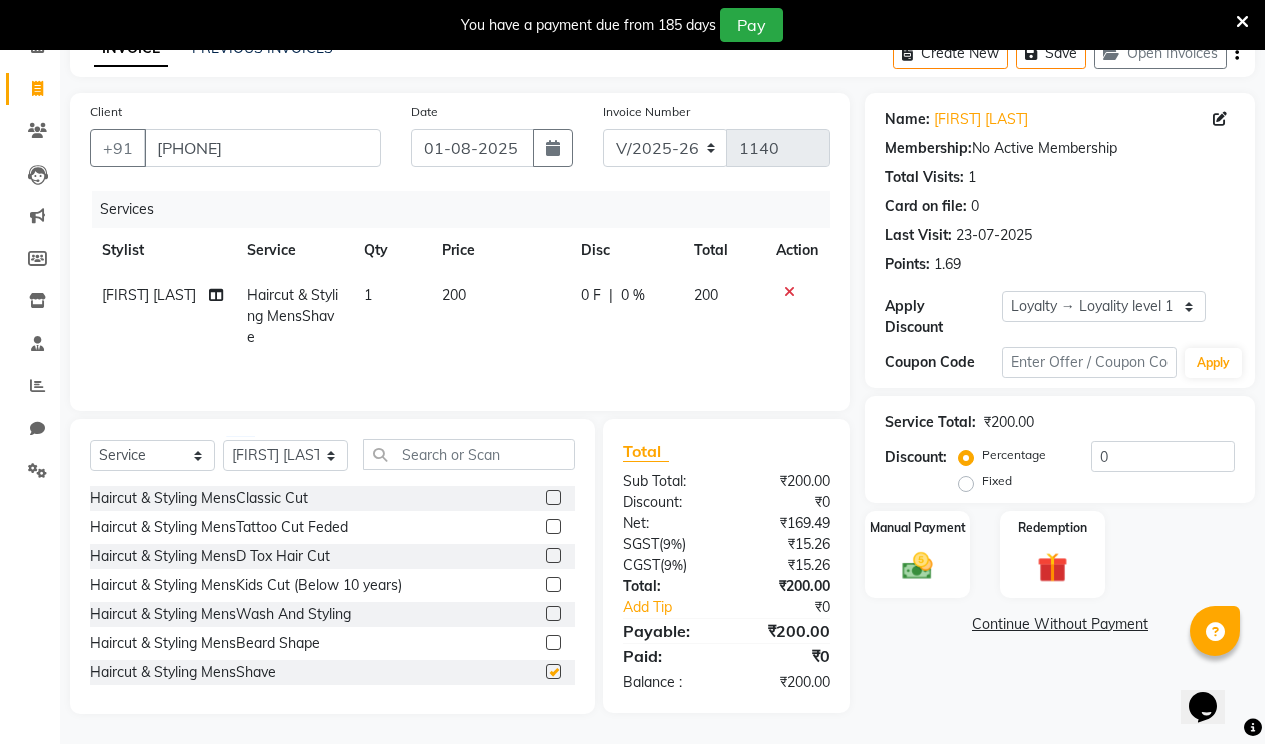 checkbox on "false" 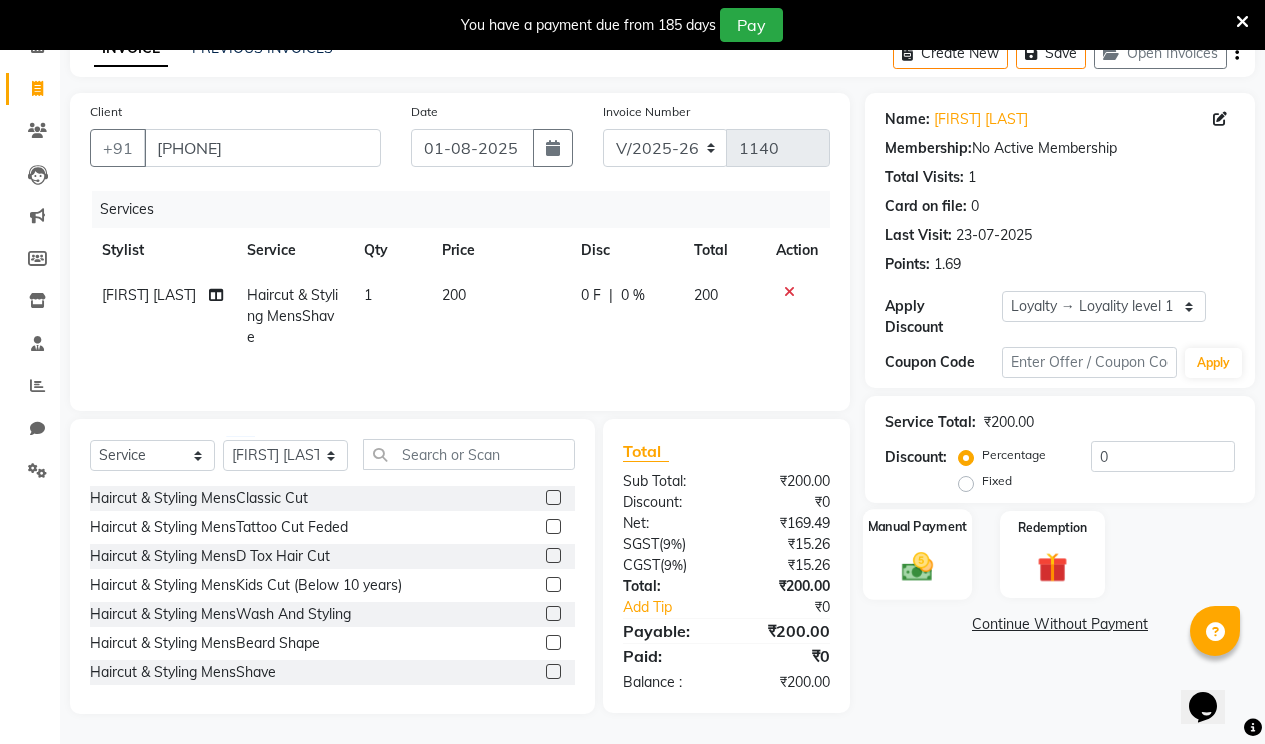 drag, startPoint x: 897, startPoint y: 553, endPoint x: 951, endPoint y: 509, distance: 69.656296 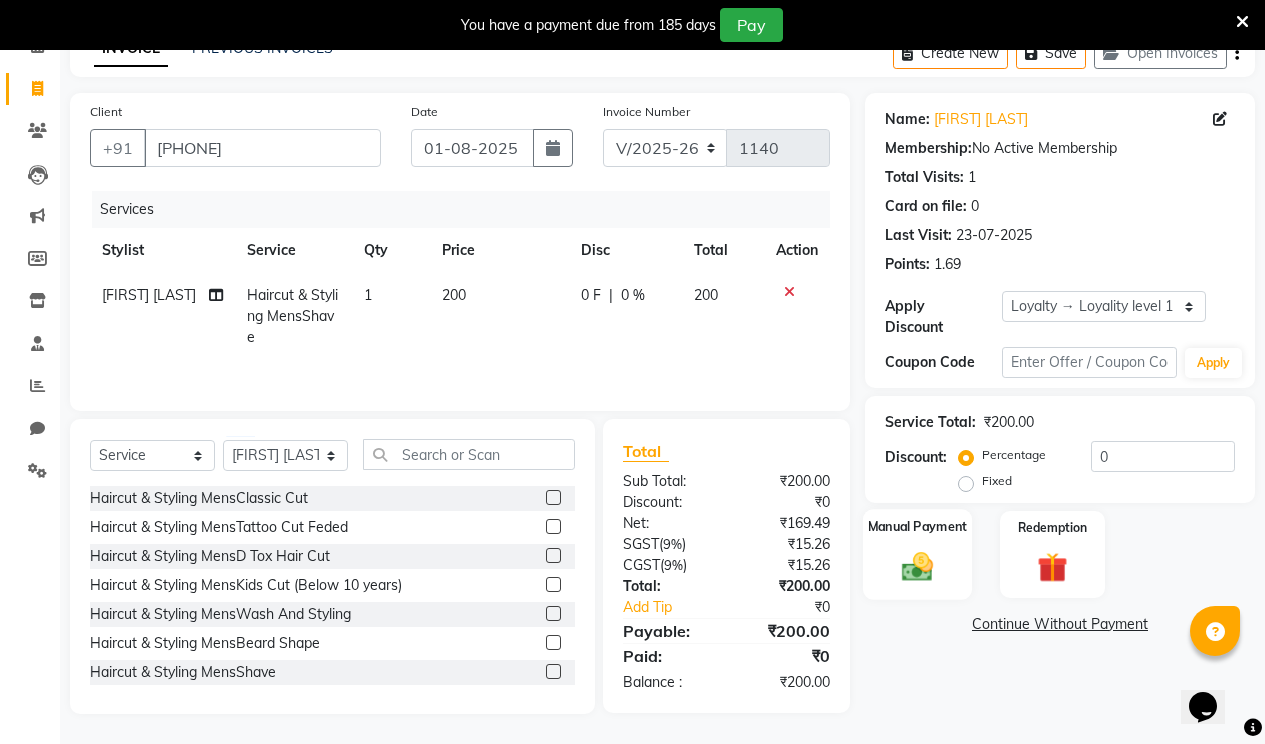 click 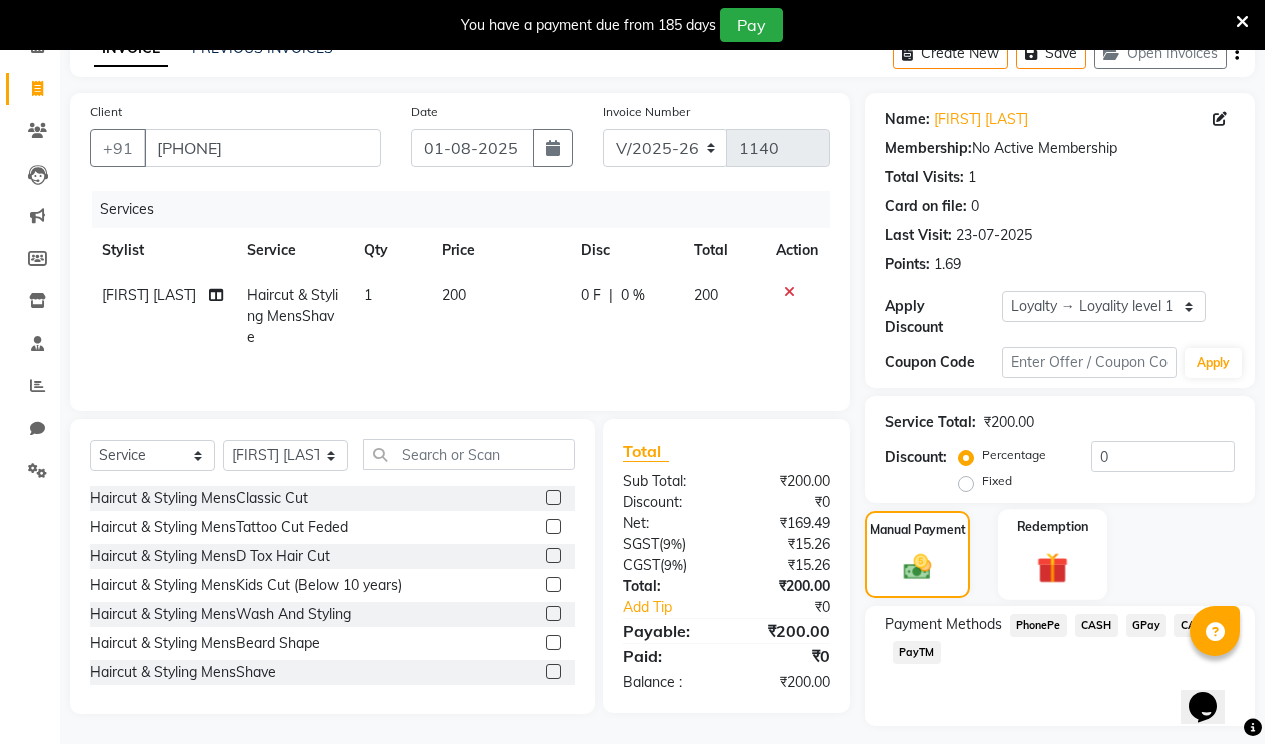scroll, scrollTop: 144, scrollLeft: 0, axis: vertical 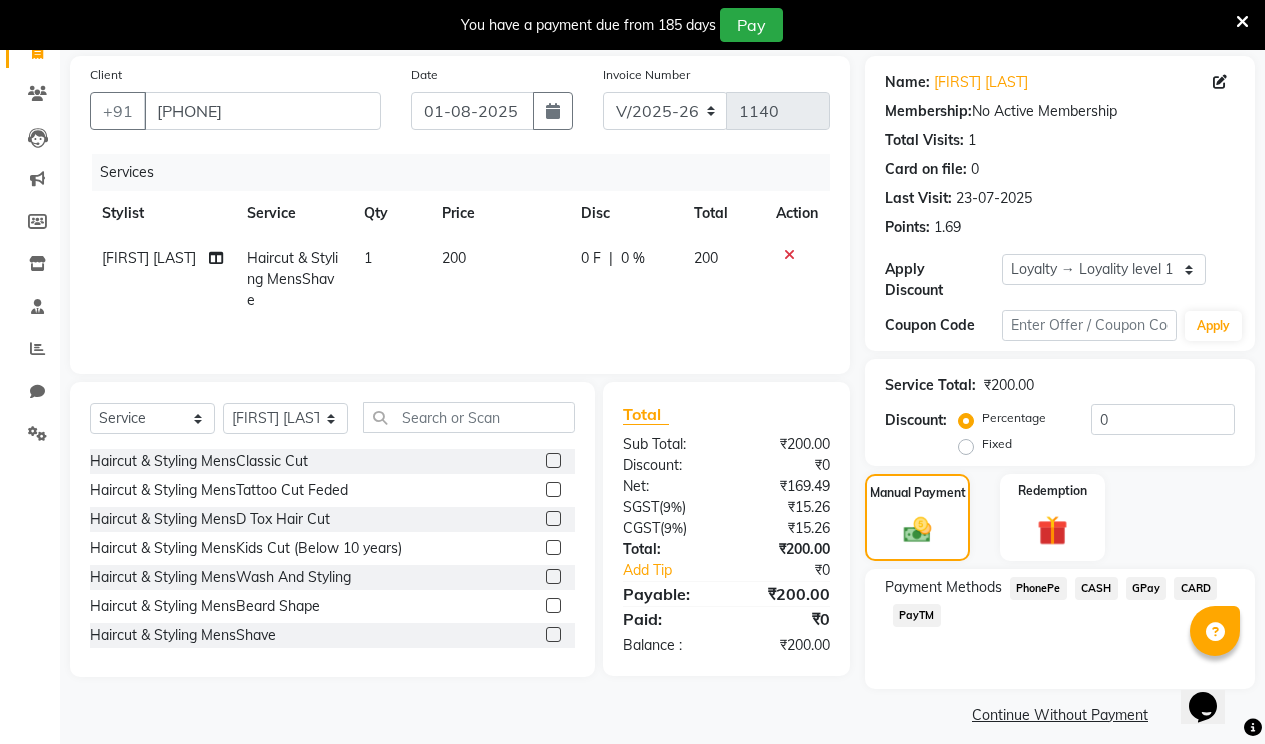 drag, startPoint x: 1039, startPoint y: 578, endPoint x: 1052, endPoint y: 570, distance: 15.264338 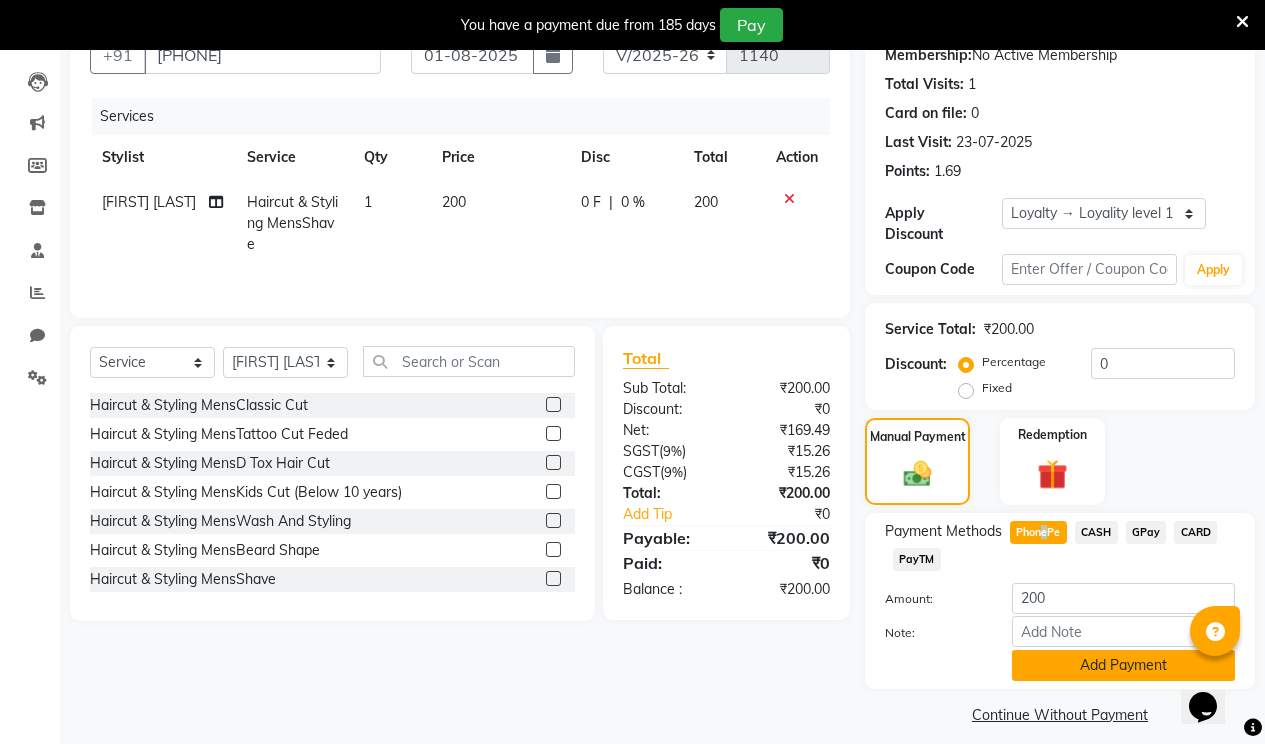 click on "Add Payment" 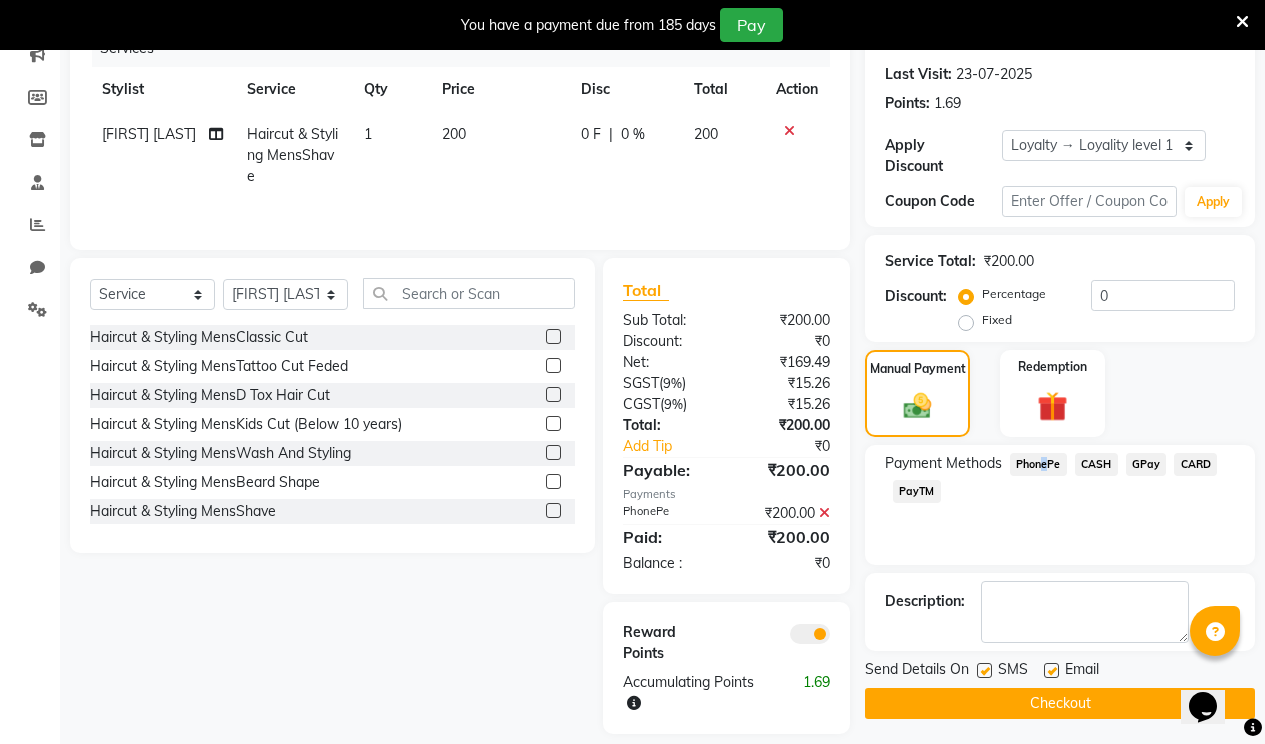 scroll, scrollTop: 288, scrollLeft: 0, axis: vertical 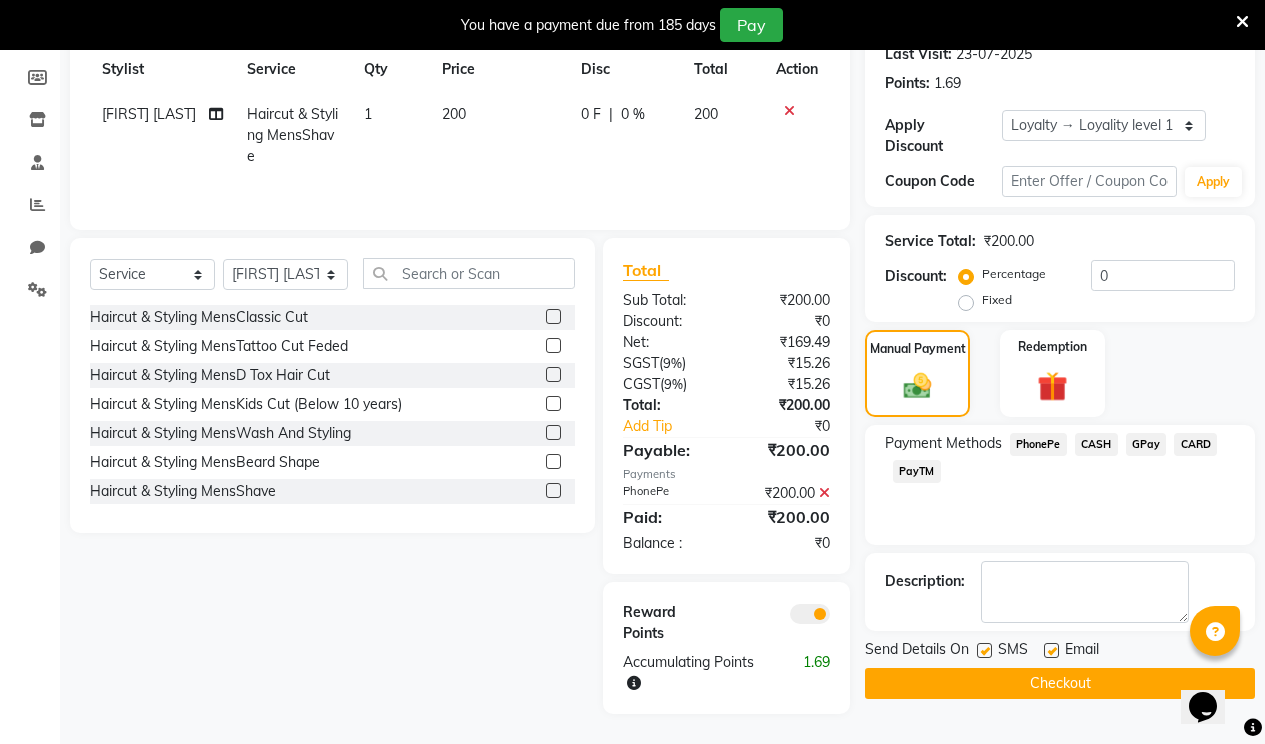 click 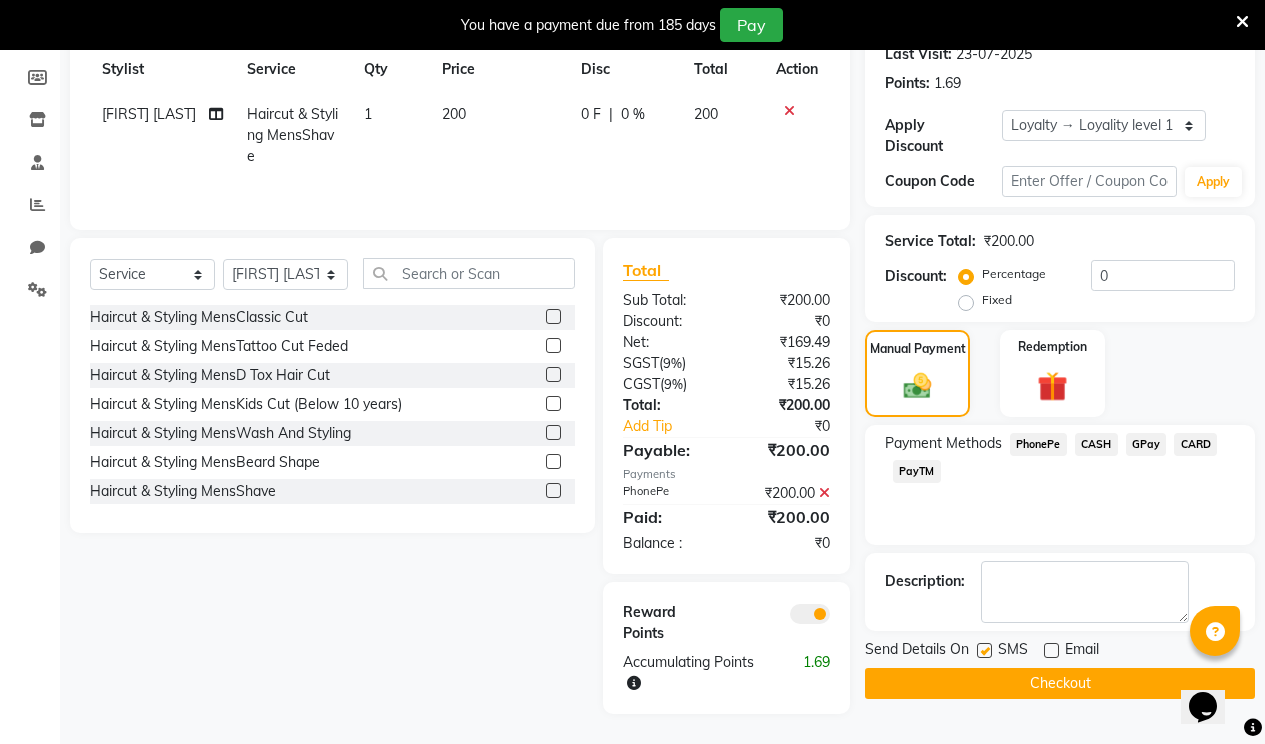 click on "Checkout" 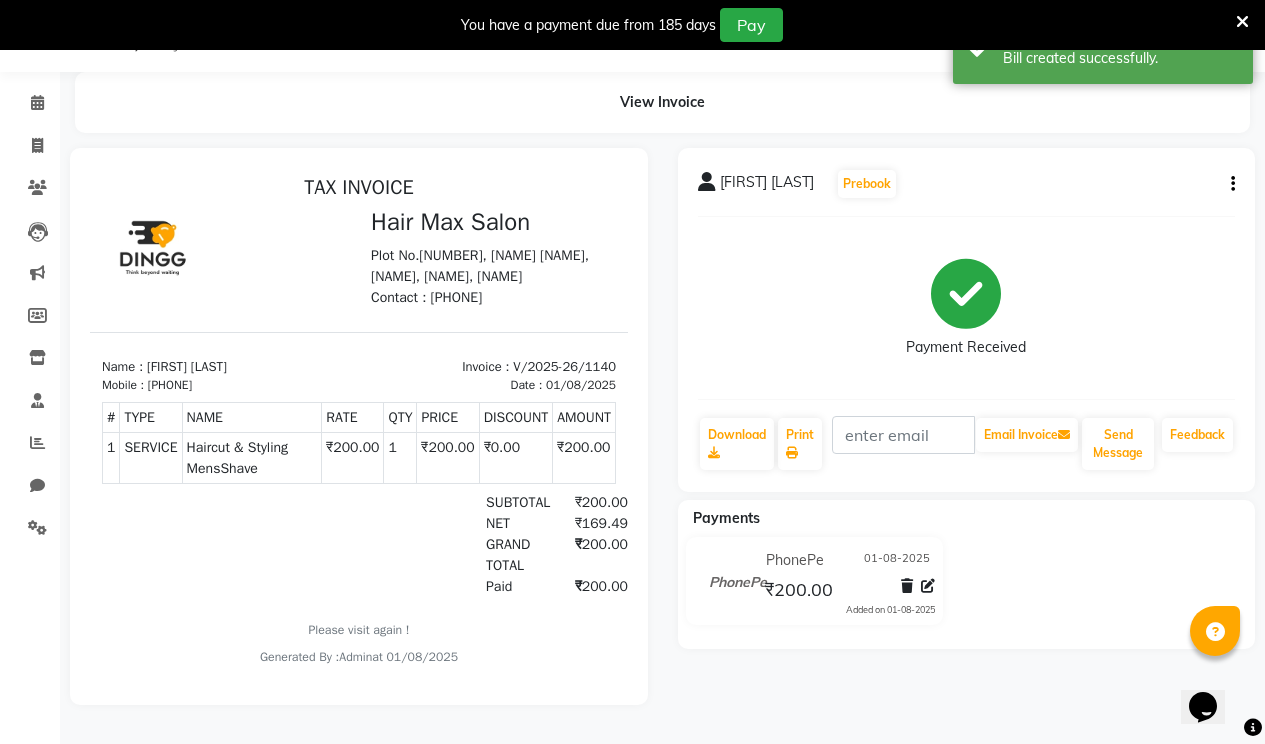 scroll, scrollTop: 0, scrollLeft: 0, axis: both 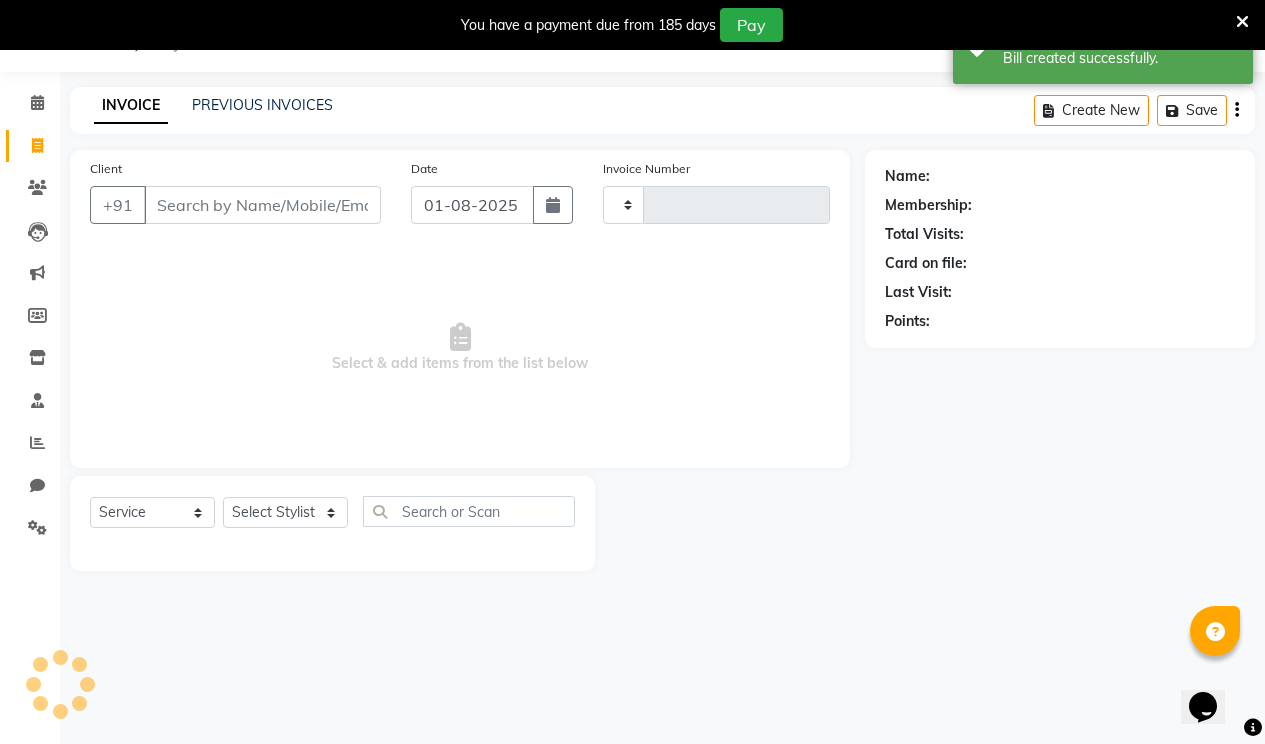type on "1141" 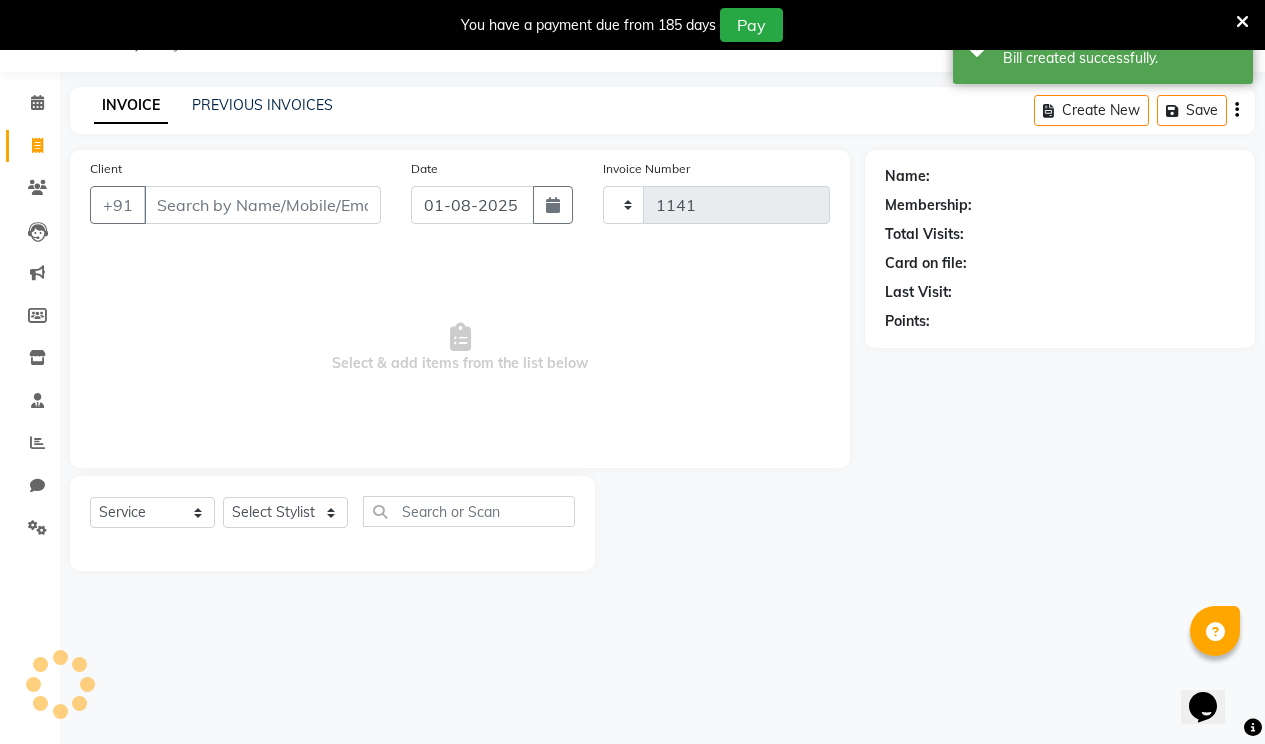 scroll, scrollTop: 50, scrollLeft: 0, axis: vertical 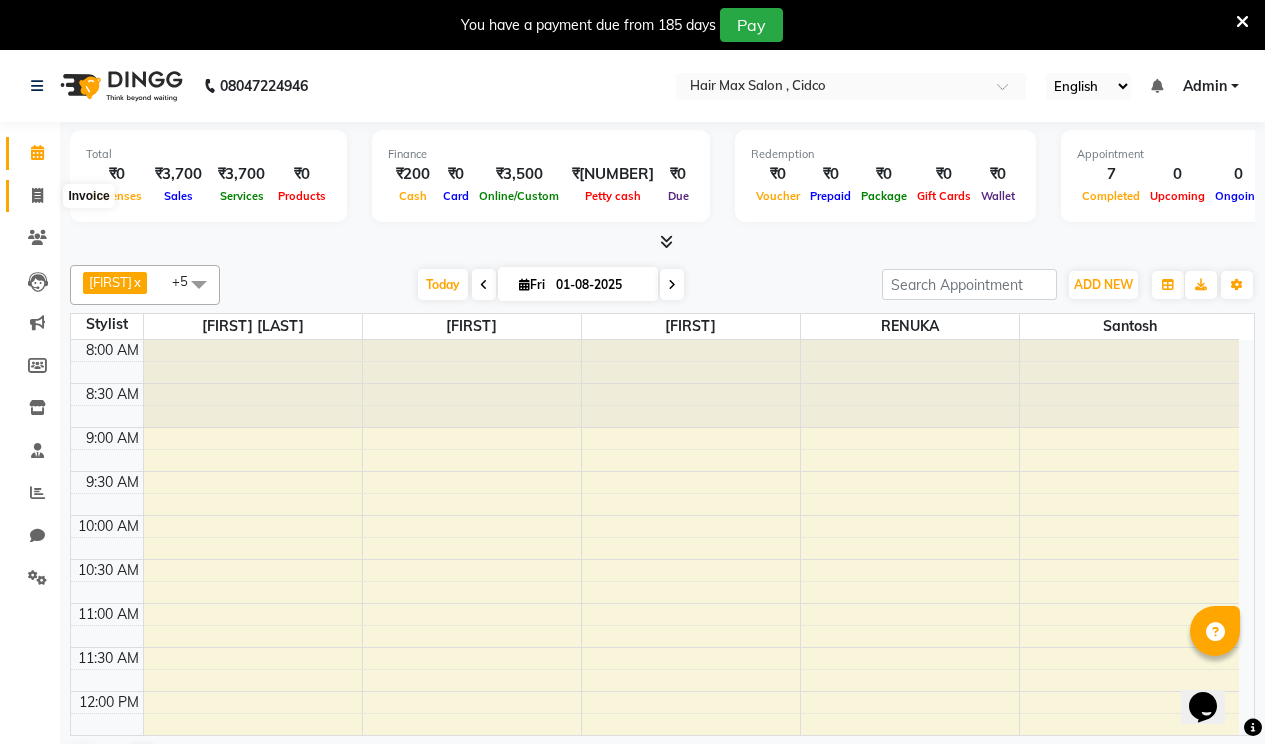 click 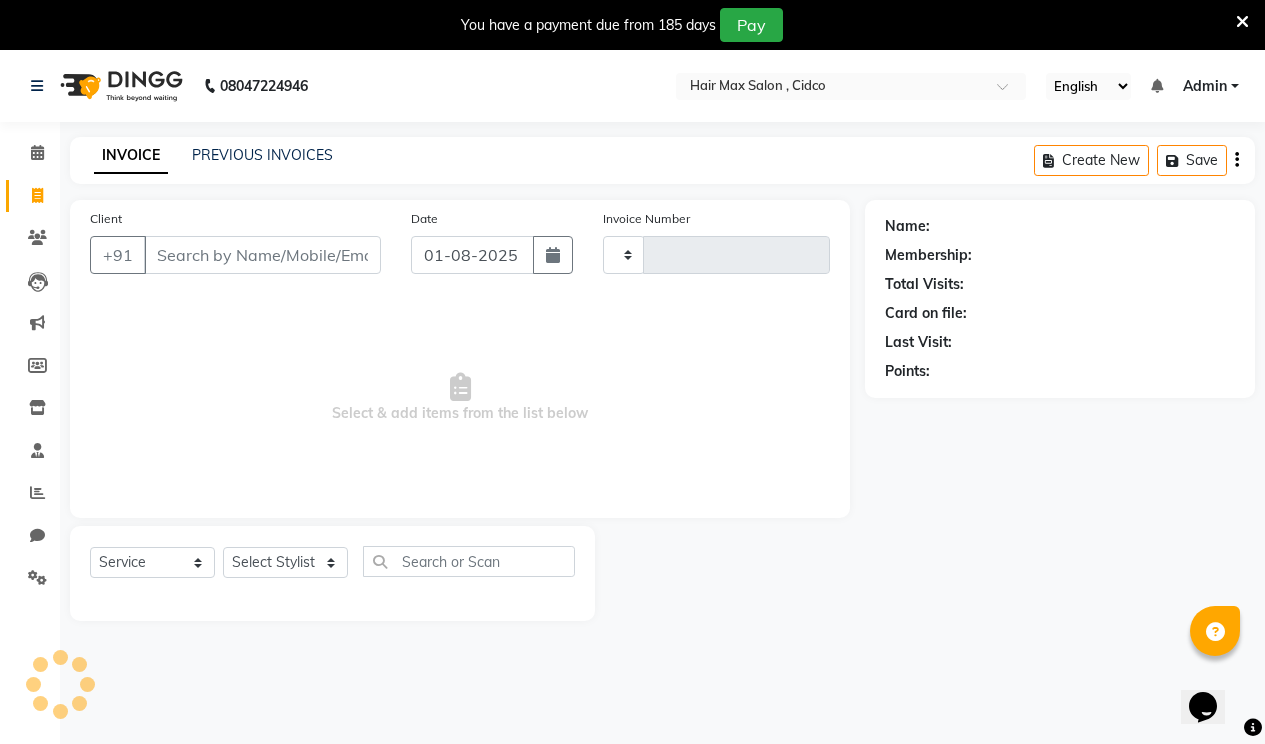 type on "1141" 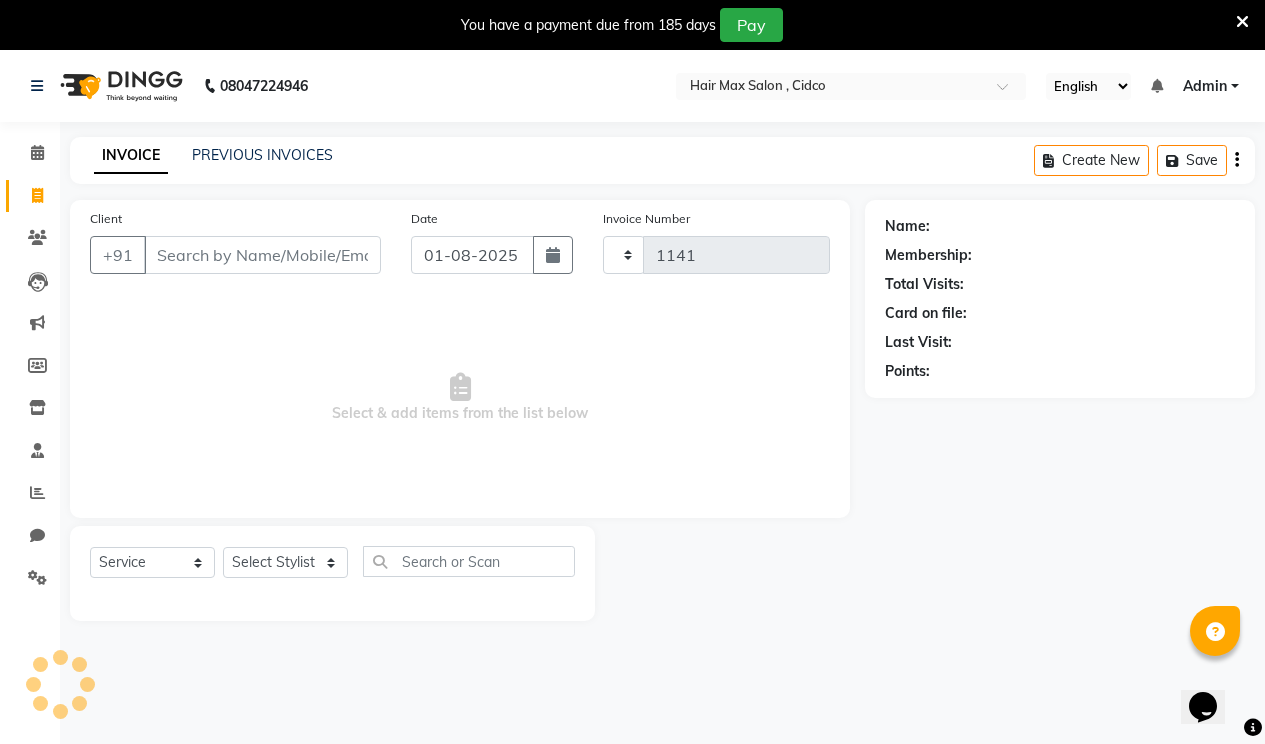 select on "7580" 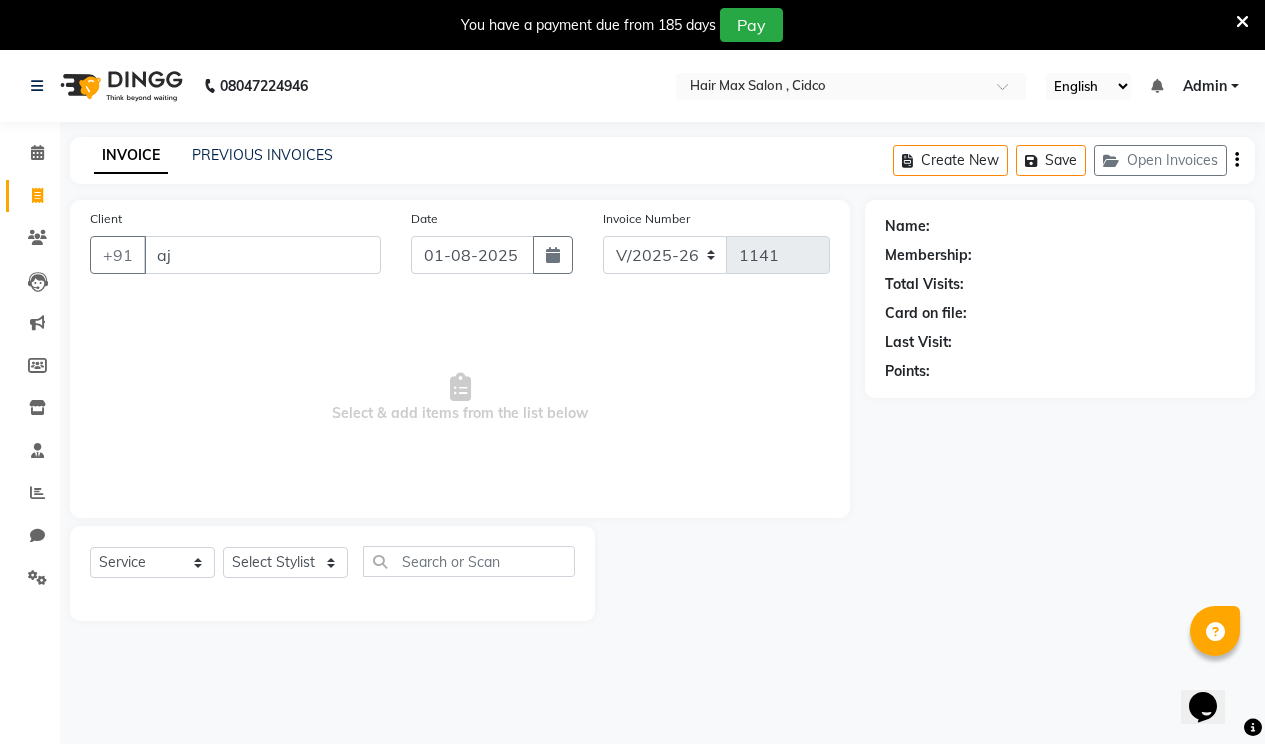 type on "a" 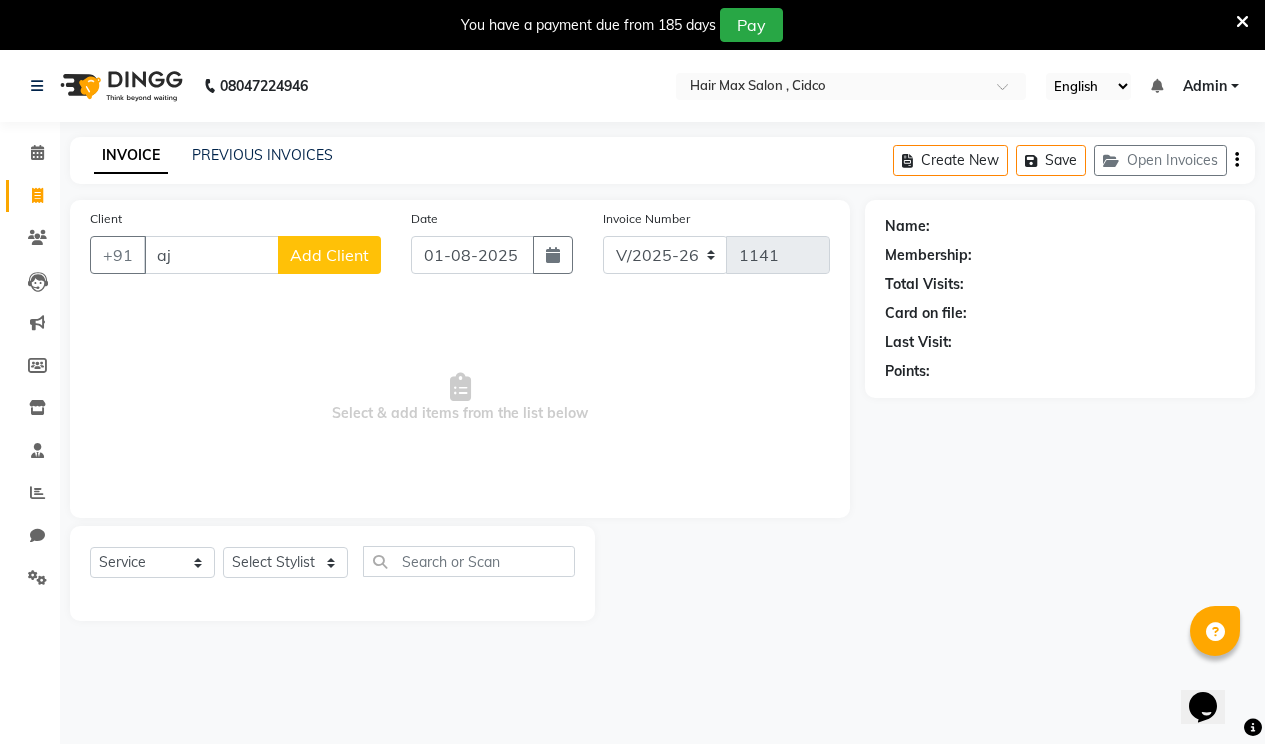 type on "a" 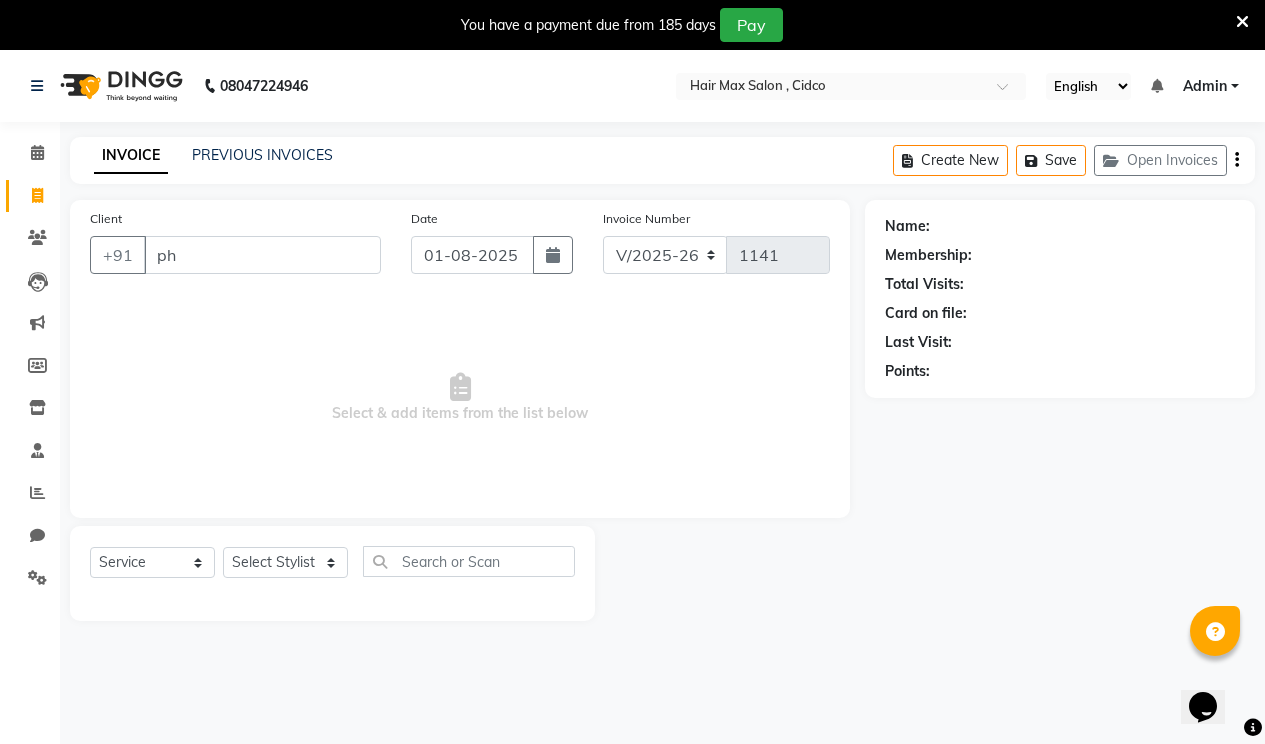 type on "p" 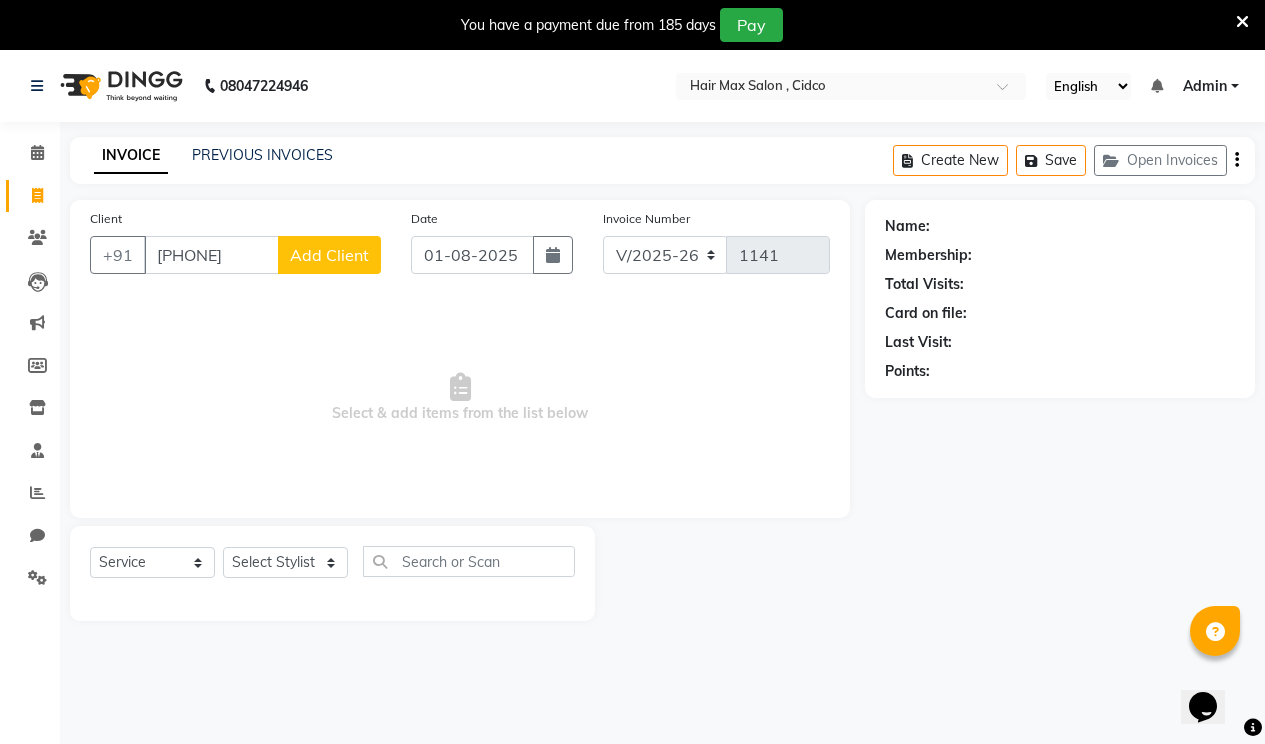 type on "[PHONE]" 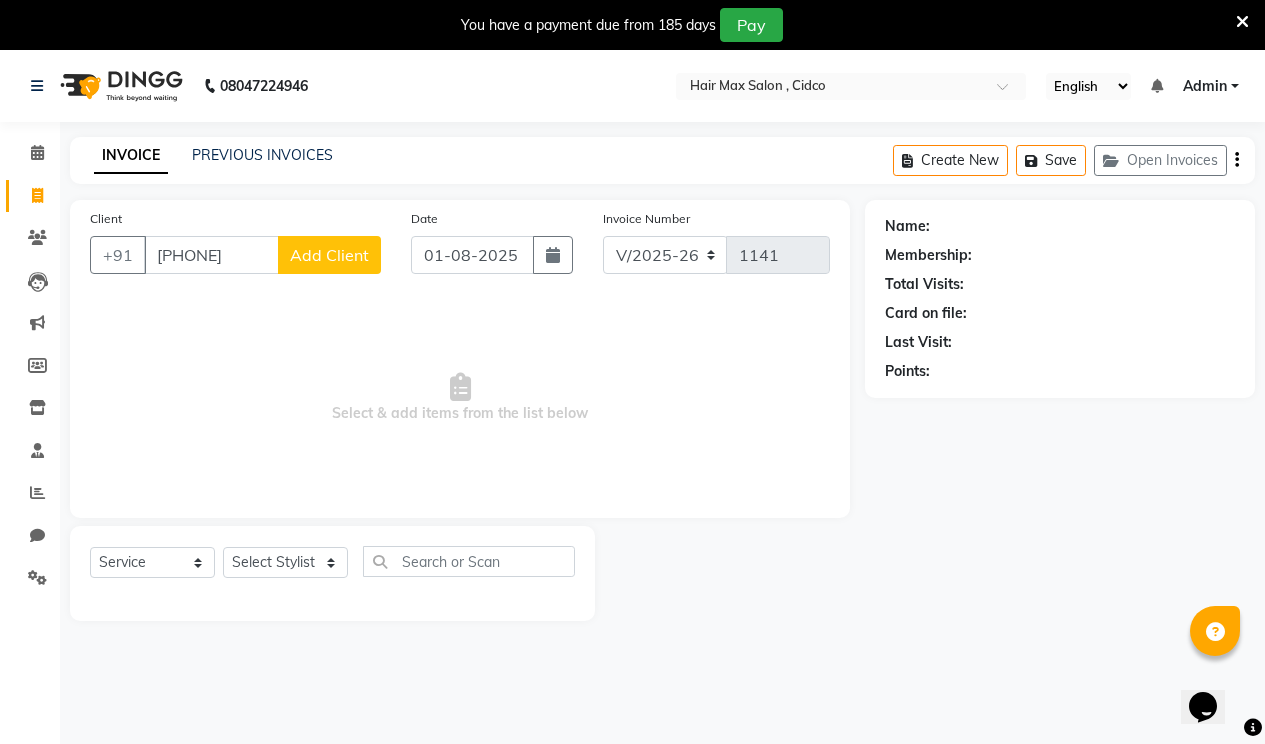 click on "Add Client" 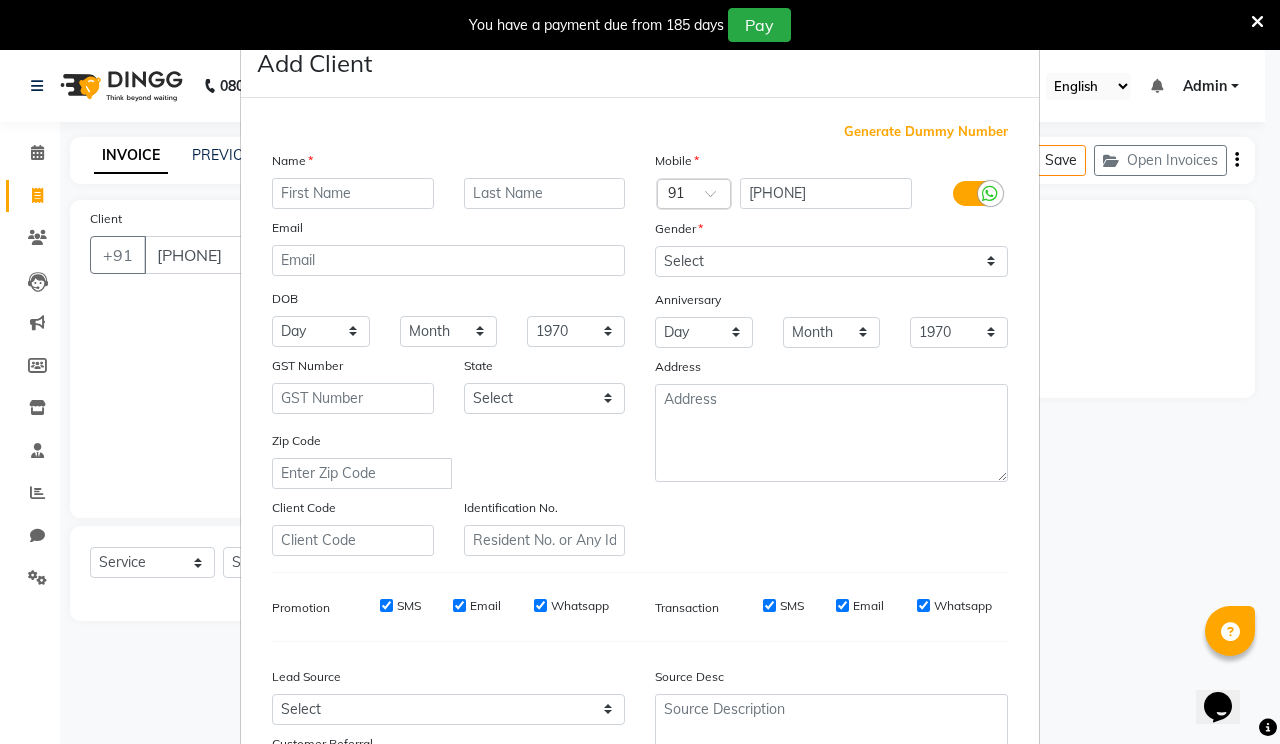 click at bounding box center [353, 193] 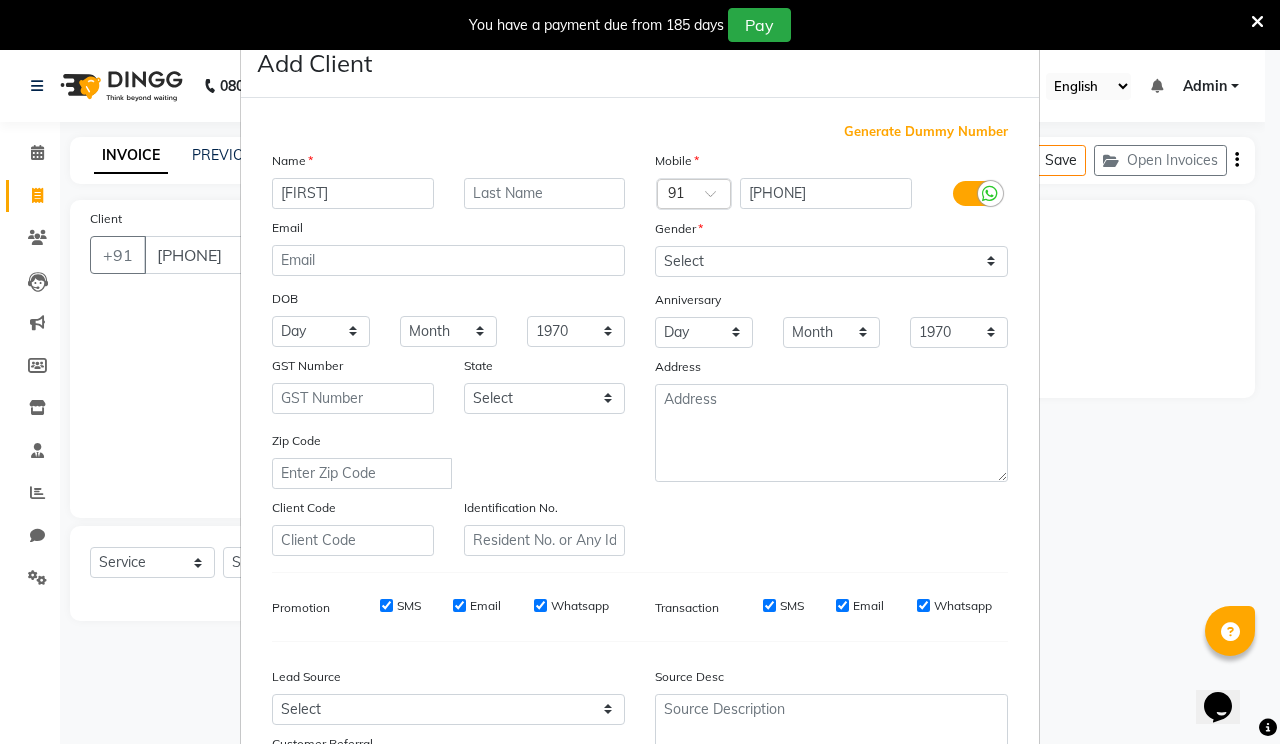 type on "[FIRST]" 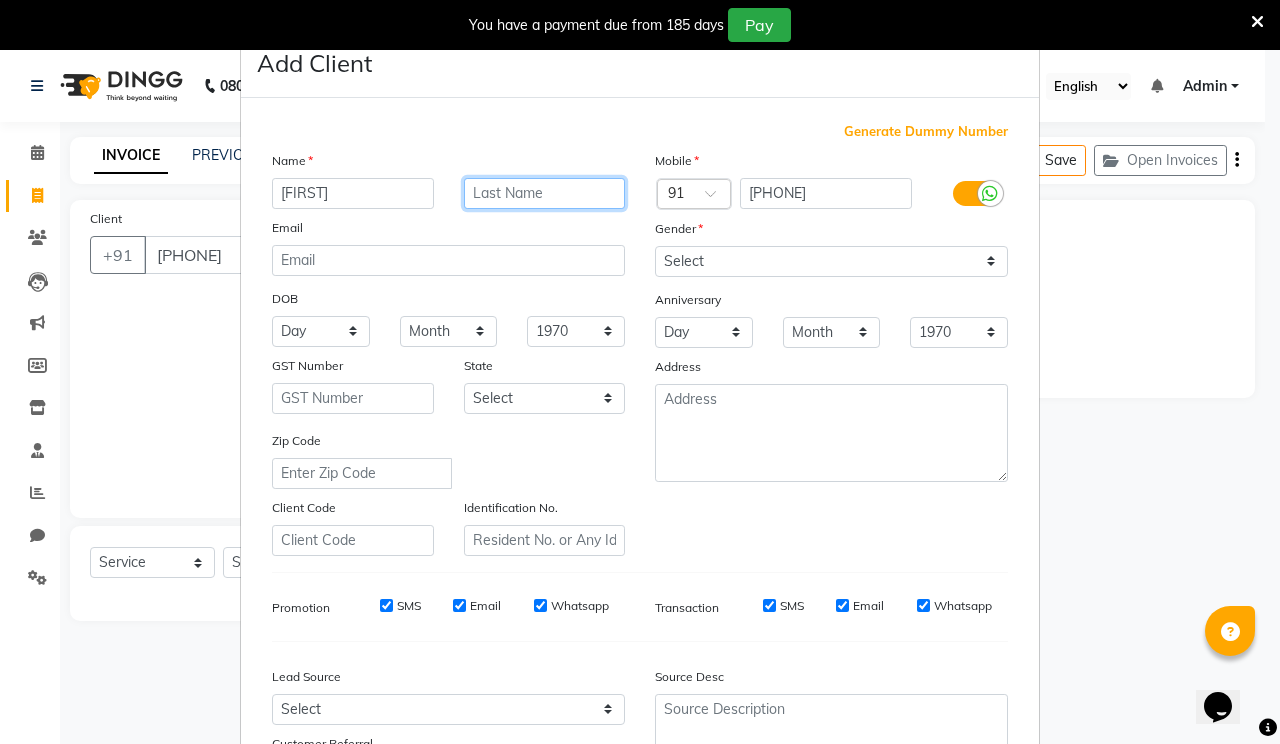 click at bounding box center [545, 193] 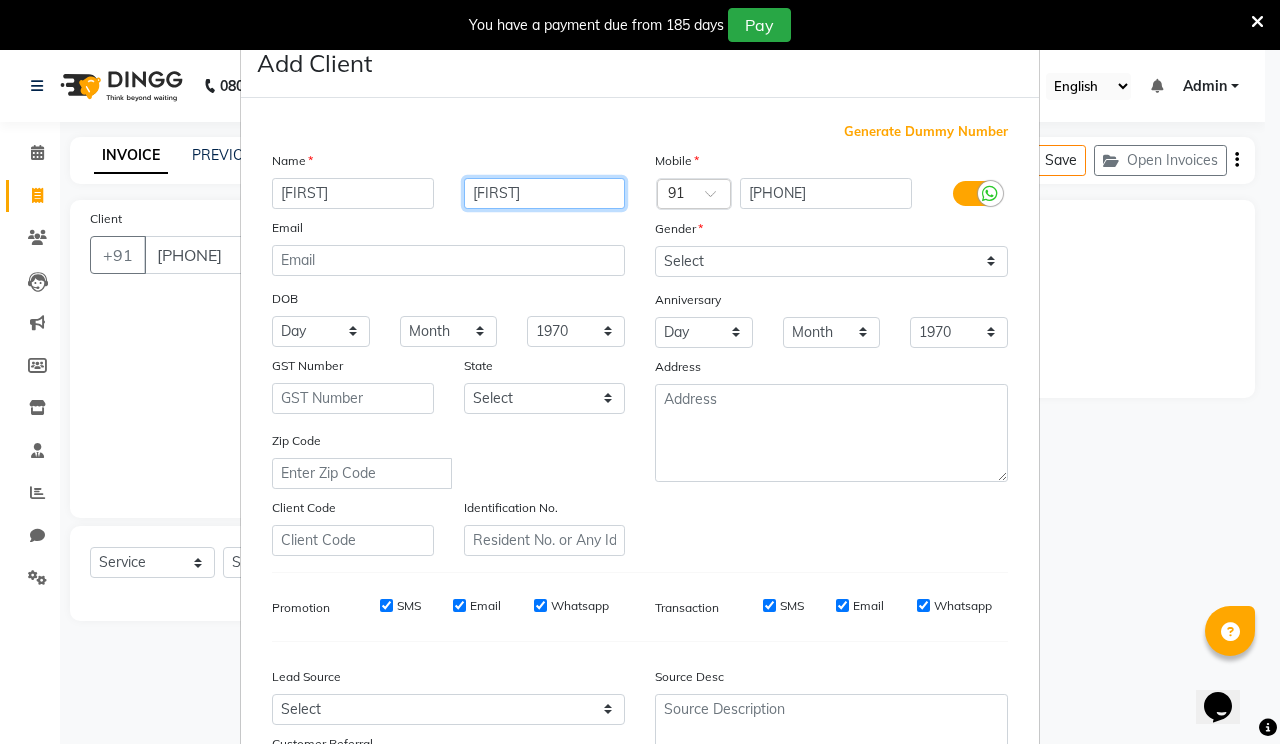 type on "[FIRST]" 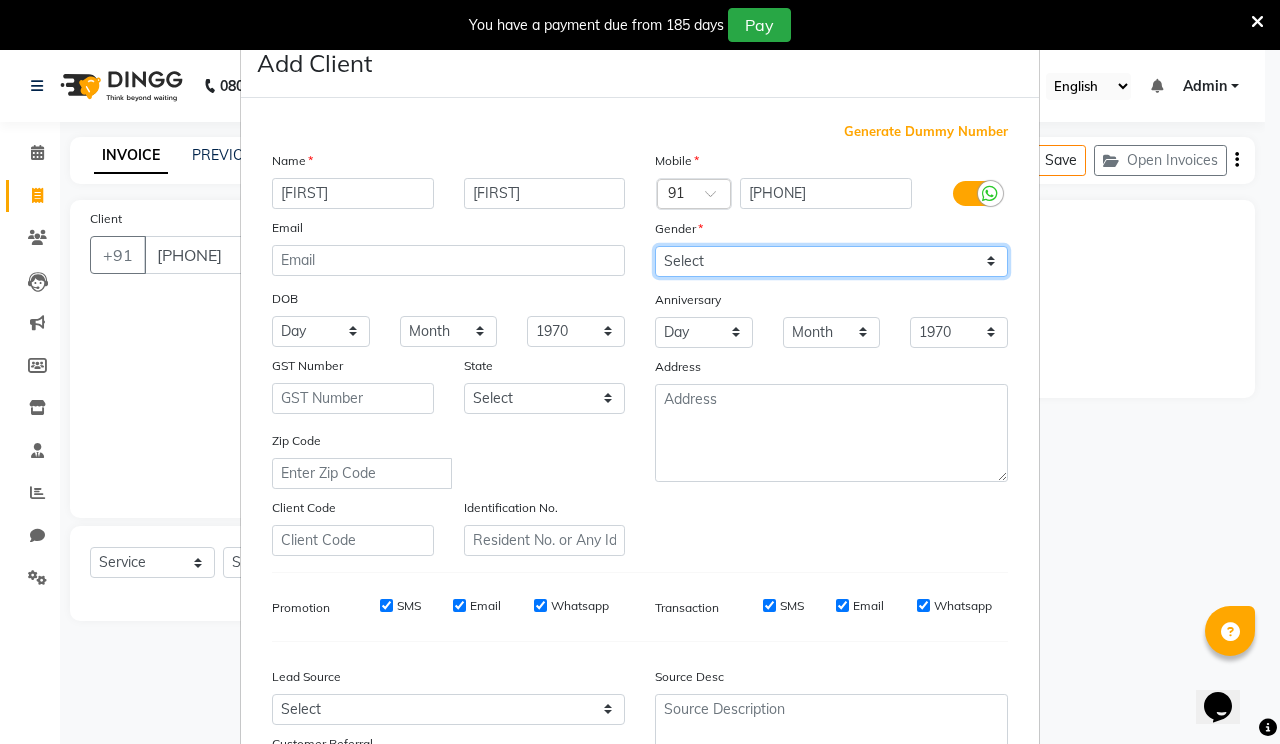 click on "Select Male Female Other Prefer Not To Say" at bounding box center [831, 261] 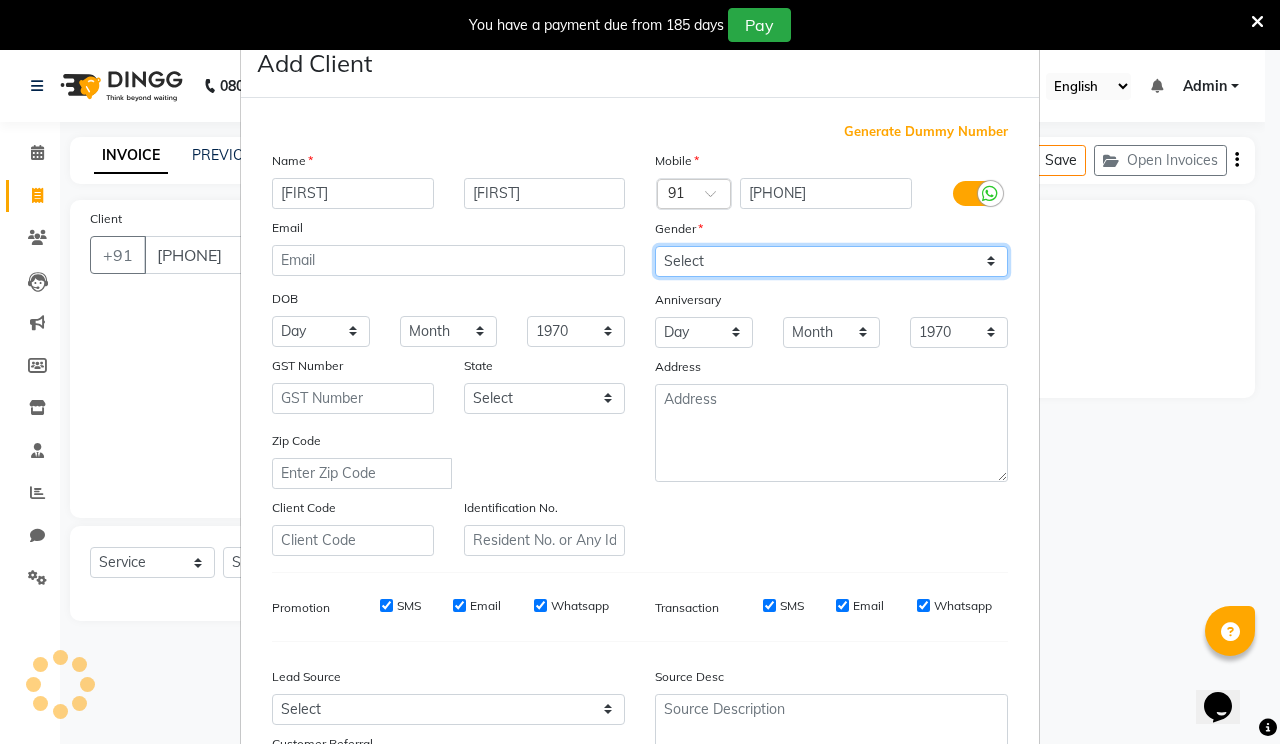 select on "male" 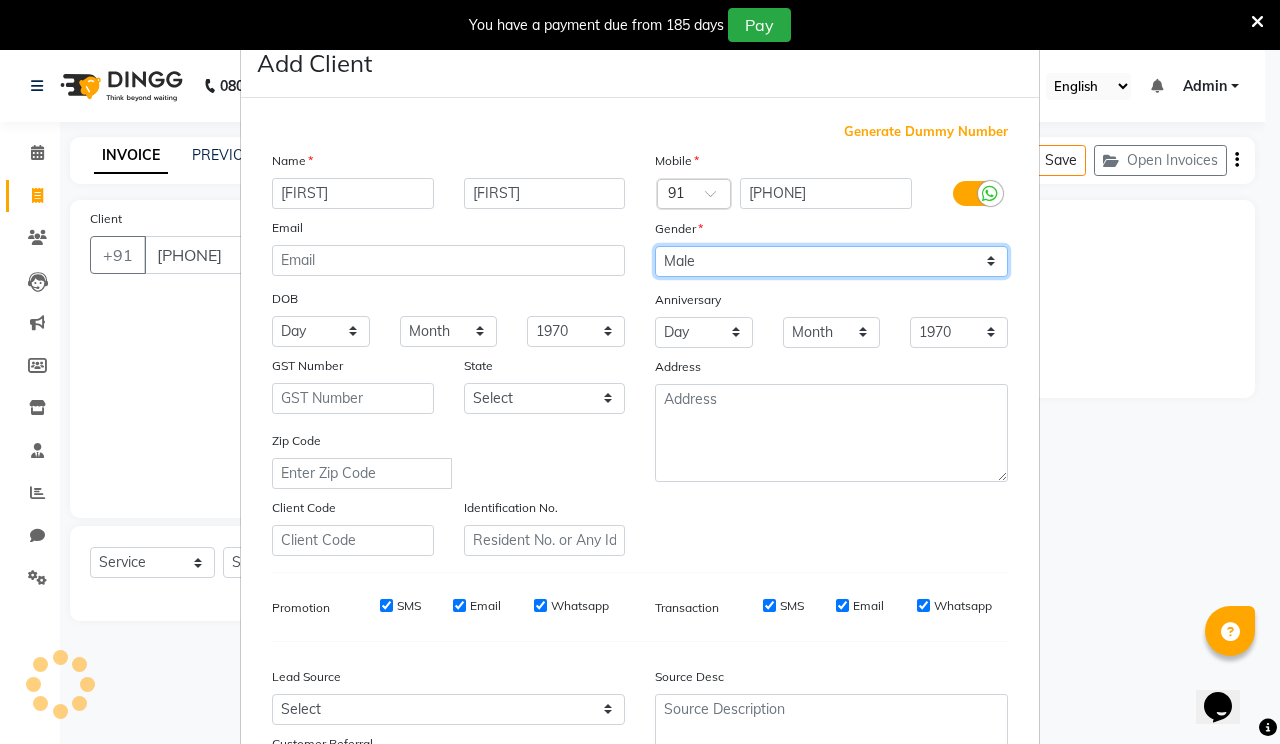 click on "Select Male Female Other Prefer Not To Say" at bounding box center [831, 261] 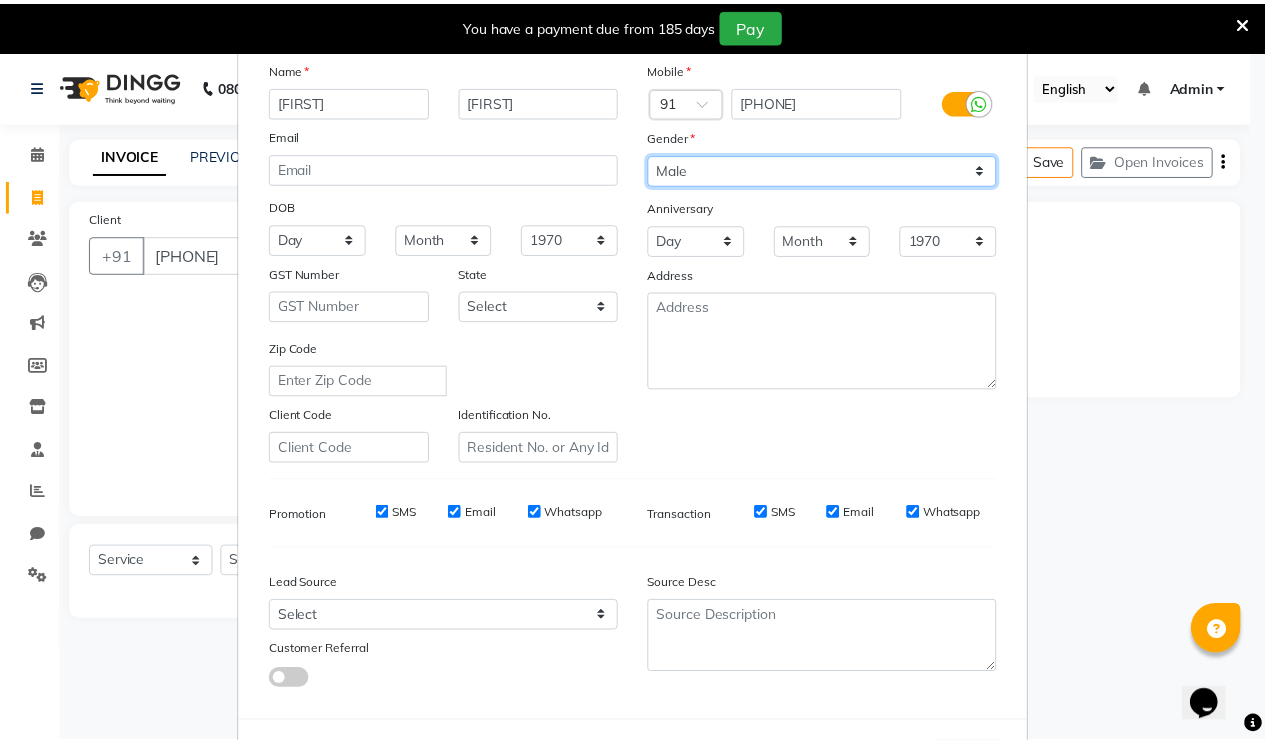 scroll, scrollTop: 179, scrollLeft: 0, axis: vertical 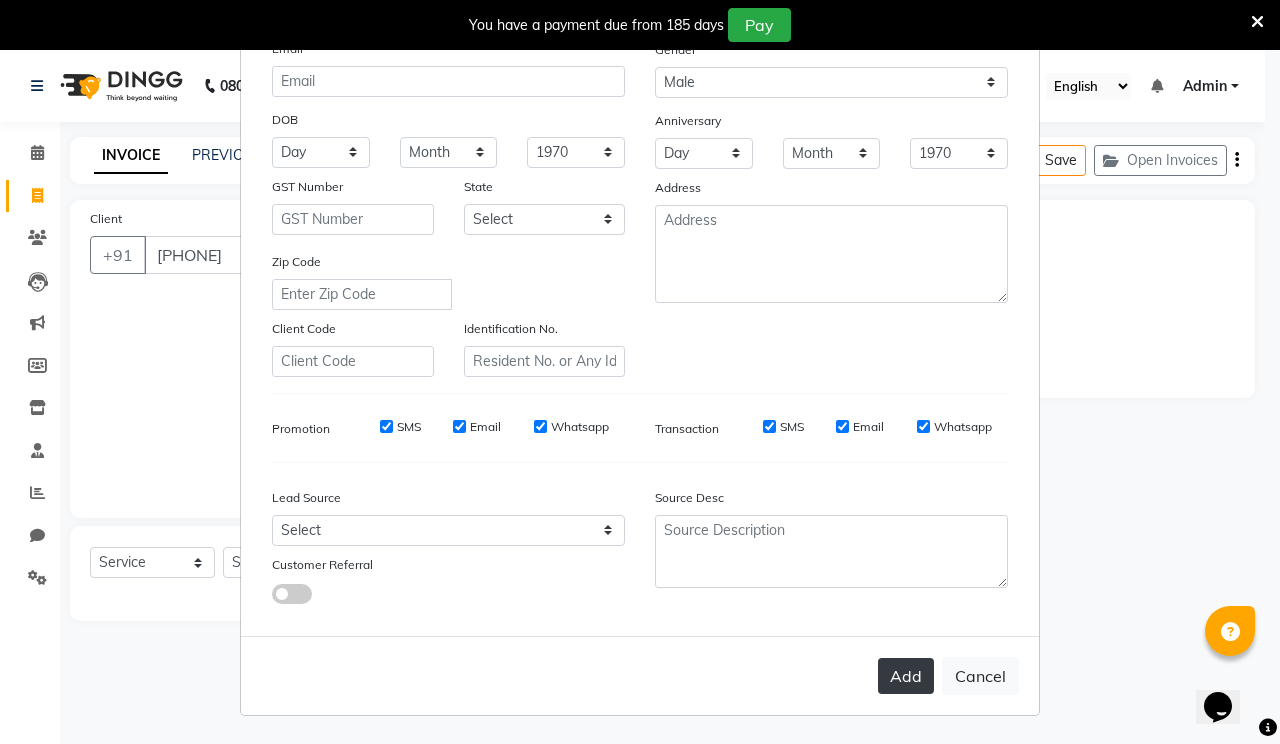 click on "Add" at bounding box center (906, 676) 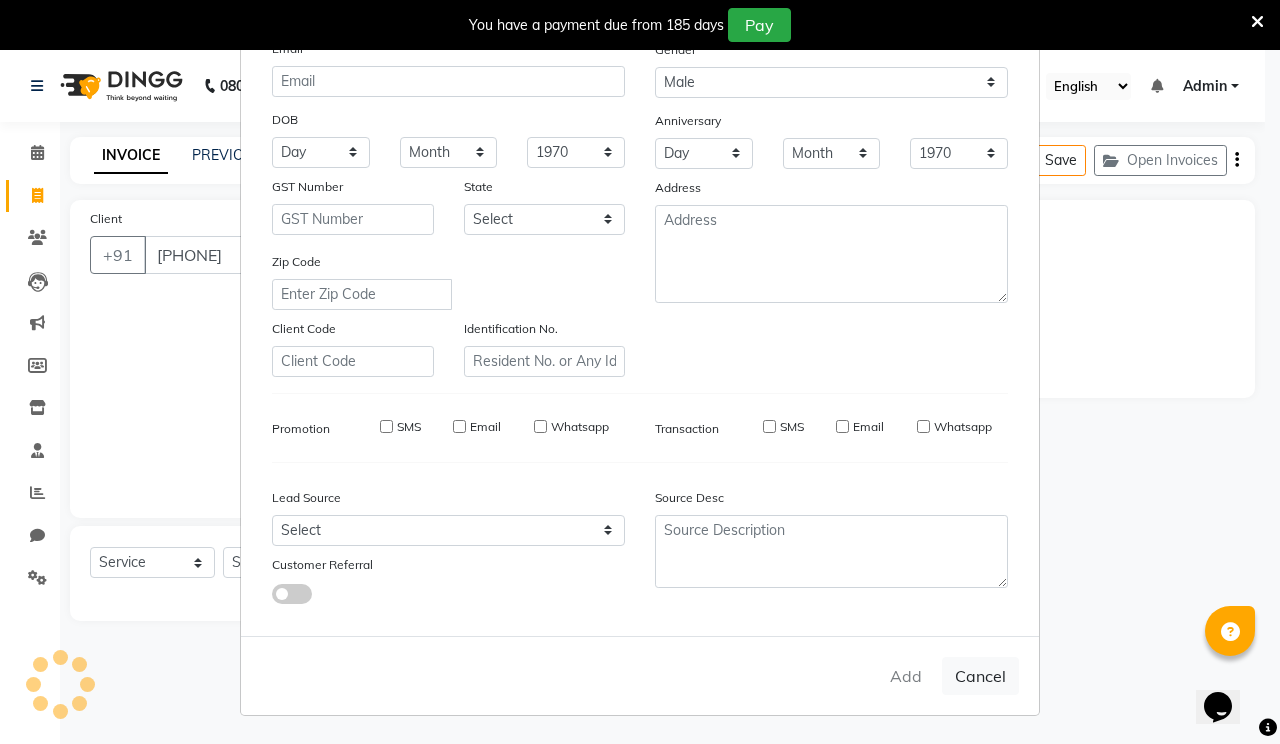 type 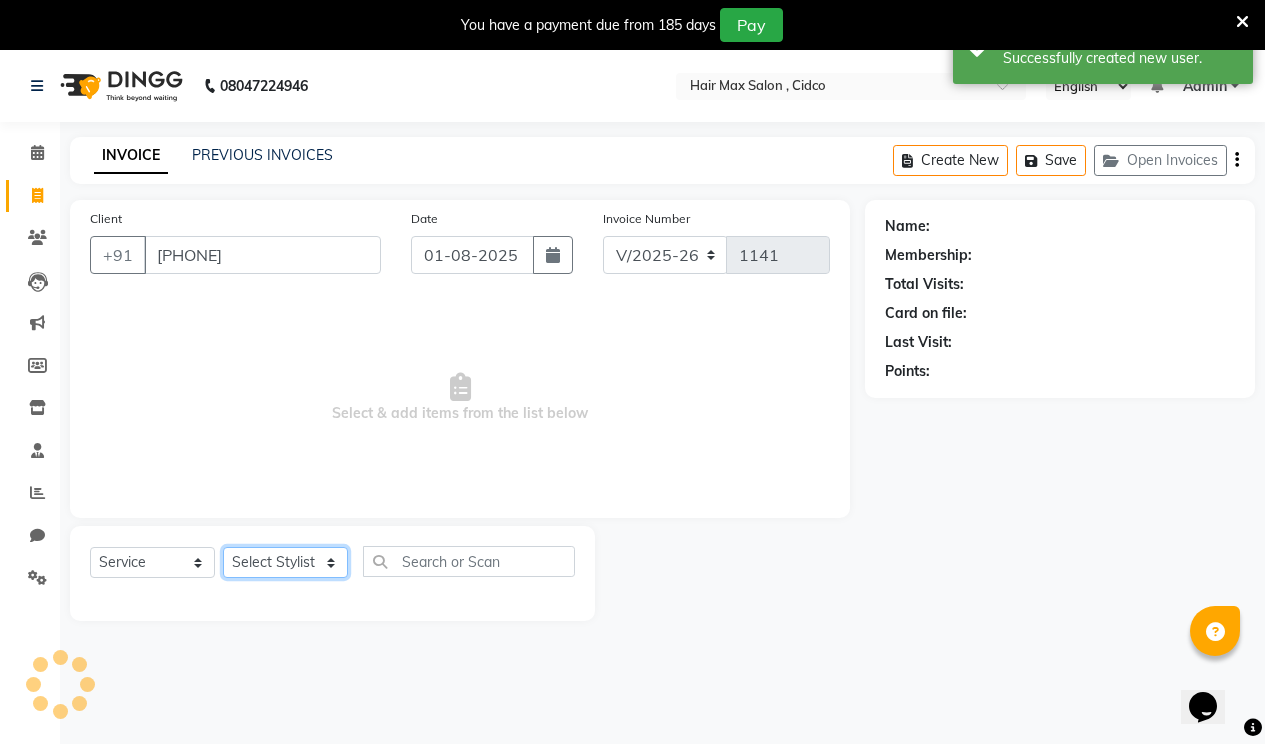 click on "Select Stylist [FIRST] [LAST] [FIRST] [FIRST] [FIRST]" 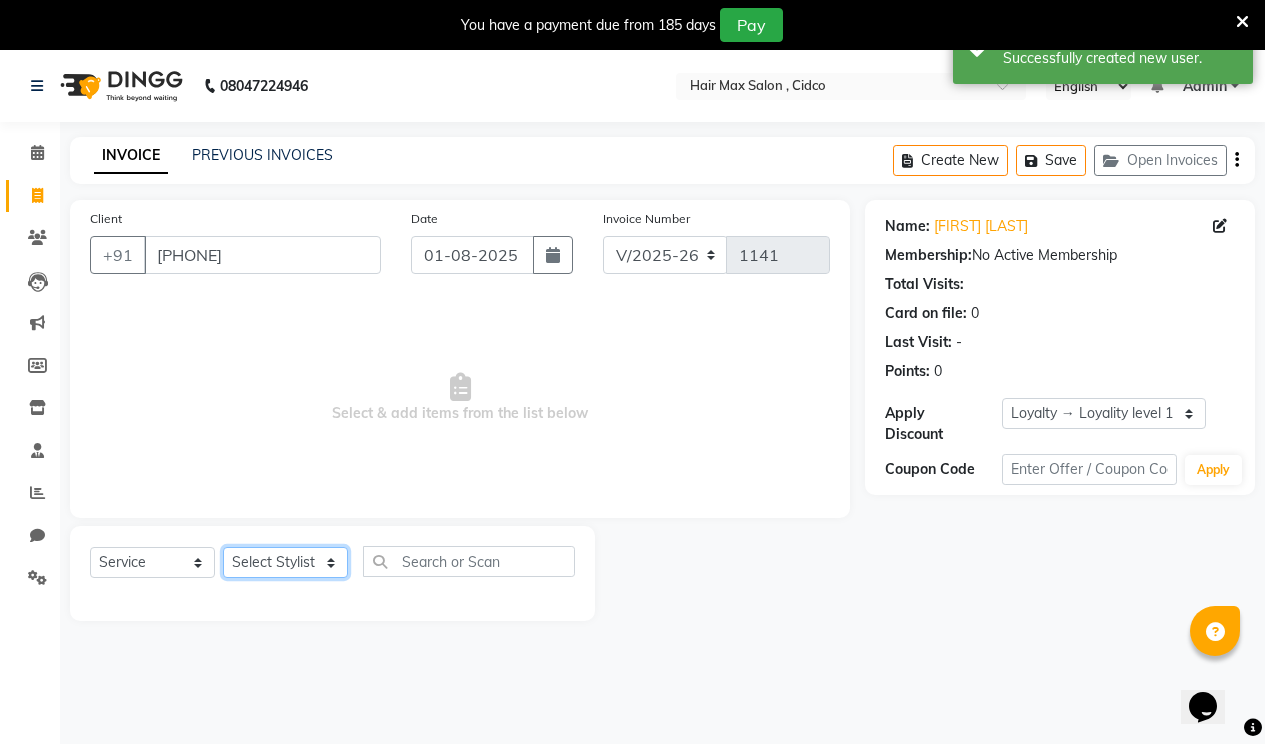 select on "[NUMBER]" 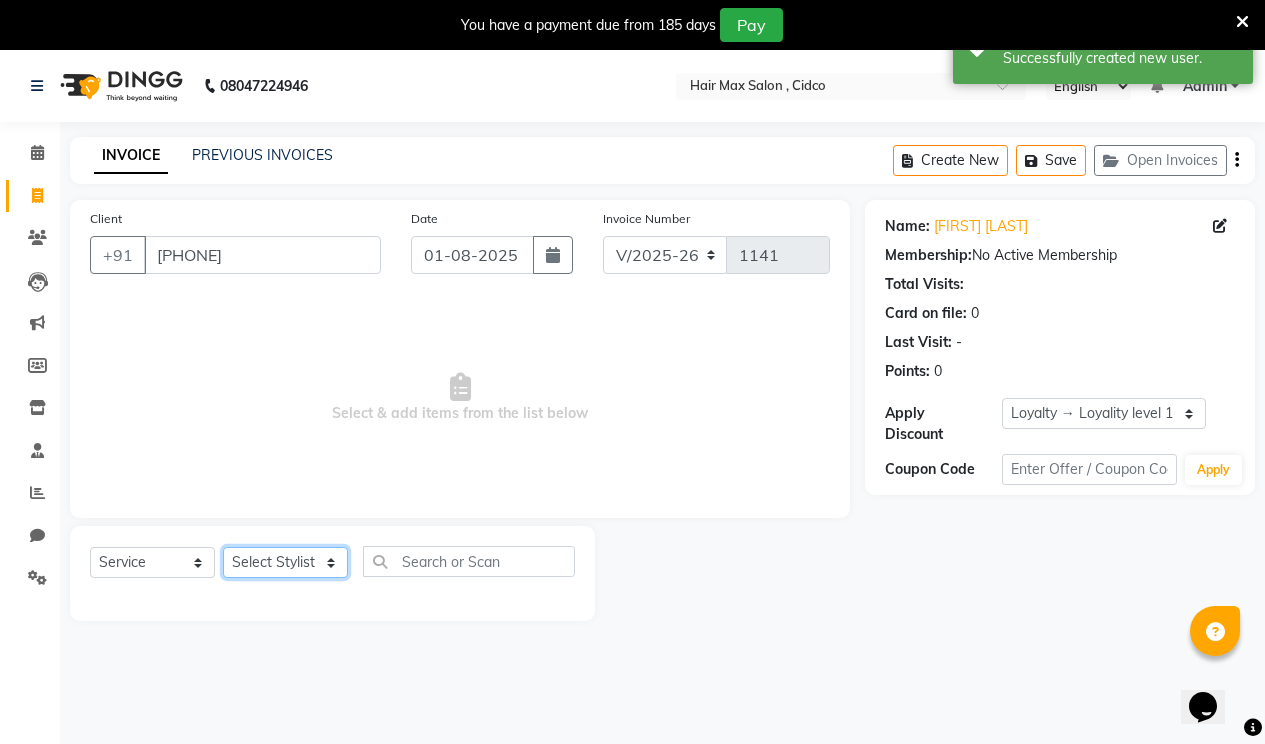 click on "Select Stylist [FIRST] [LAST] [FIRST] [FIRST] [FIRST]" 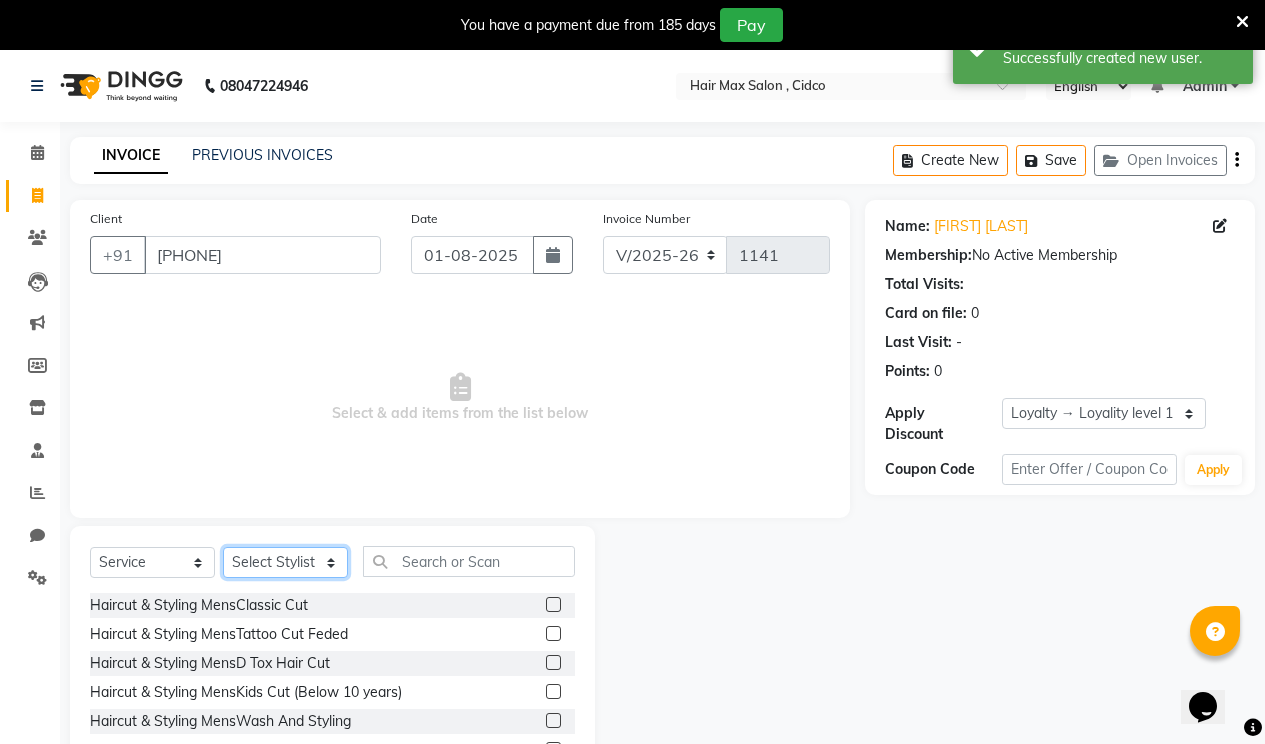 scroll, scrollTop: 100, scrollLeft: 0, axis: vertical 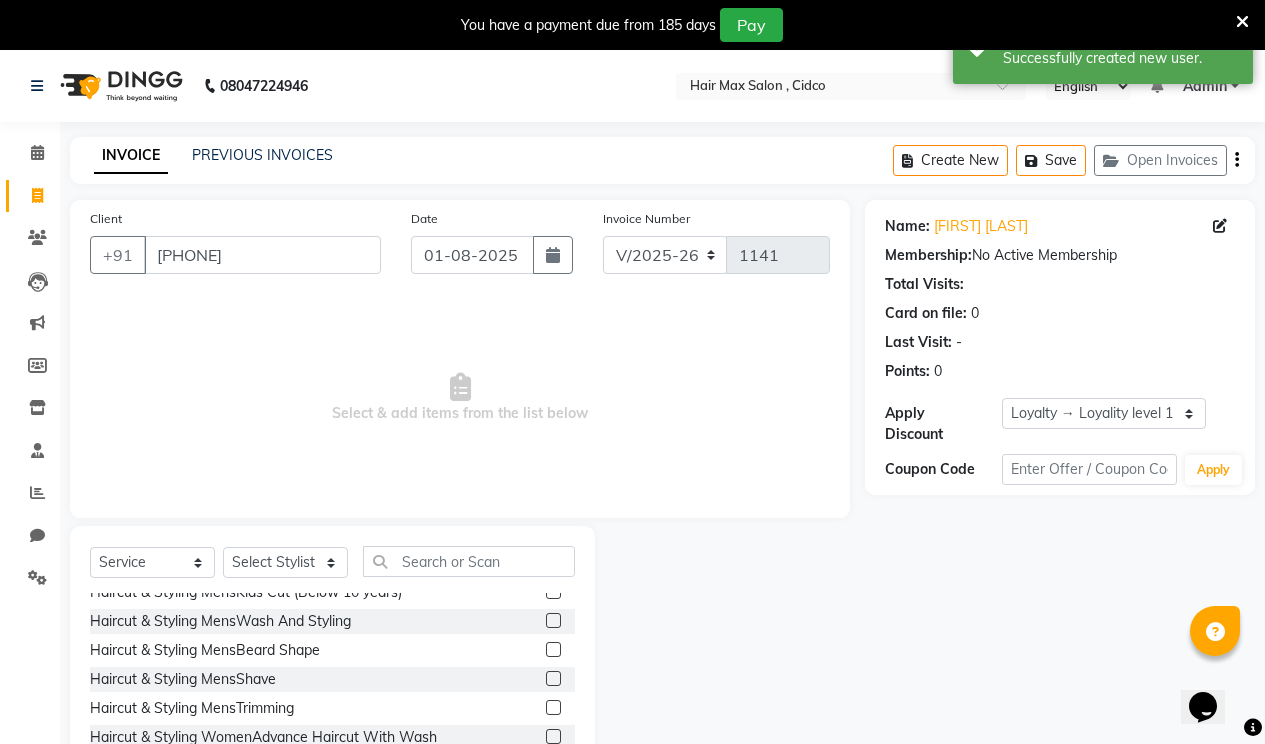 click 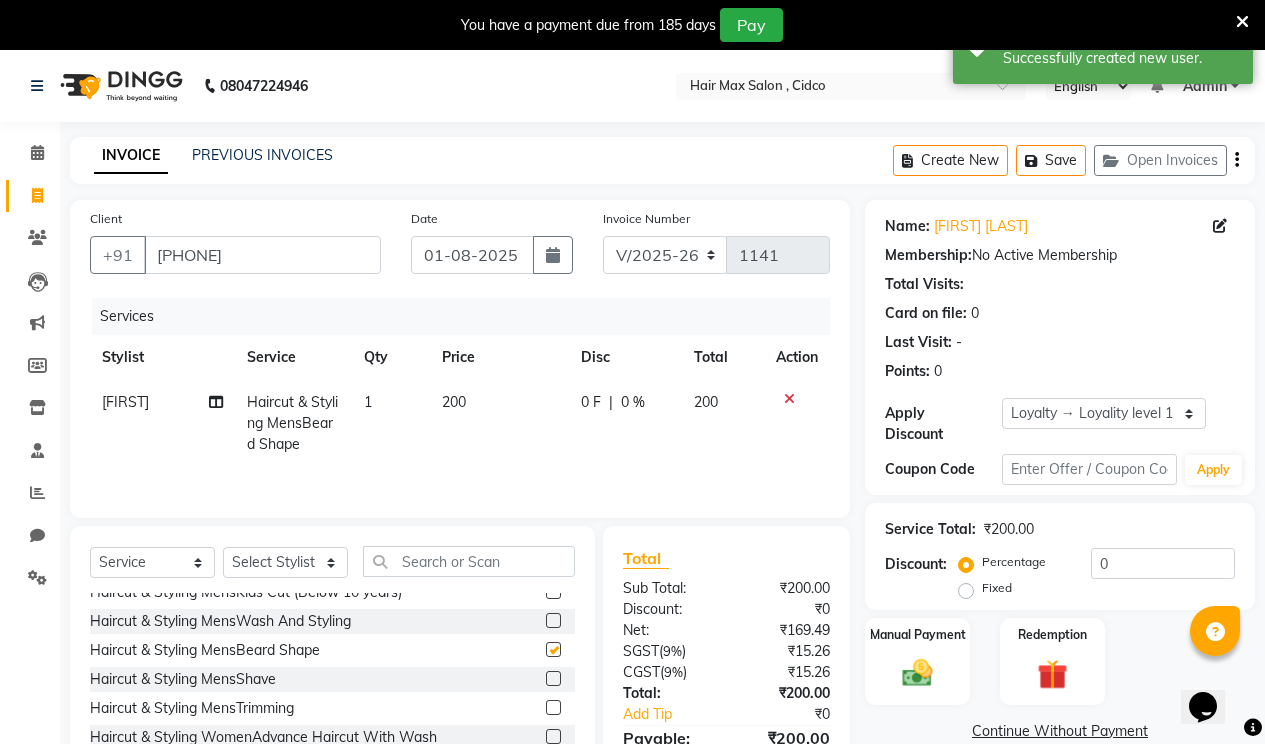 checkbox on "false" 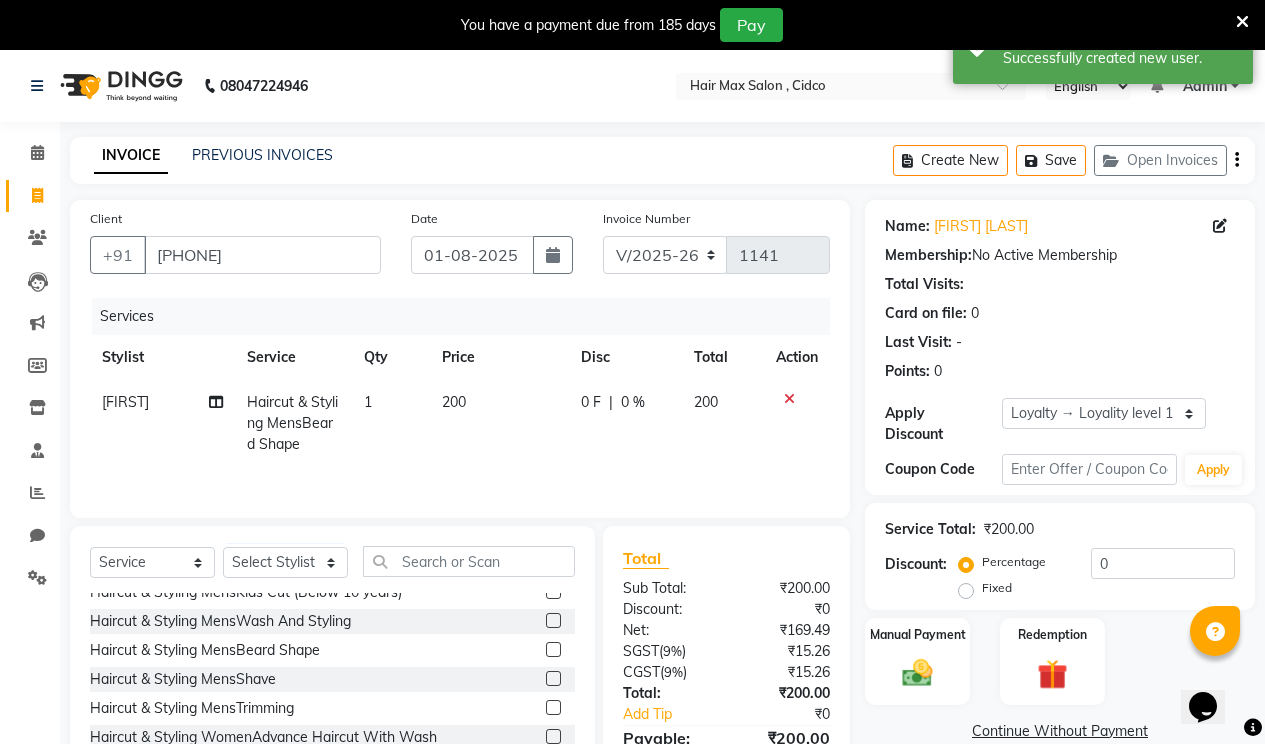 scroll, scrollTop: 107, scrollLeft: 0, axis: vertical 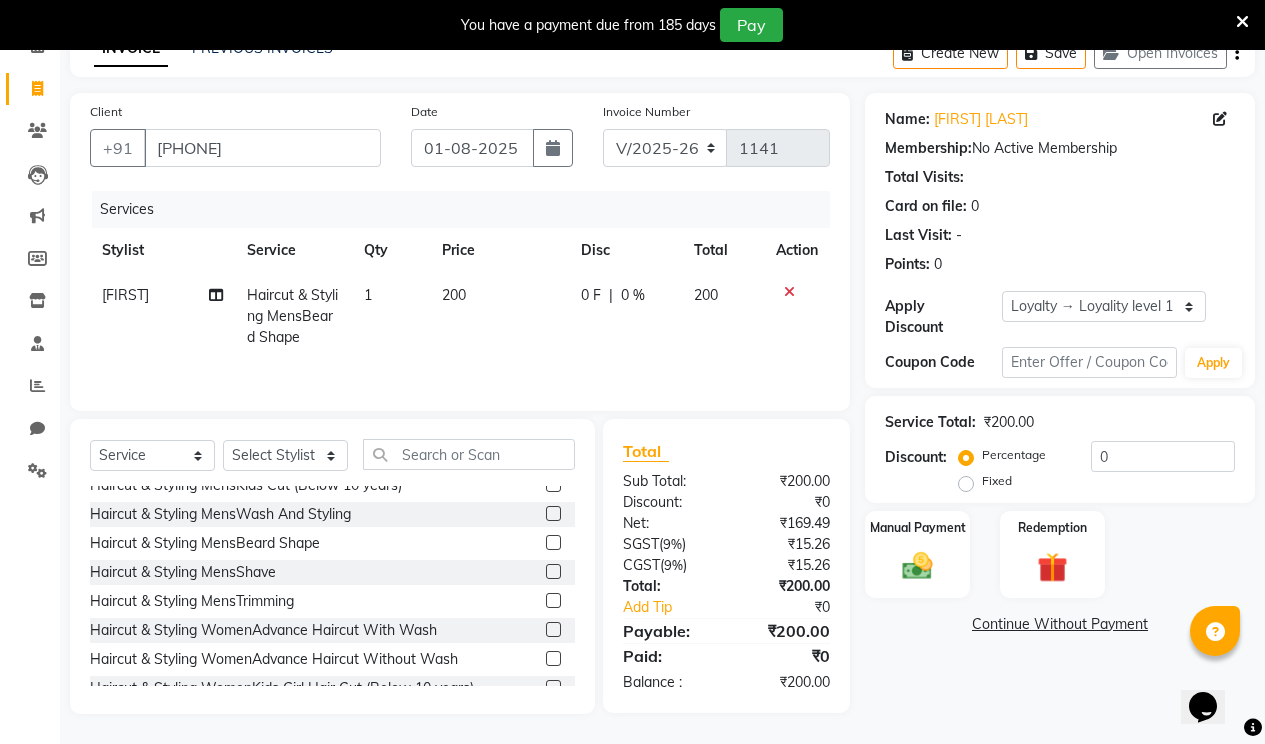 click on "200" 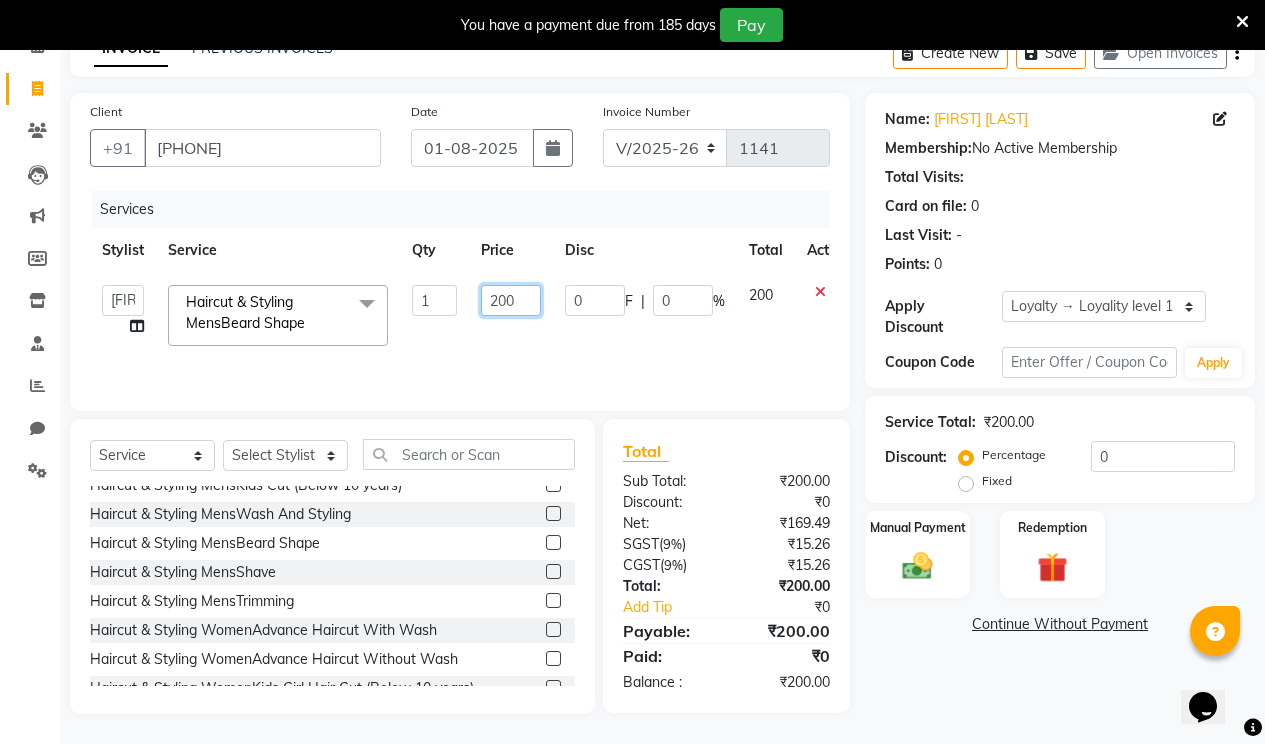 click on "200" 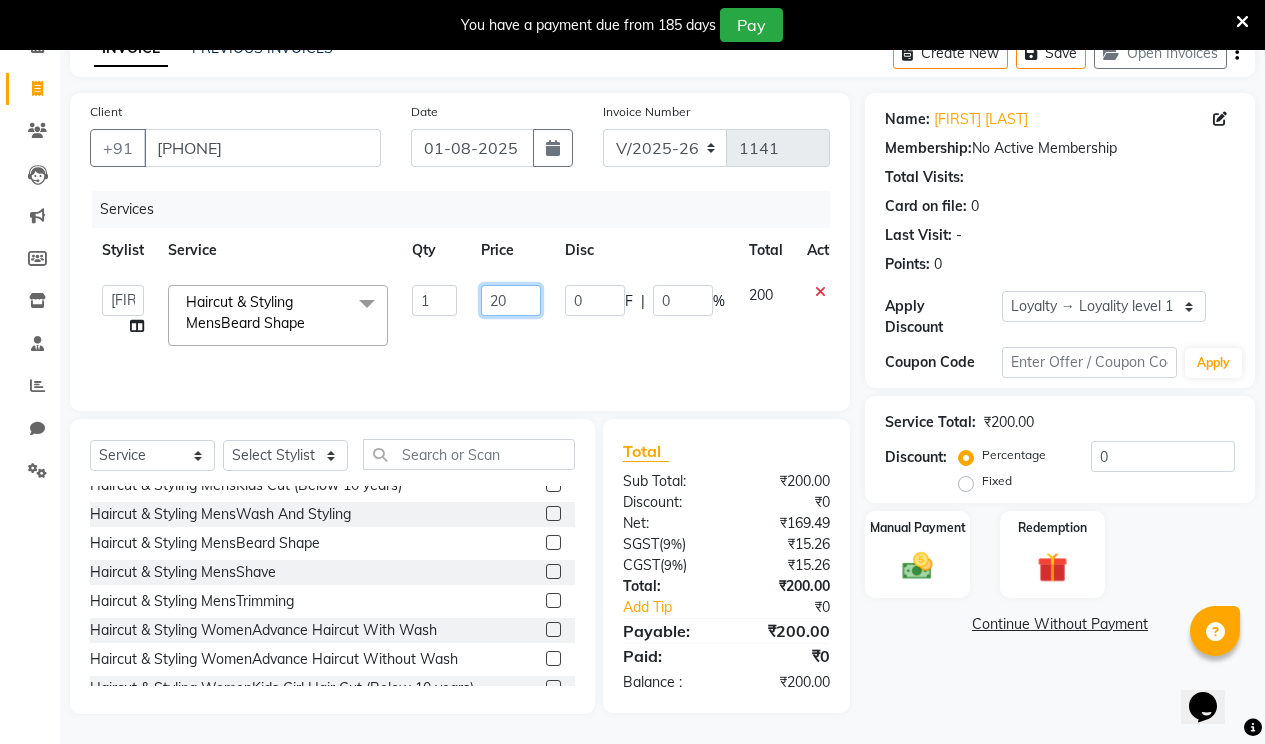 type on "2" 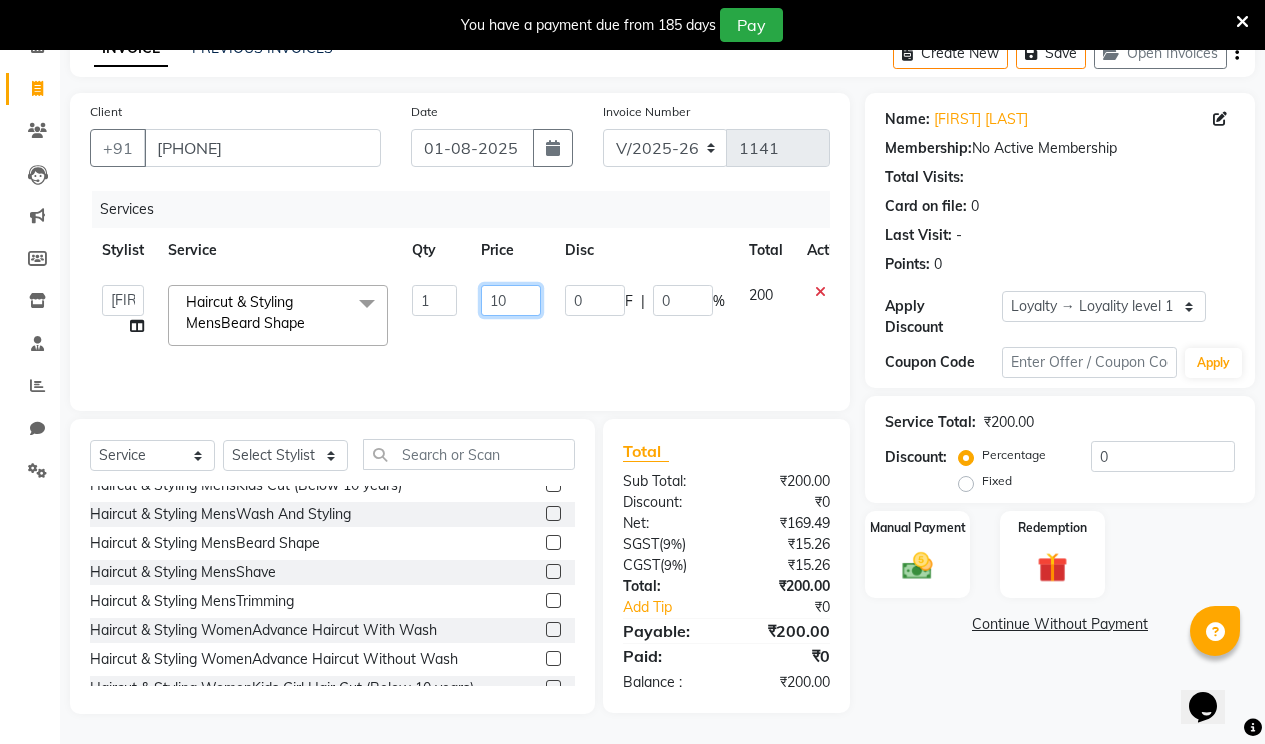 type on "100" 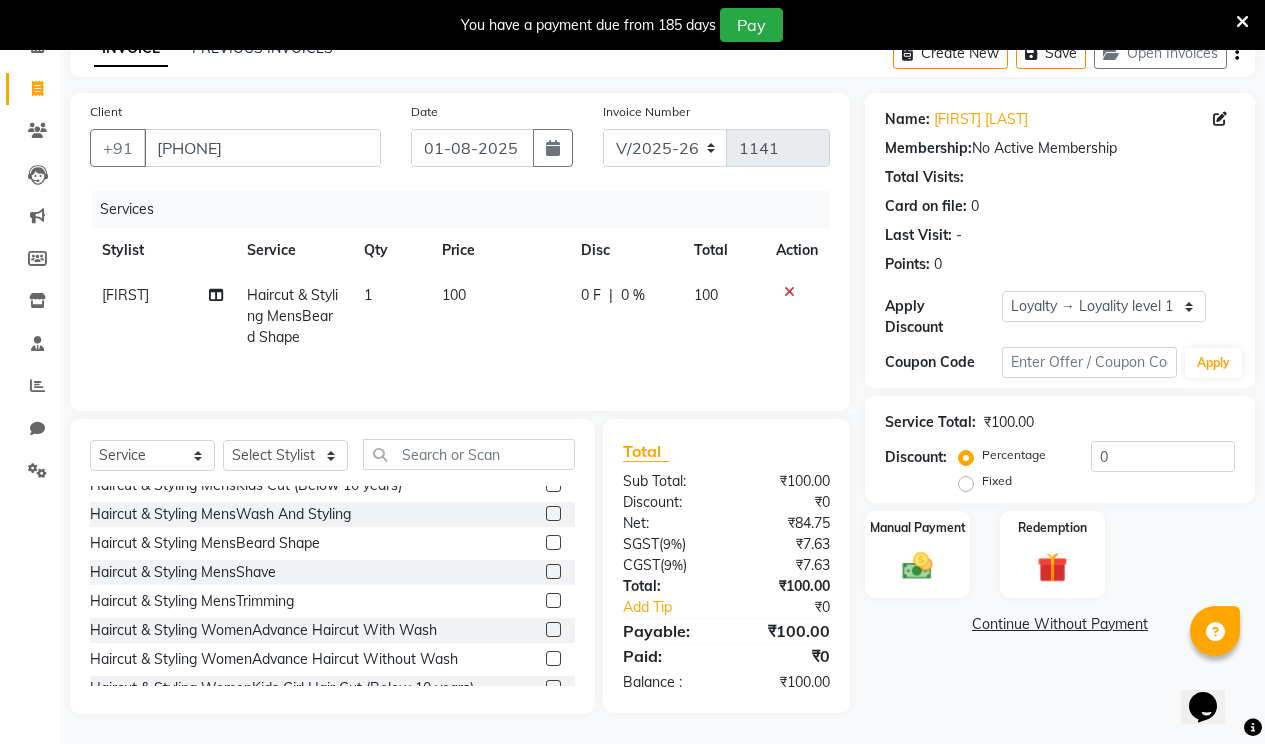 click on "100" 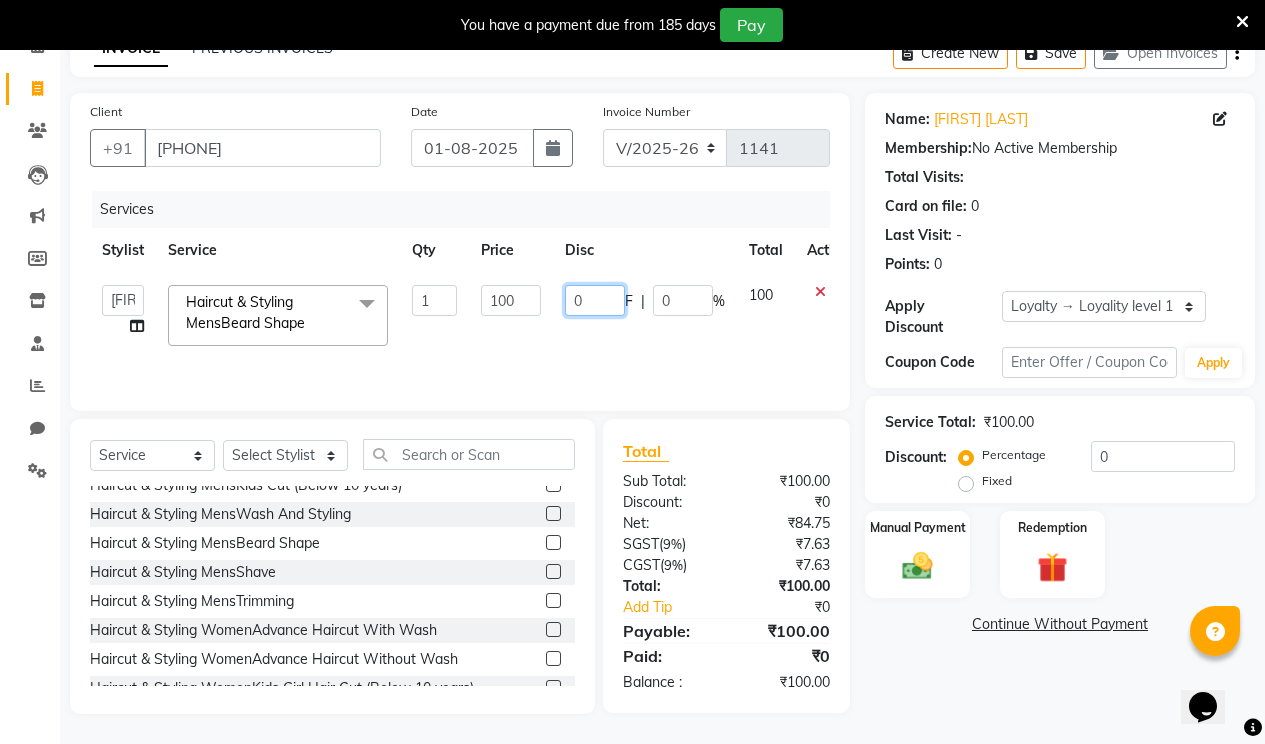 click on "0" 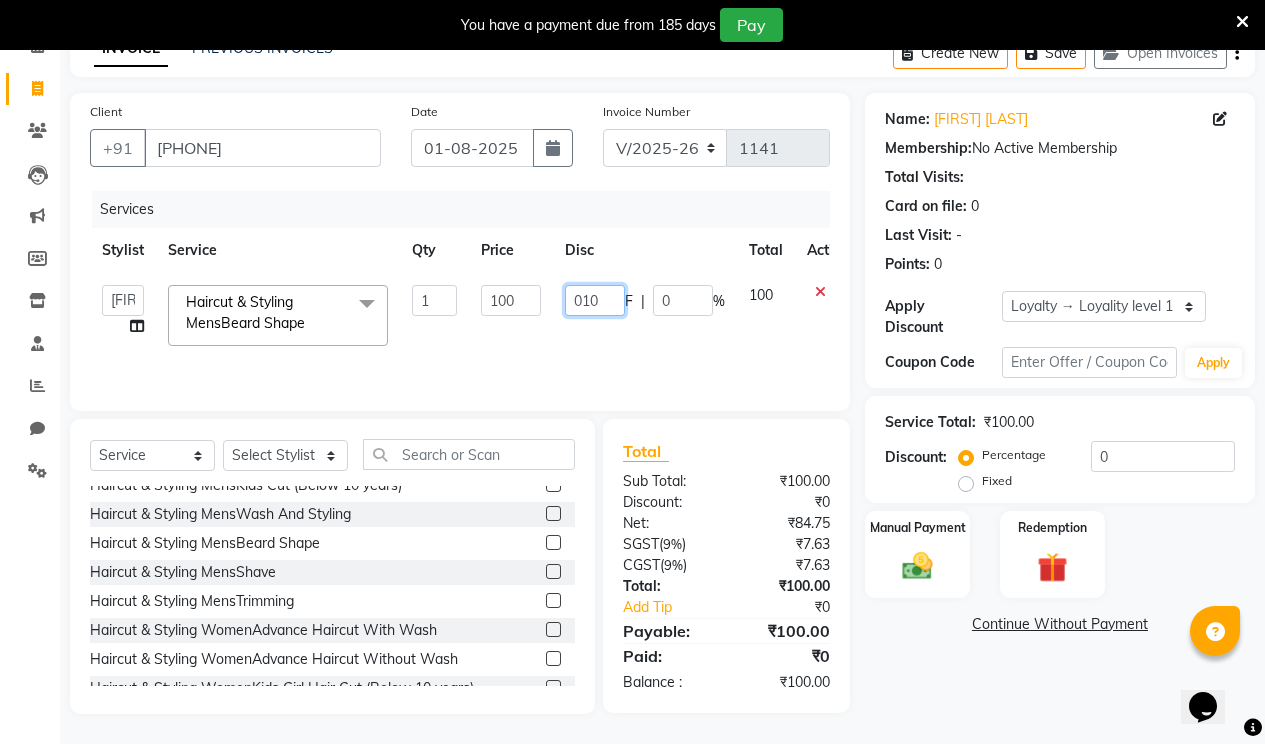 type on "0100" 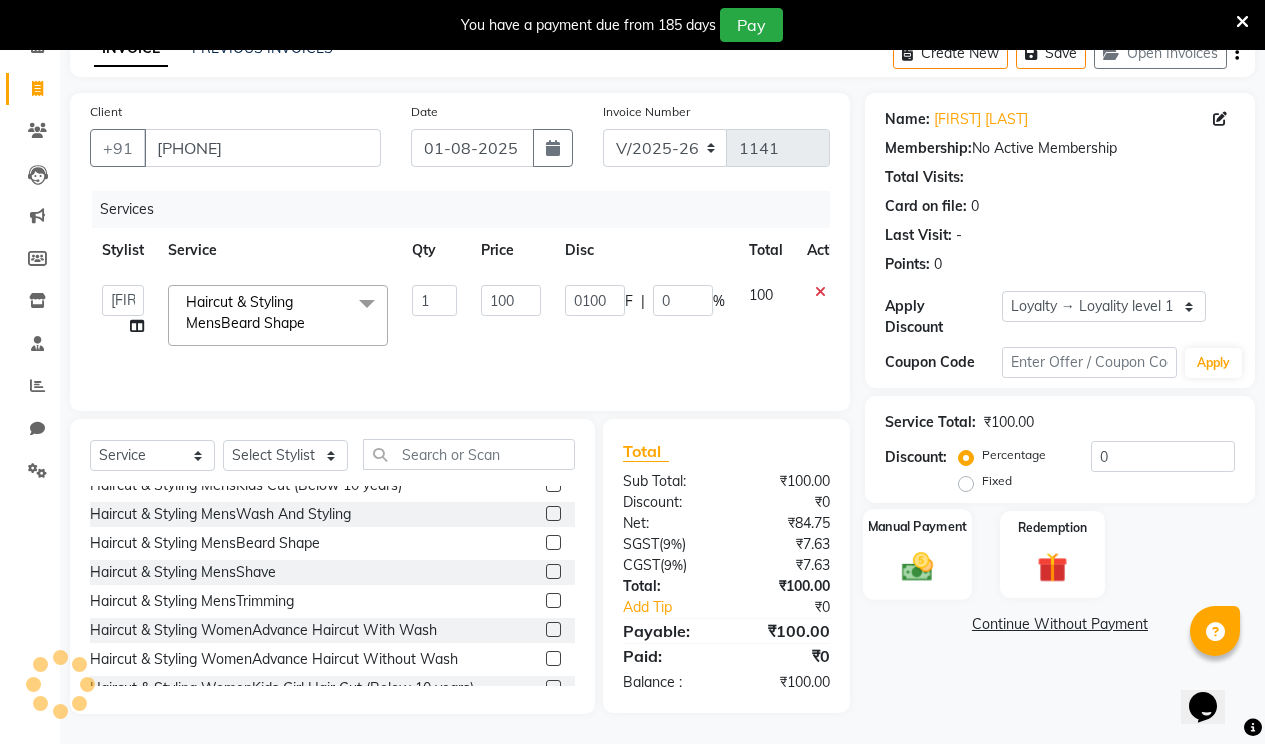 click 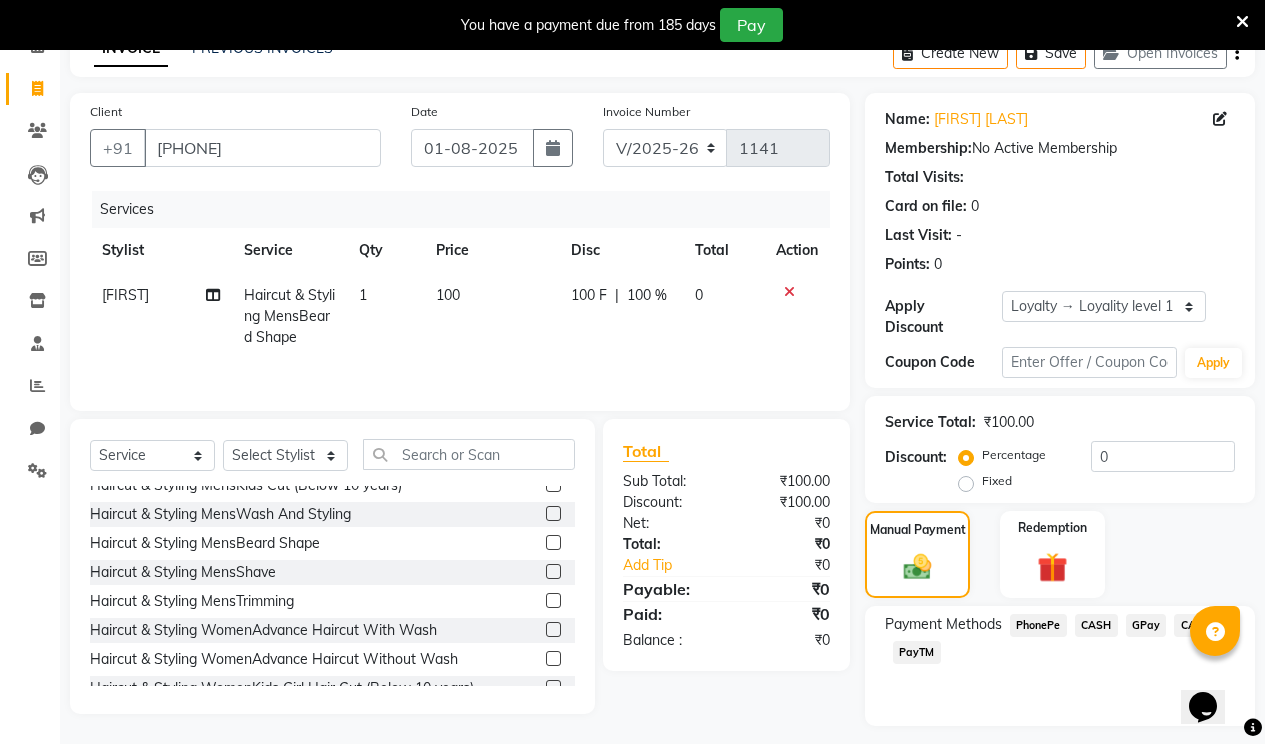 click on "PhonePe" 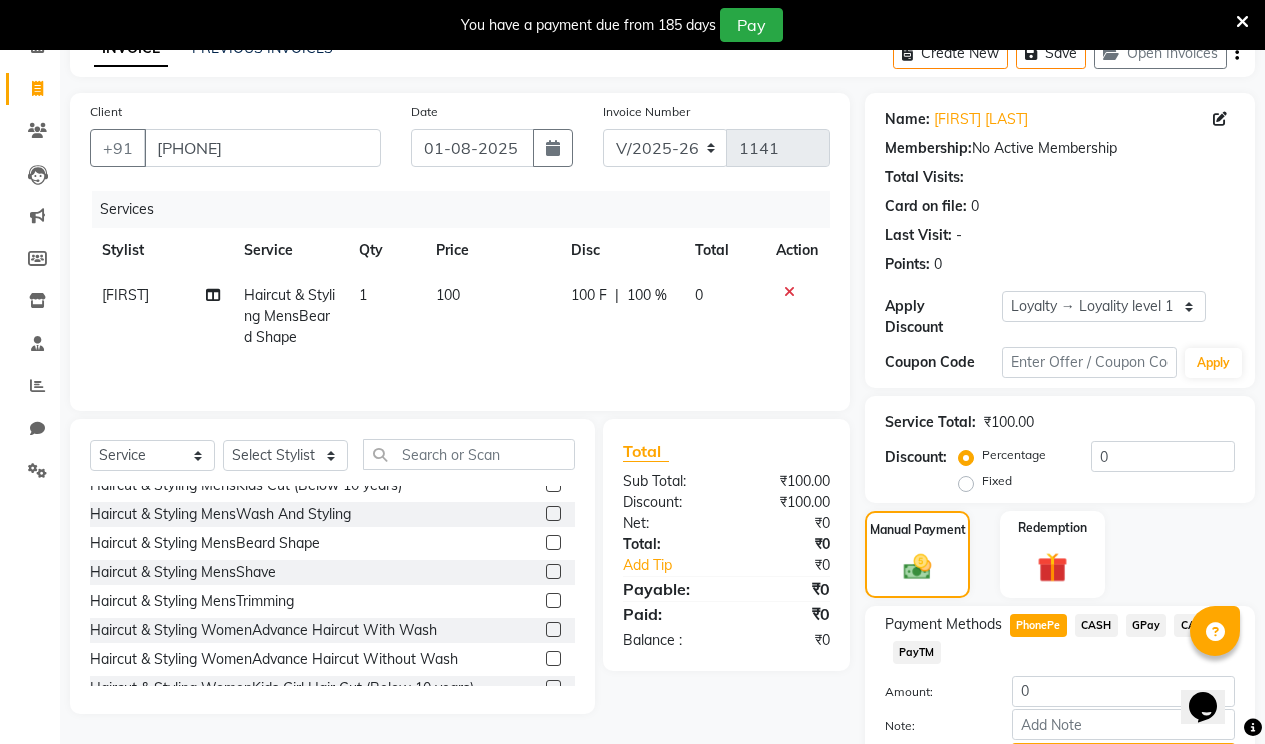 scroll, scrollTop: 200, scrollLeft: 0, axis: vertical 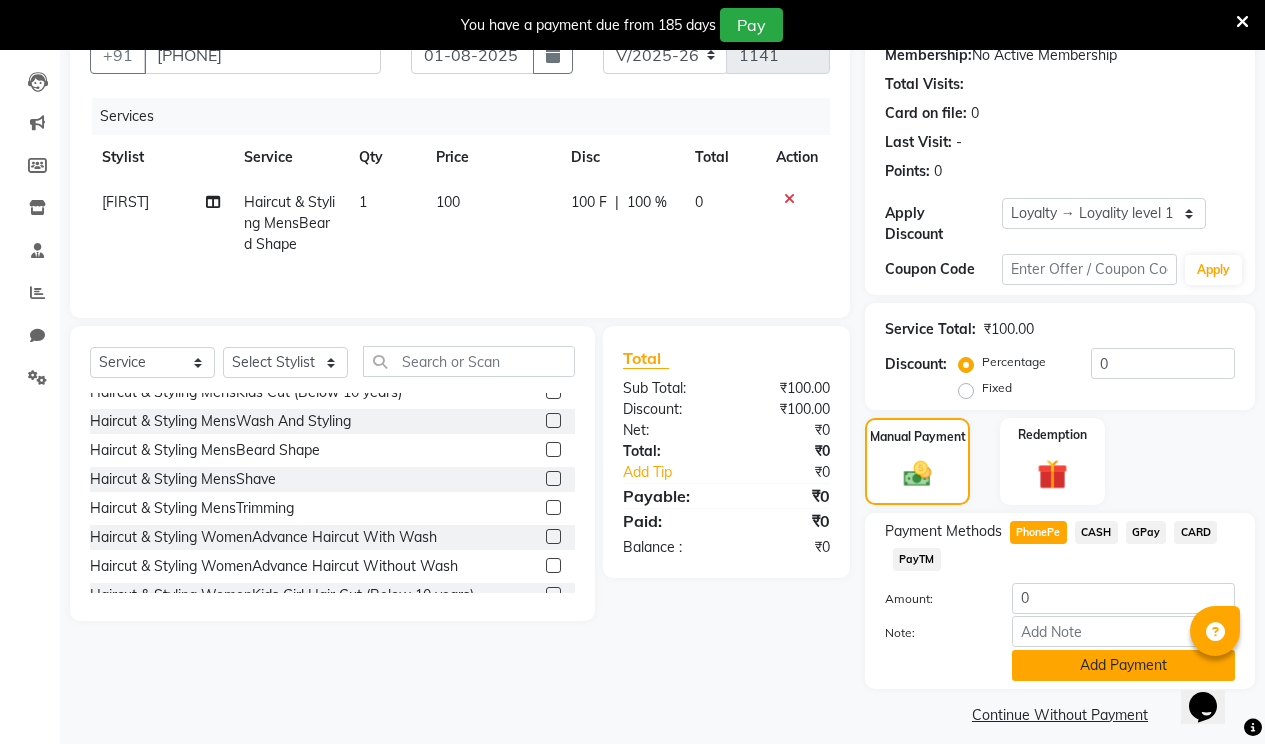 click on "Add Payment" 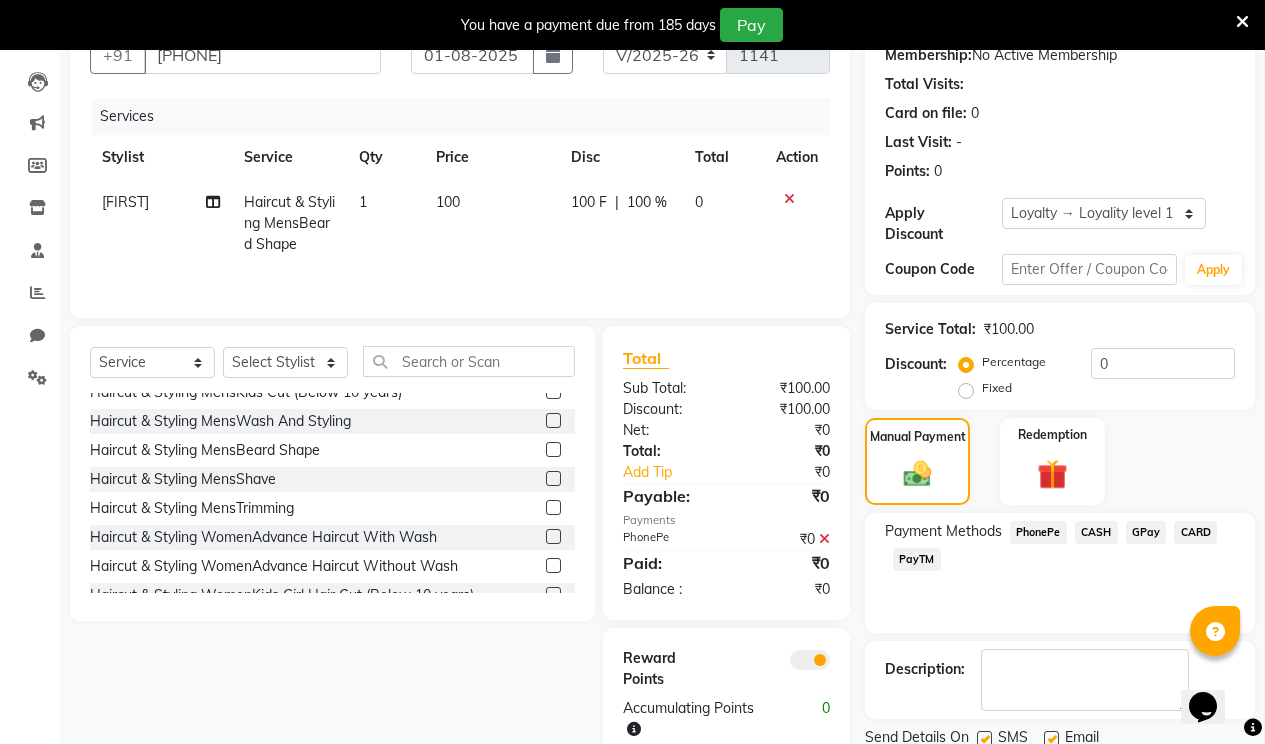 scroll, scrollTop: 257, scrollLeft: 0, axis: vertical 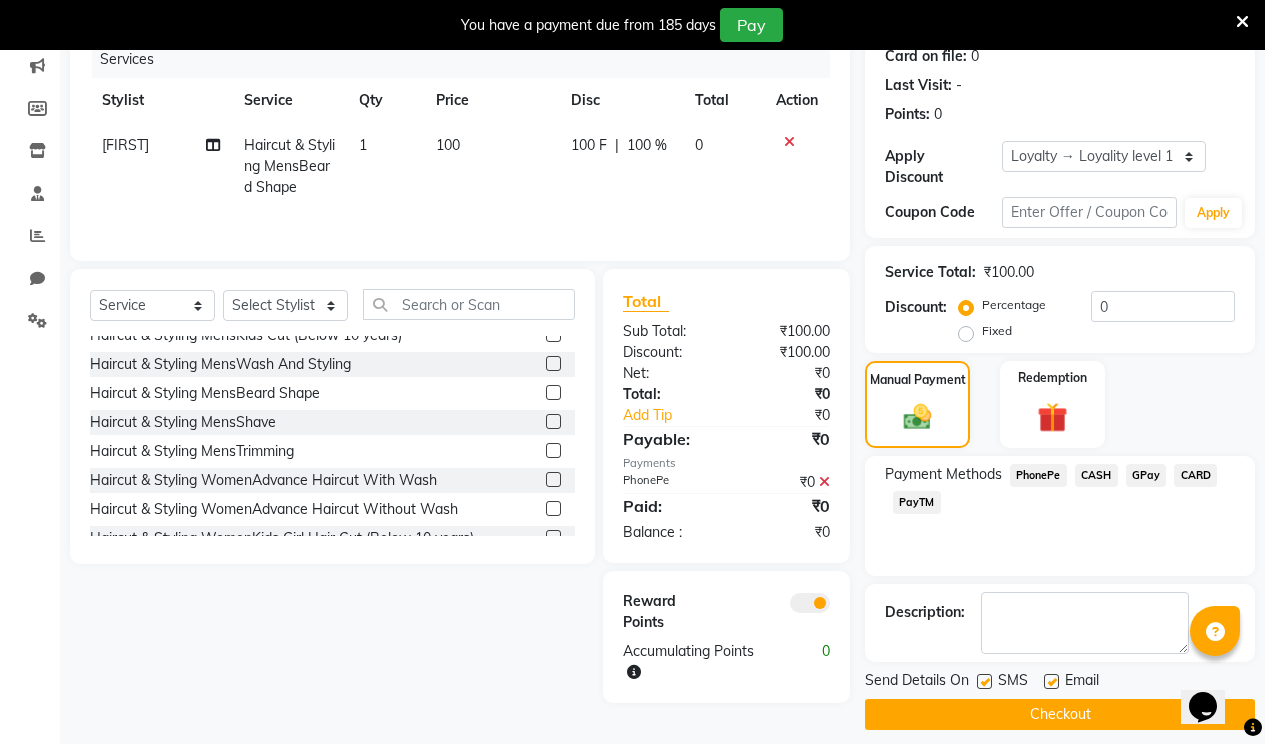 drag, startPoint x: 1051, startPoint y: 662, endPoint x: 1035, endPoint y: 706, distance: 46.818798 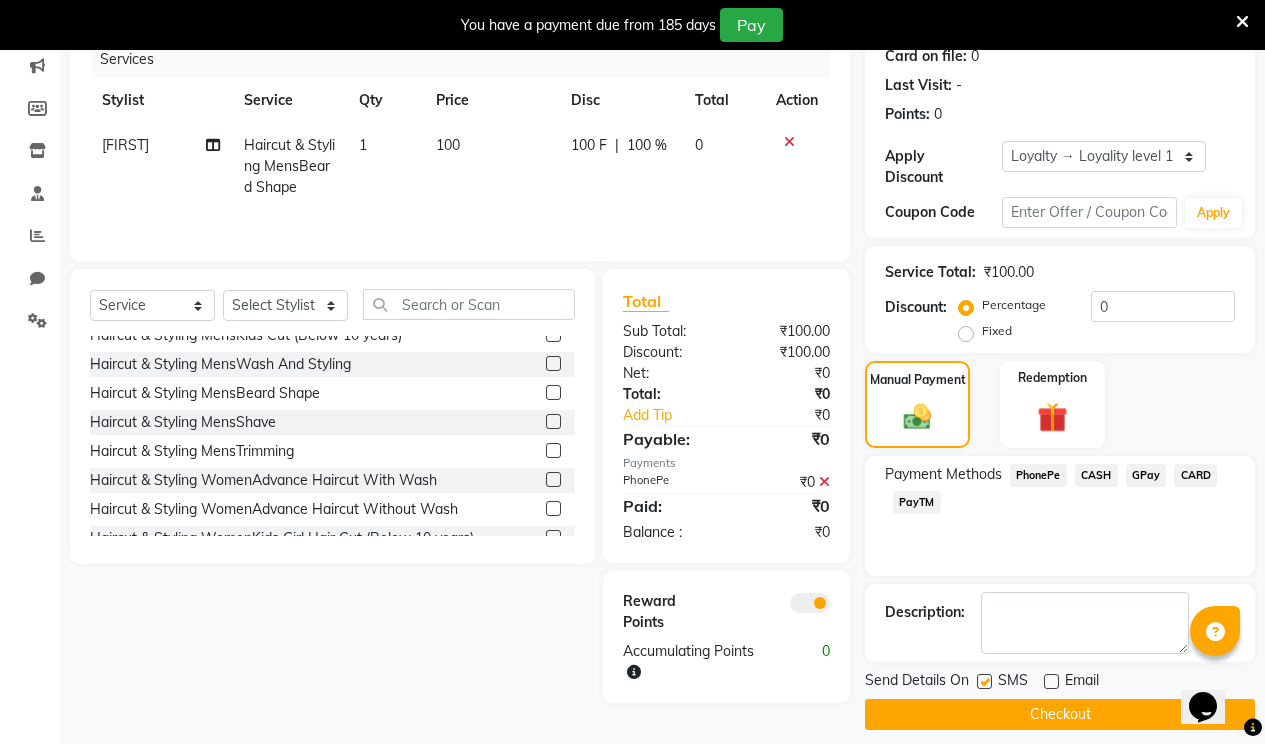 click on "Checkout" 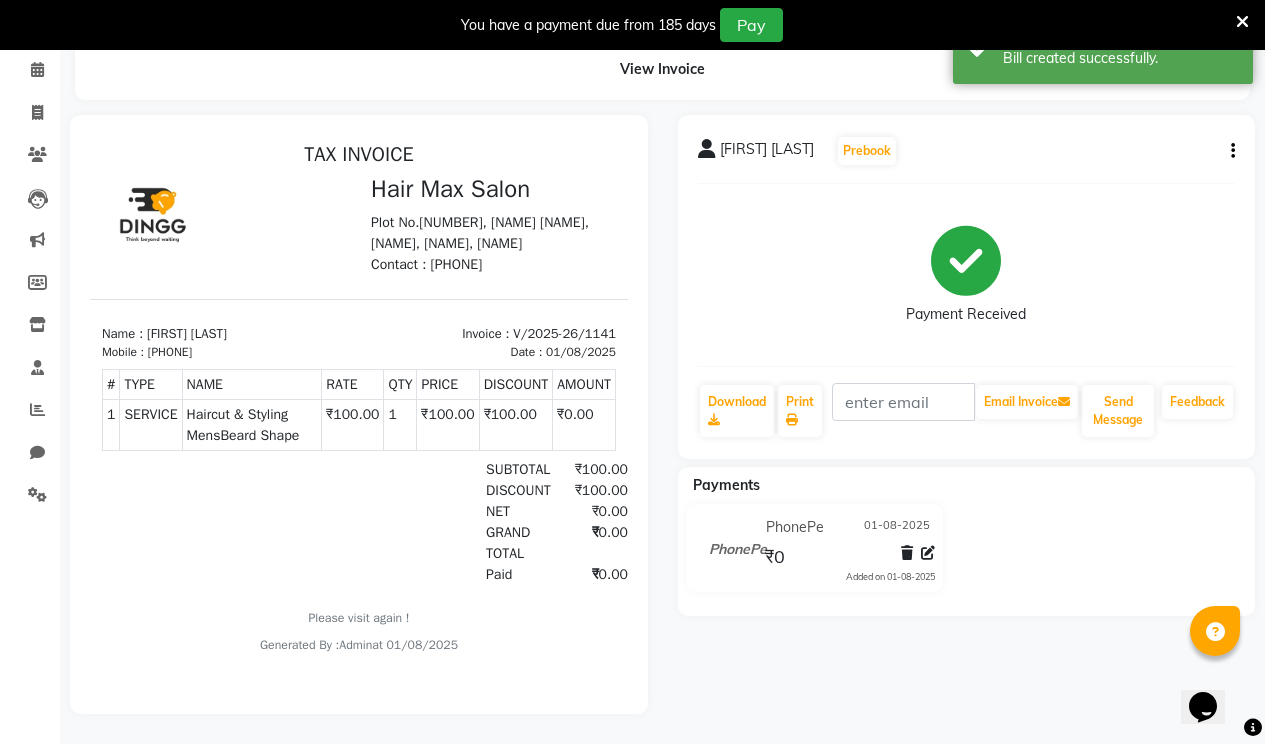 scroll, scrollTop: 0, scrollLeft: 0, axis: both 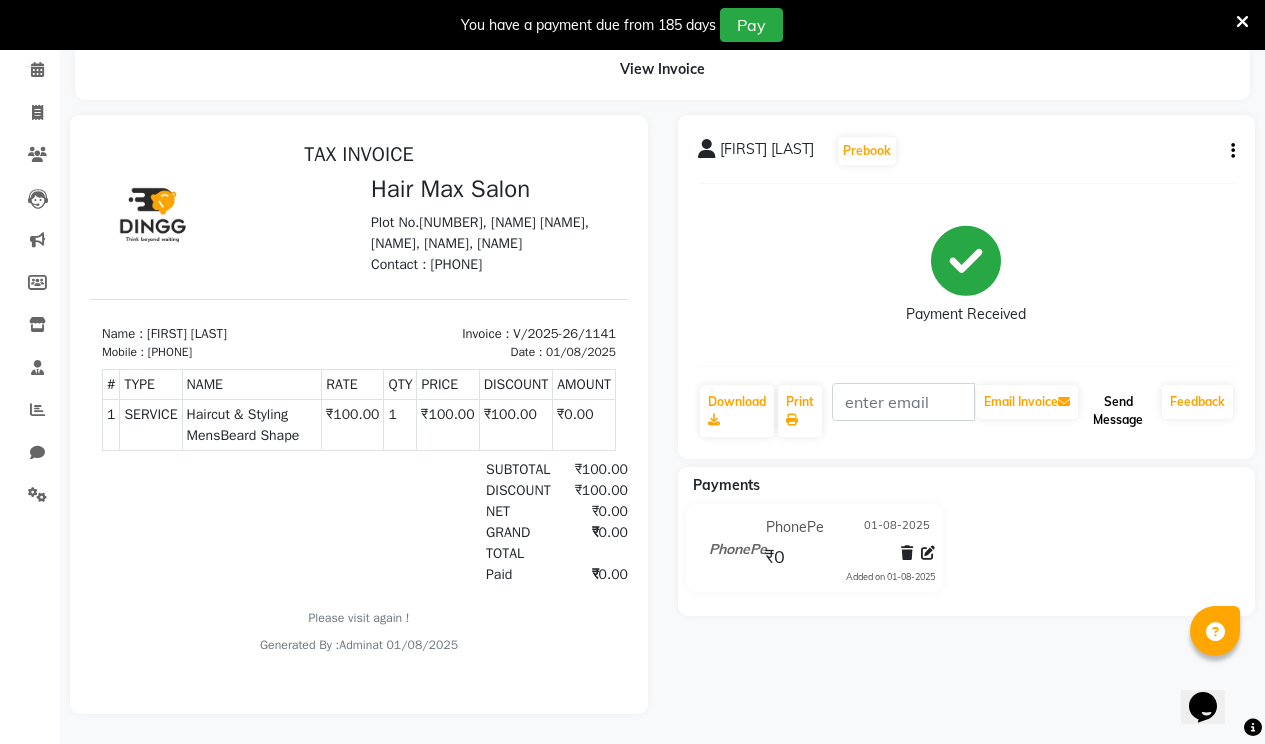 click on "Send Message" 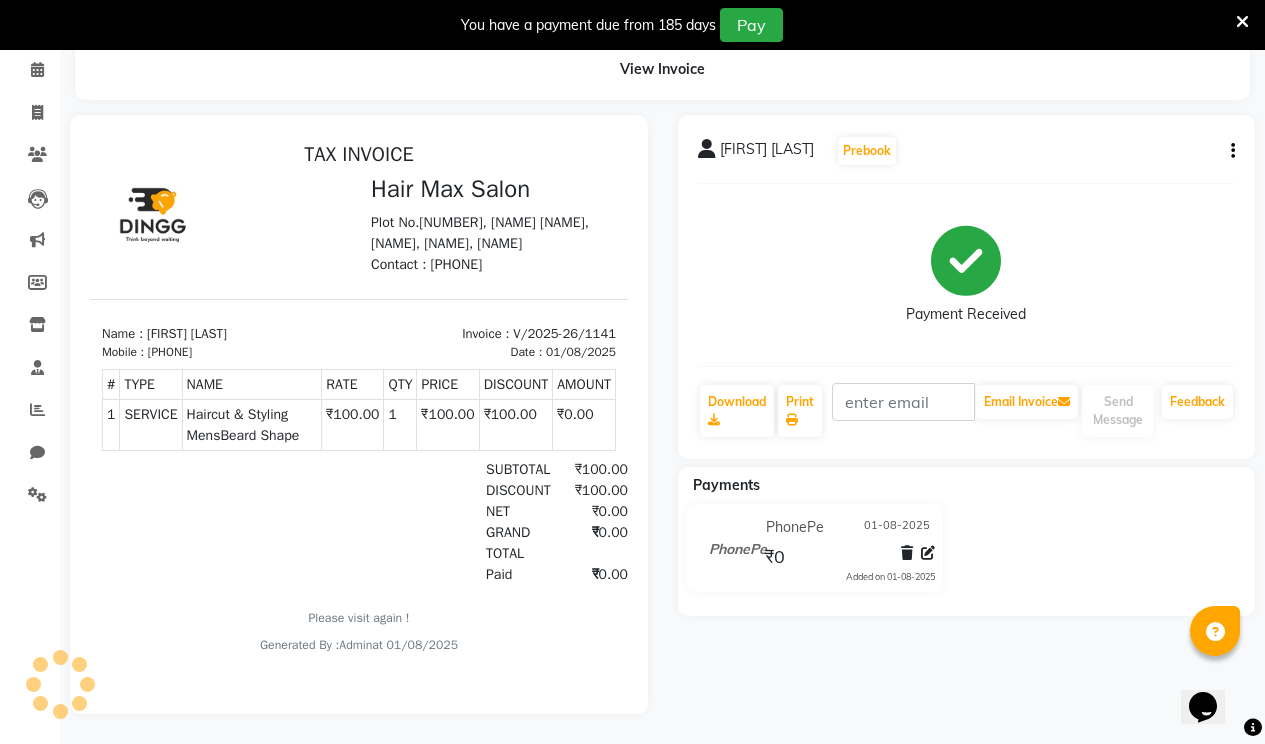 scroll, scrollTop: 0, scrollLeft: 0, axis: both 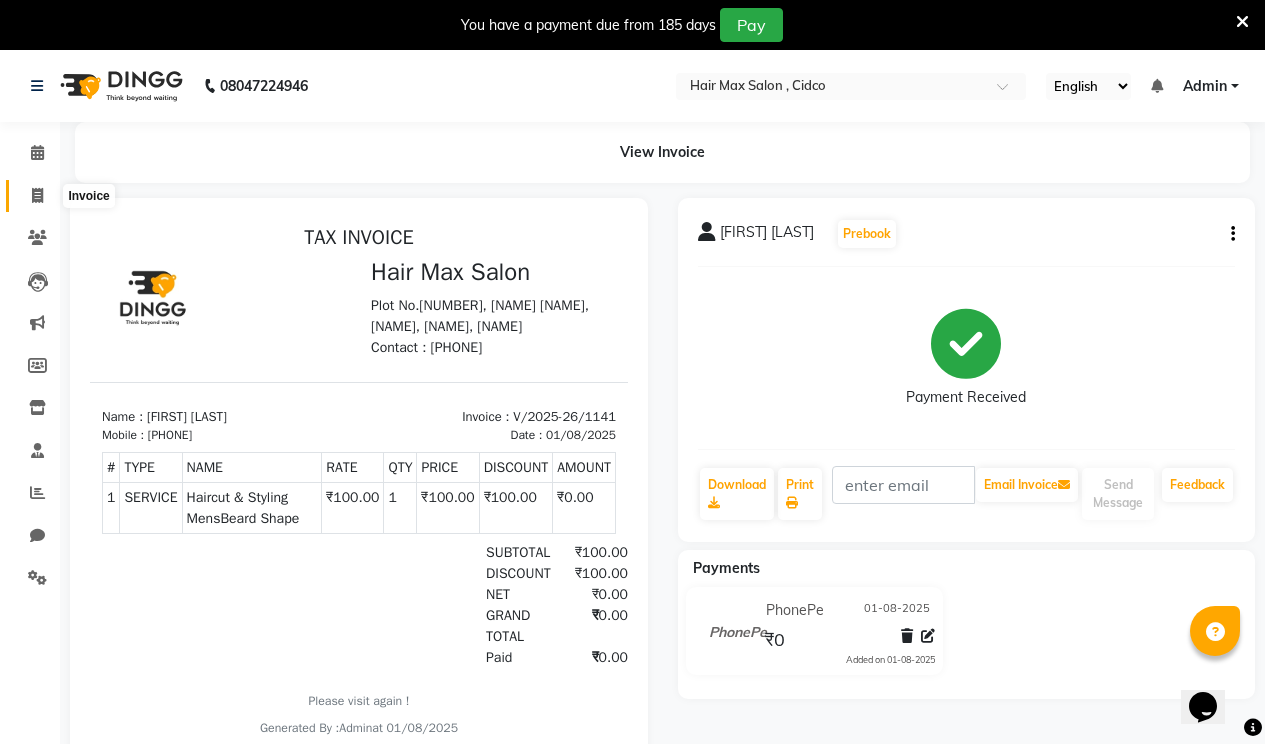 click 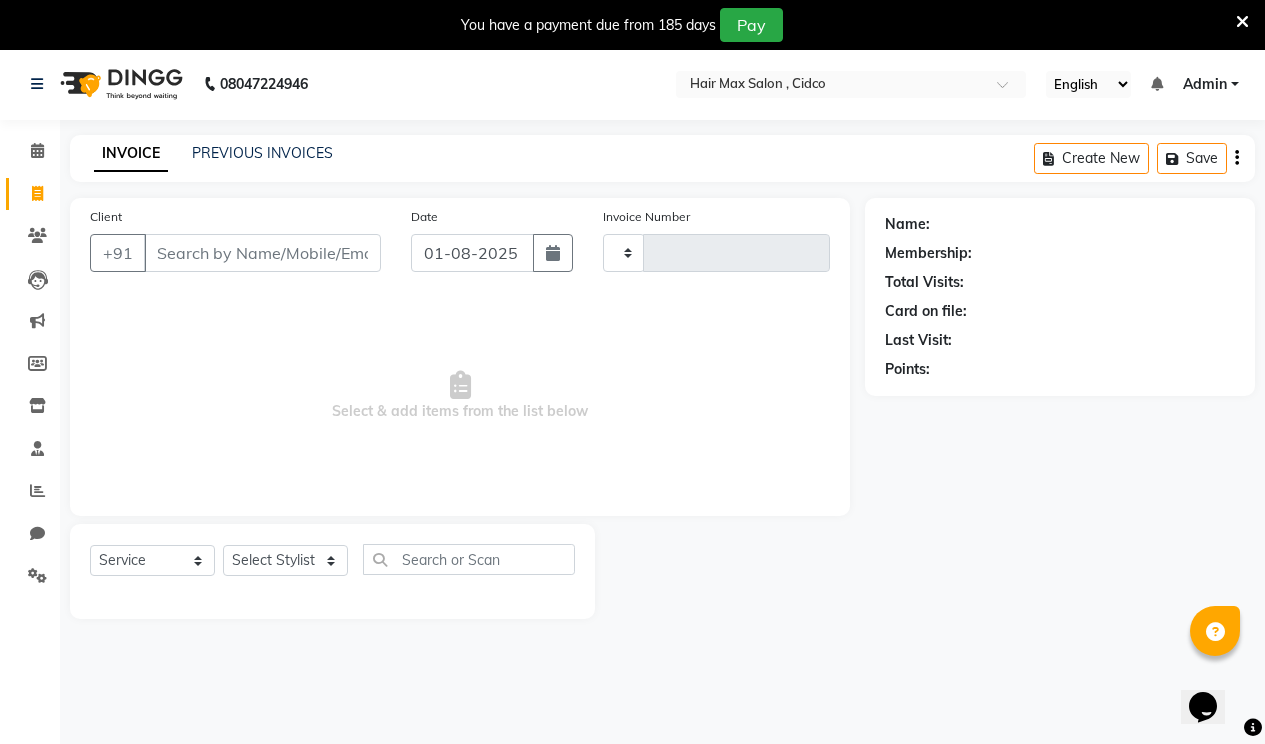 type on "1142" 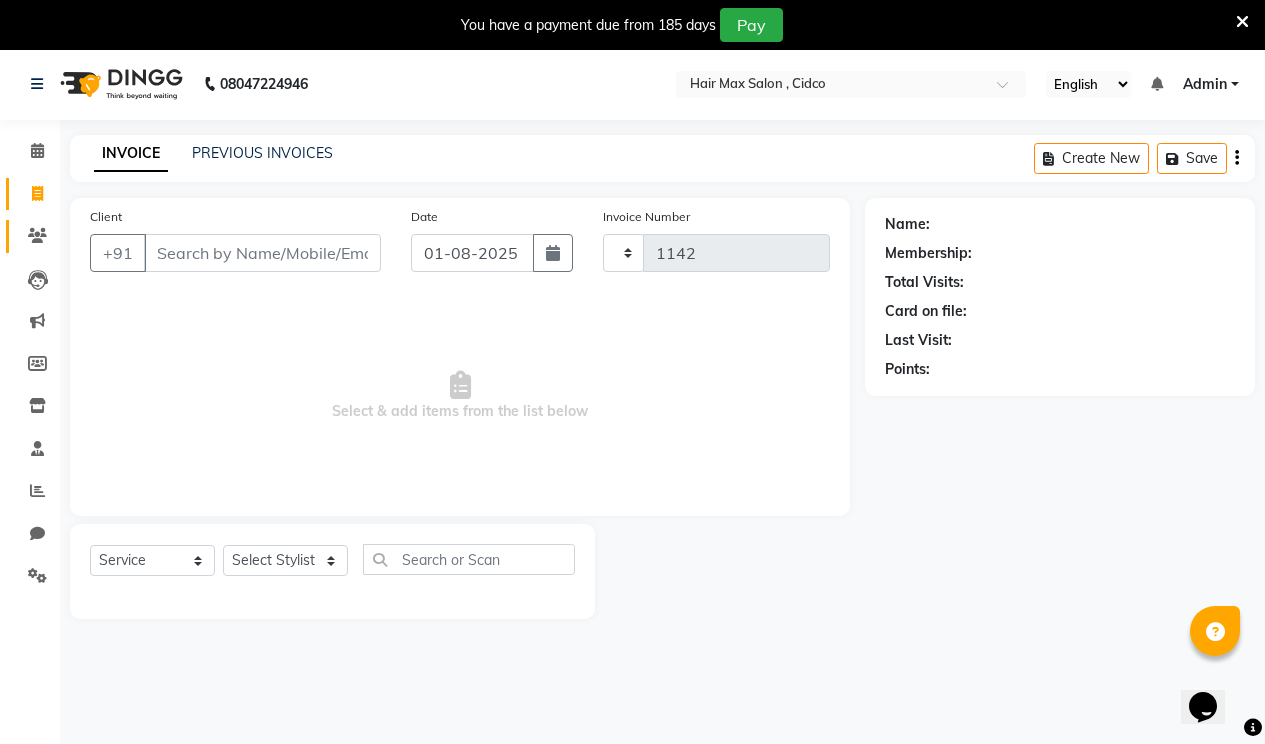 select on "7580" 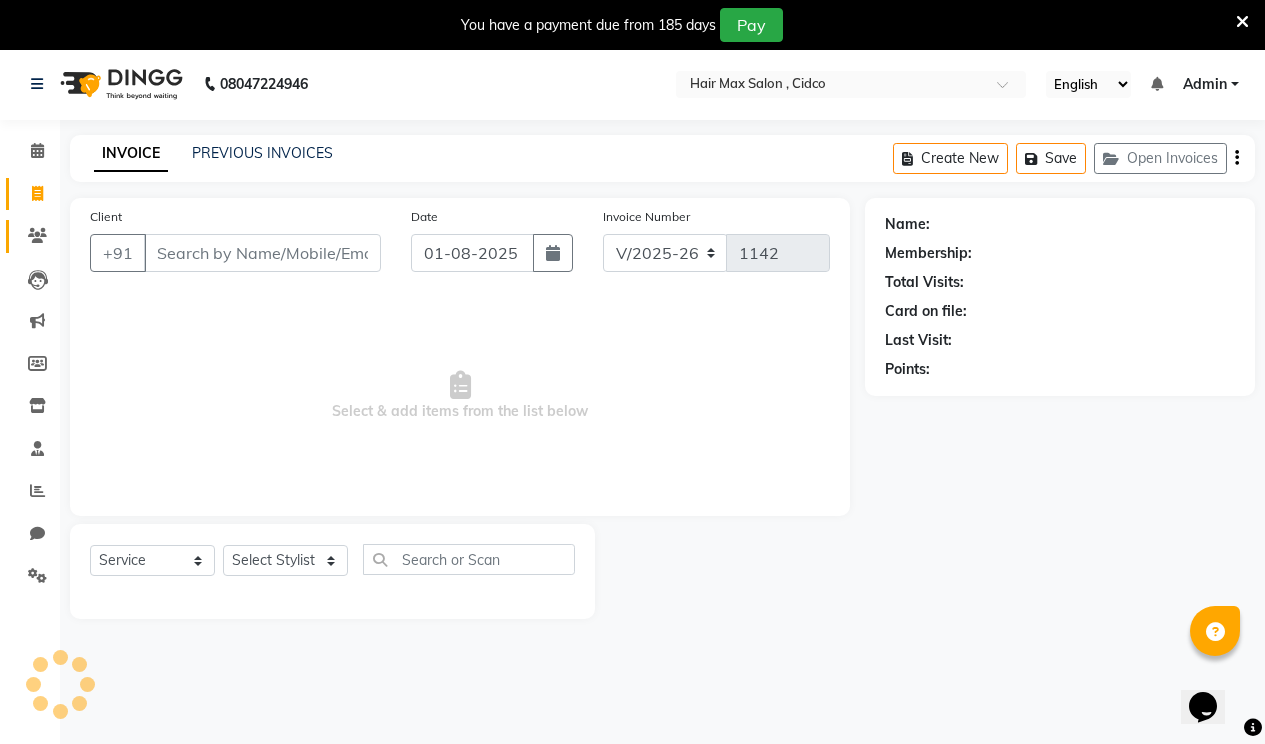 scroll, scrollTop: 50, scrollLeft: 0, axis: vertical 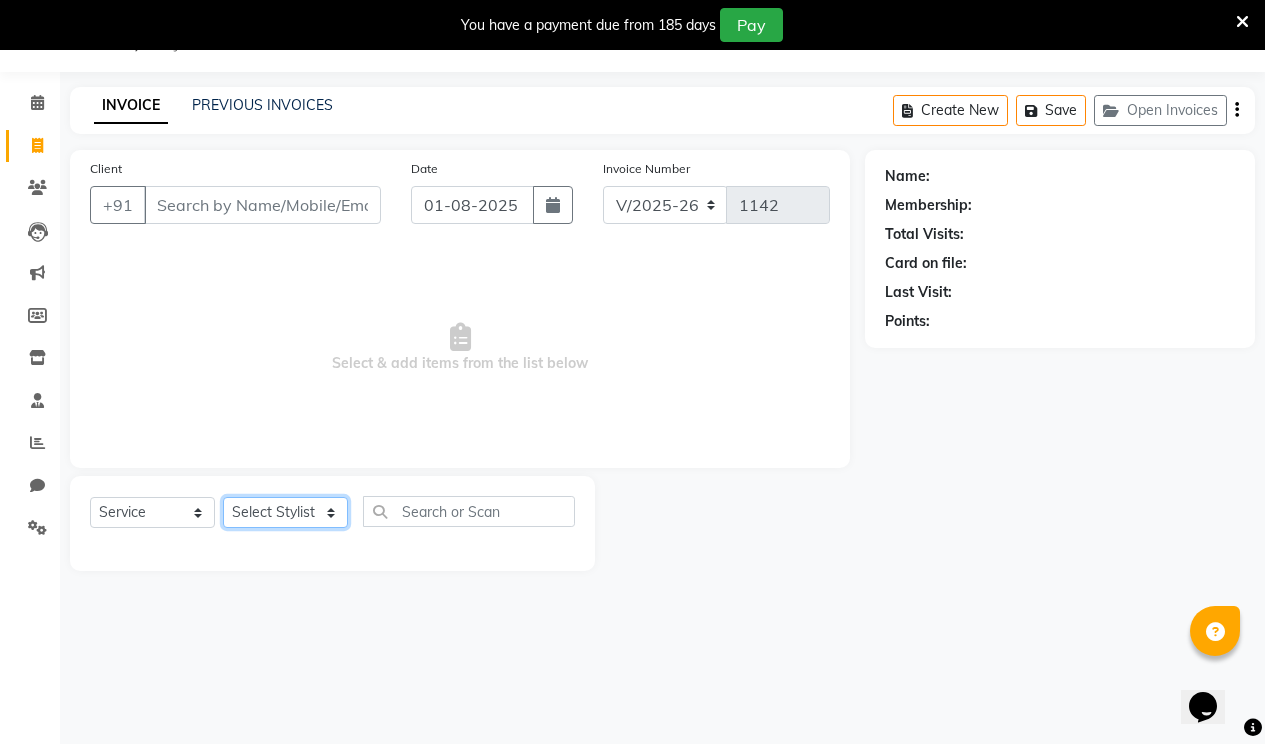 drag, startPoint x: 273, startPoint y: 504, endPoint x: 274, endPoint y: 519, distance: 15.033297 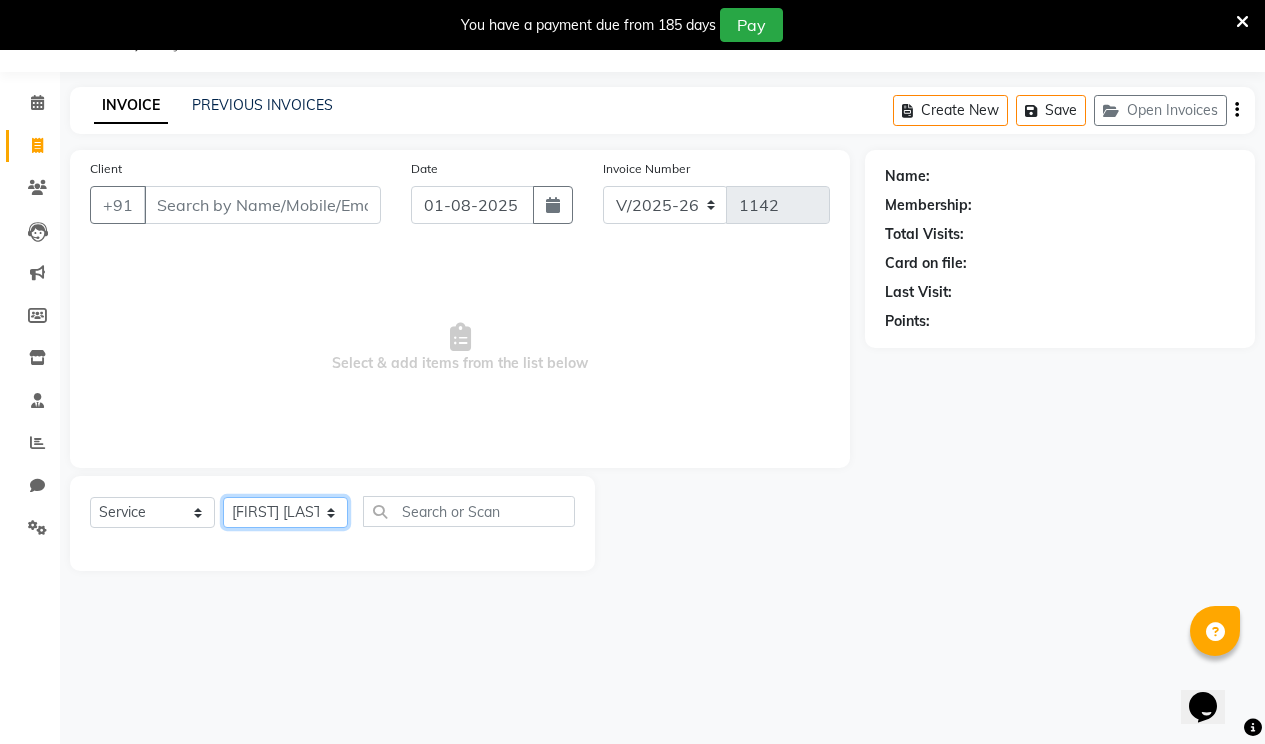 click on "Select Stylist [FIRST] [LAST] [FIRST] [FIRST] [FIRST]" 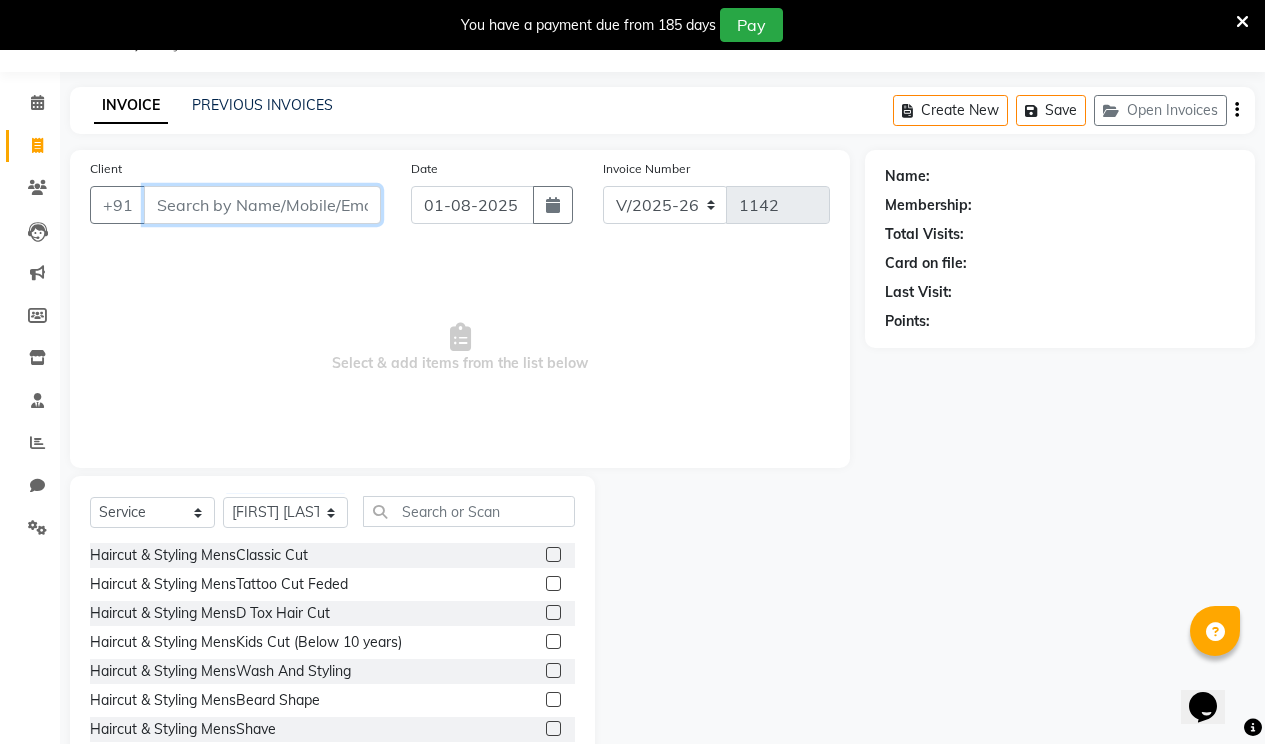 click on "Client" at bounding box center (262, 205) 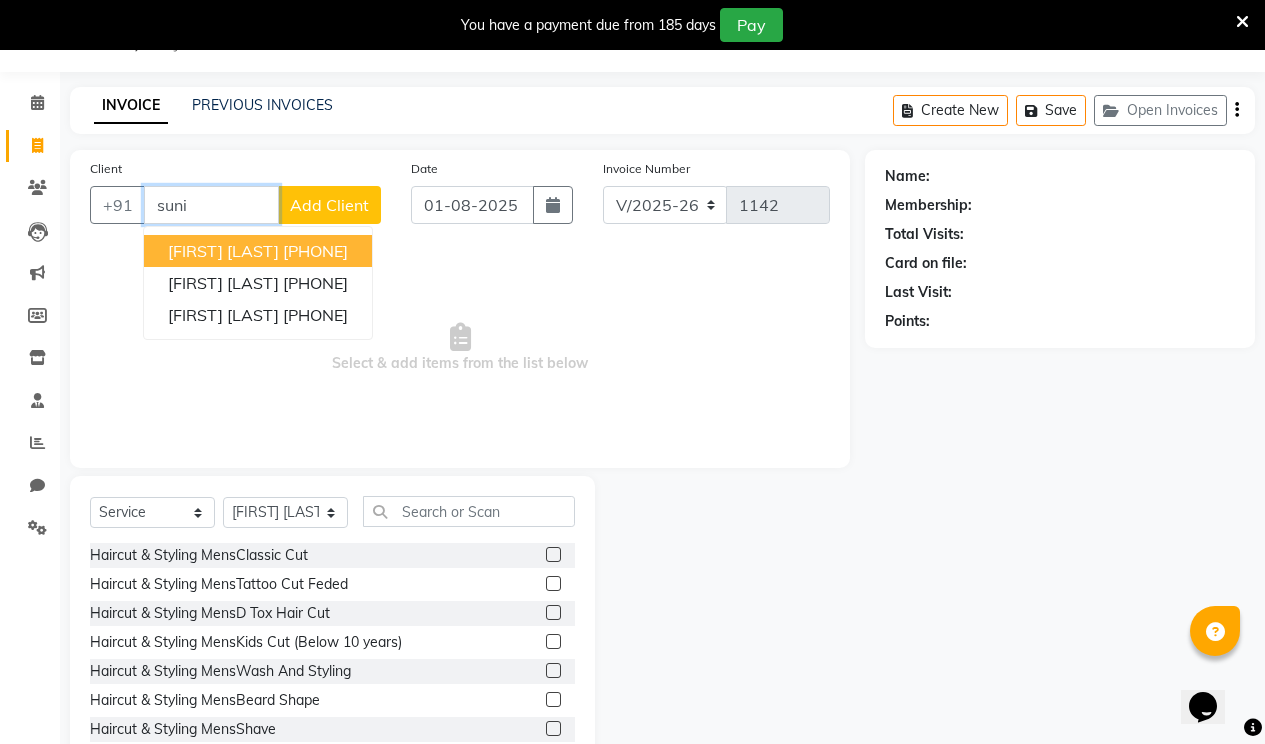 click on "[PHONE]" at bounding box center (315, 251) 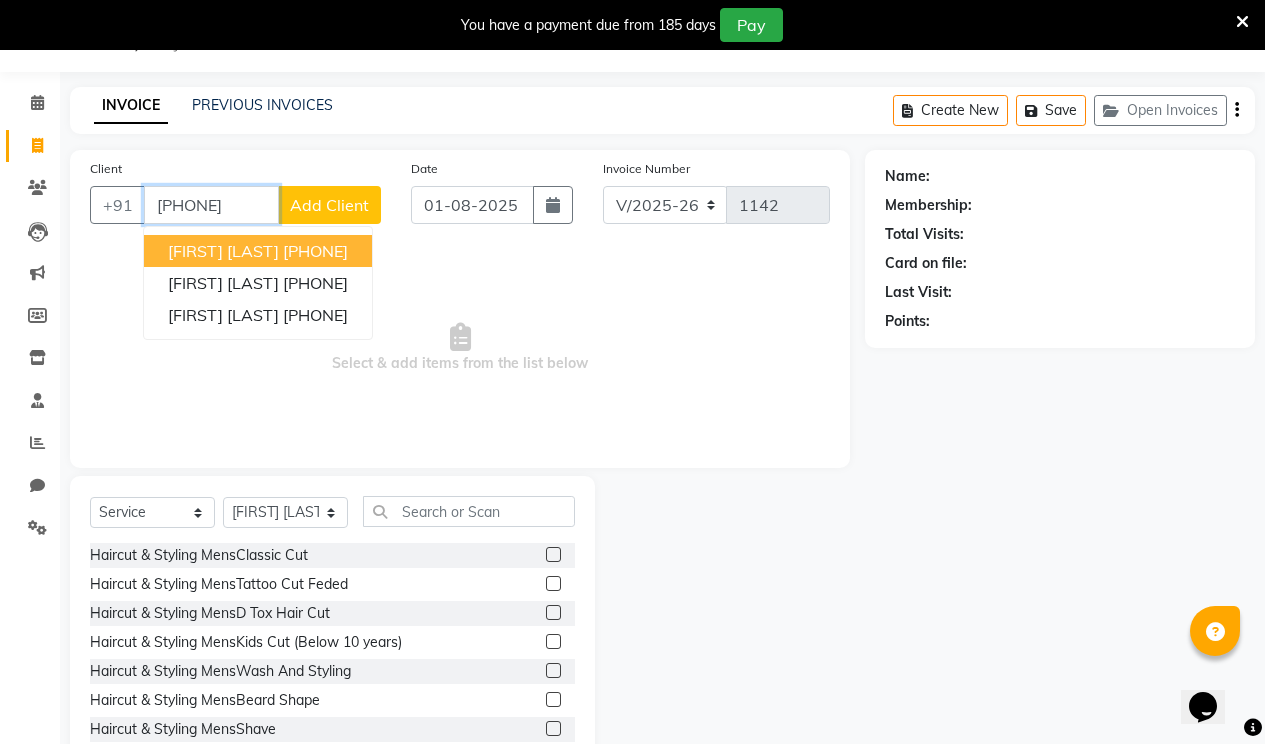 type on "[PHONE]" 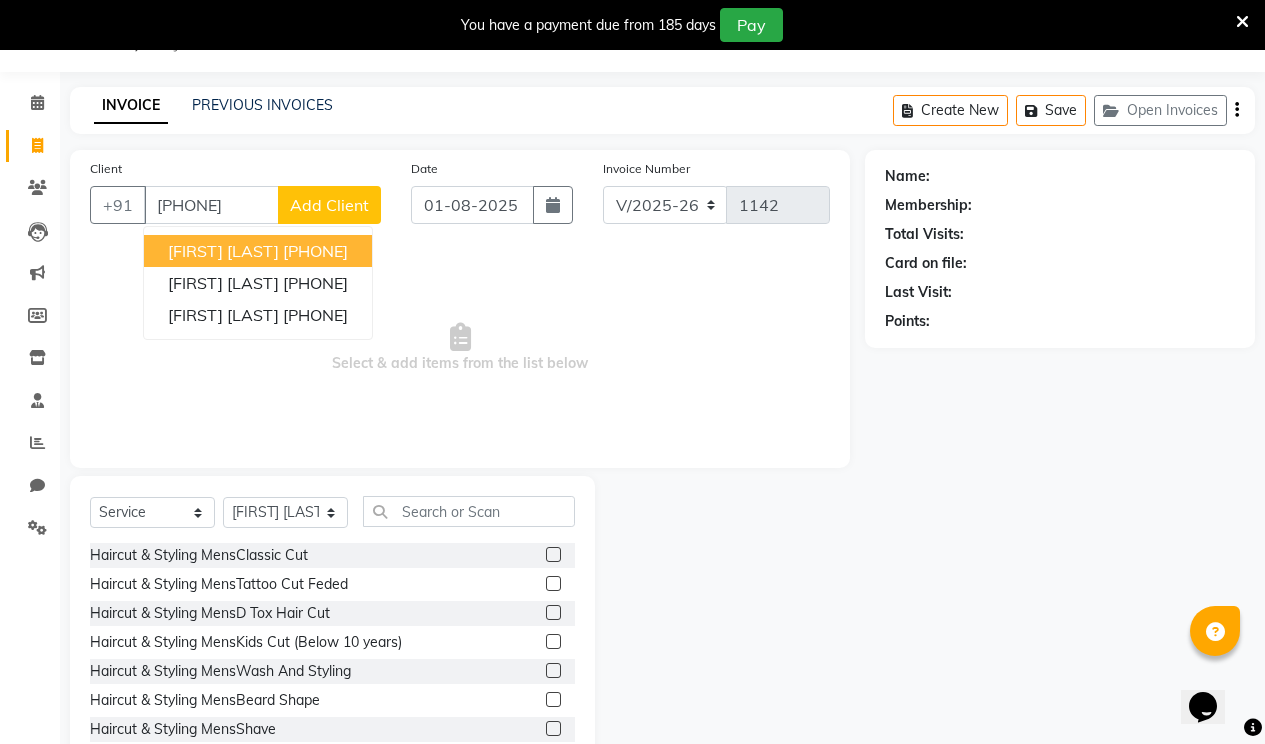 select on "1: Object" 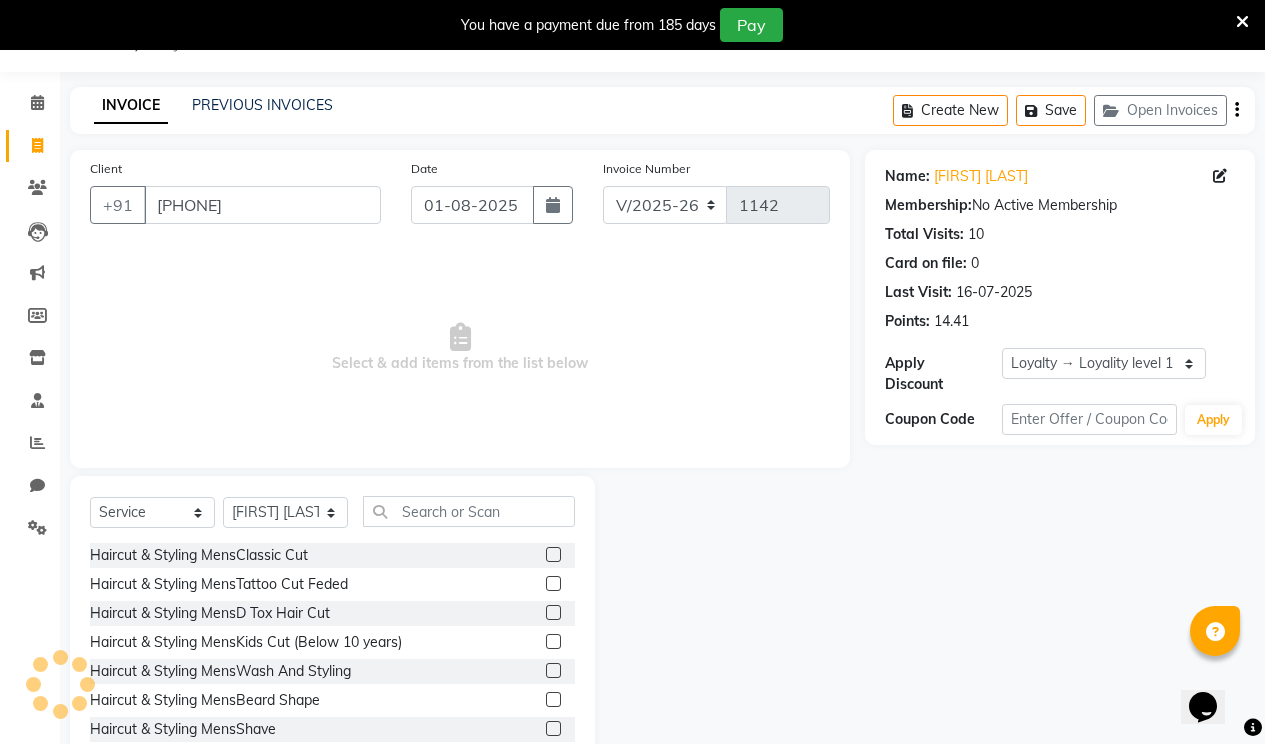 scroll, scrollTop: 107, scrollLeft: 0, axis: vertical 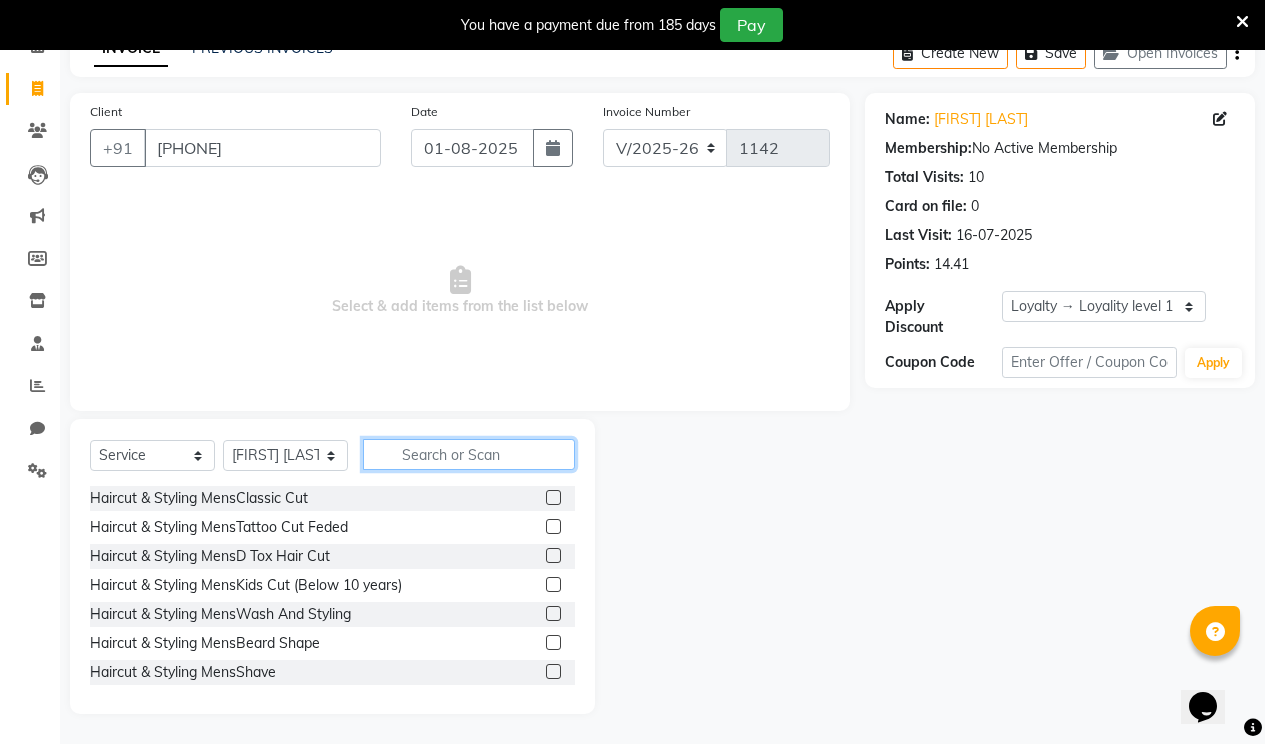 click 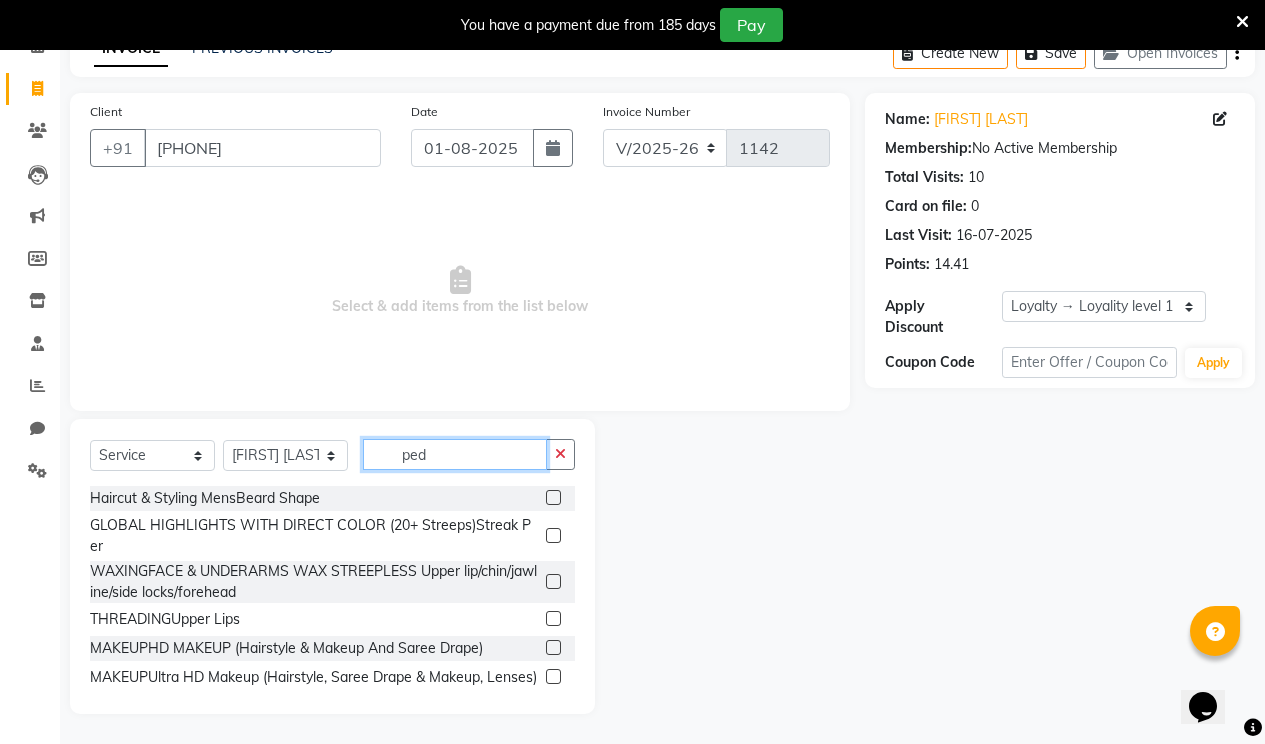 scroll, scrollTop: 50, scrollLeft: 0, axis: vertical 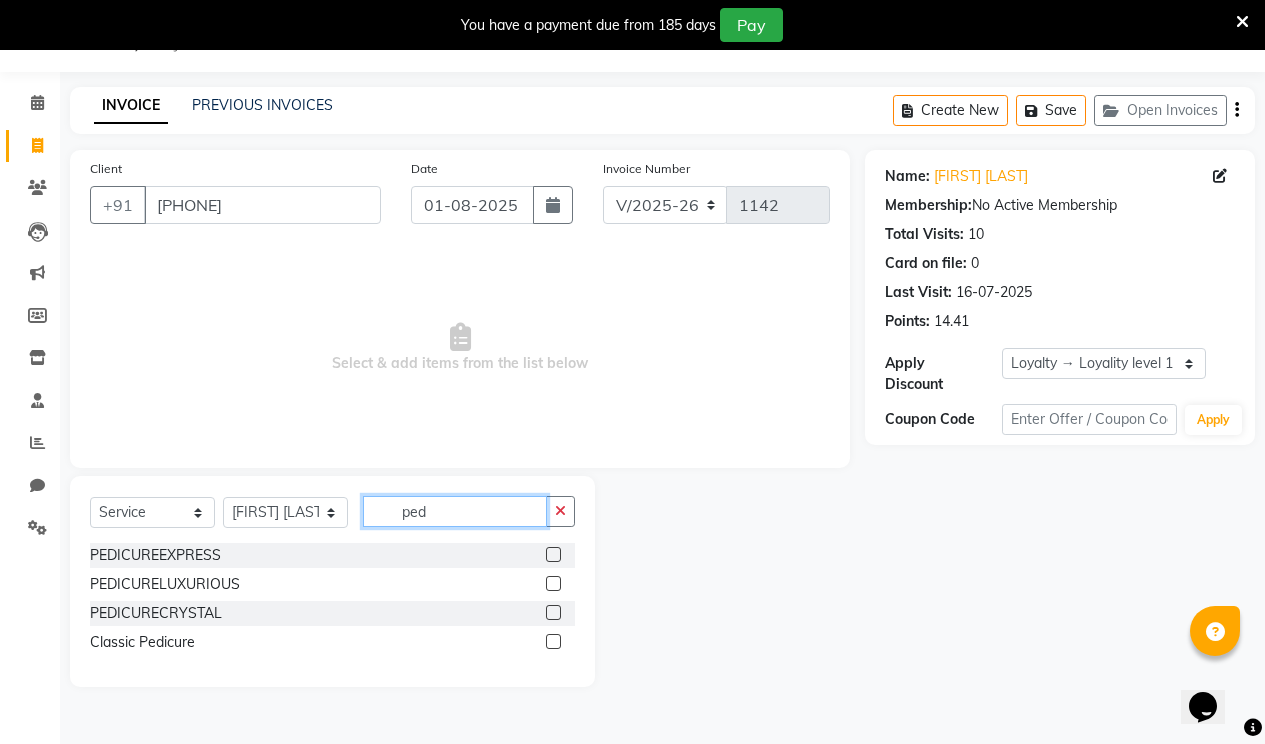 type on "ped" 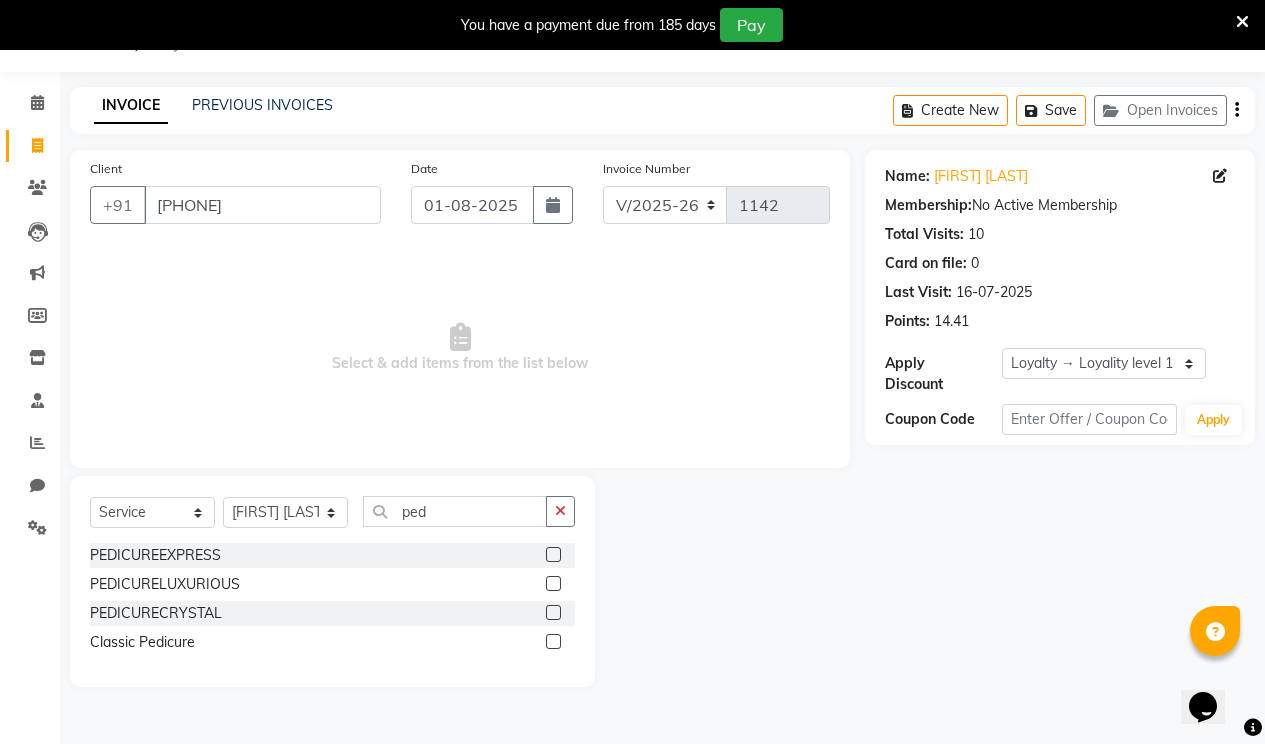 click 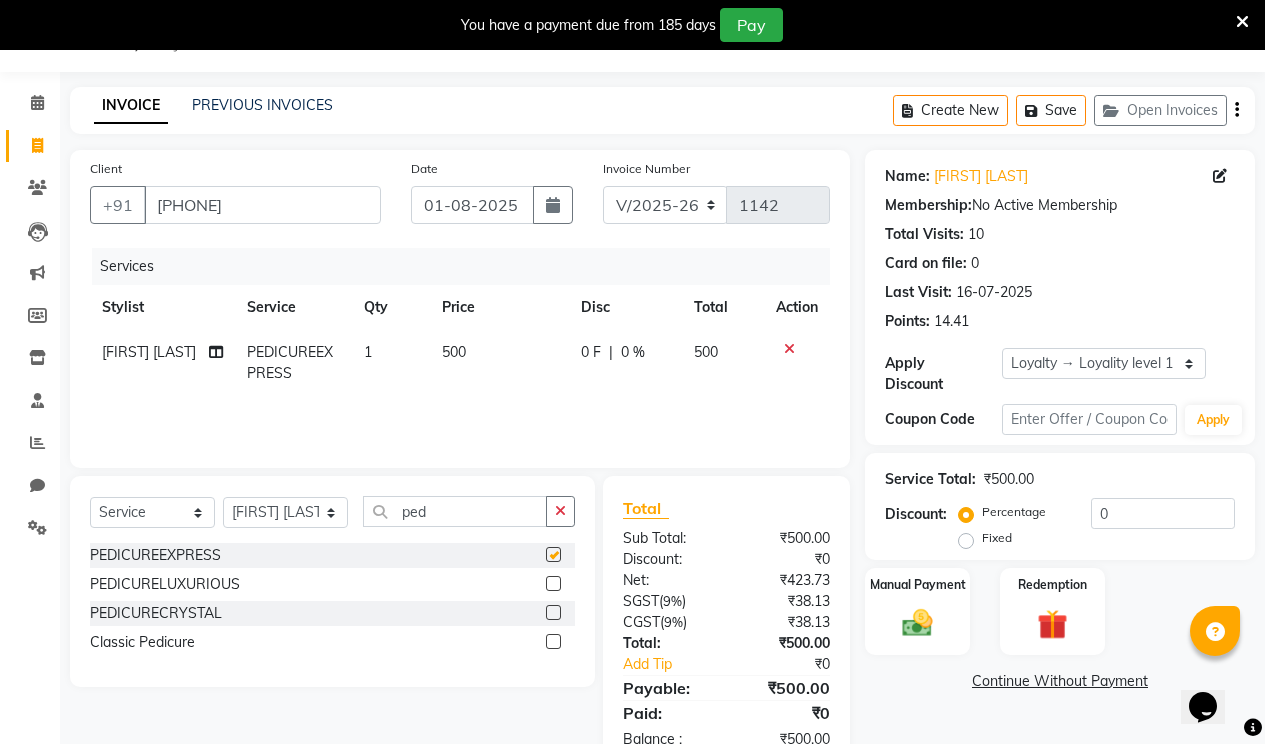 checkbox on "false" 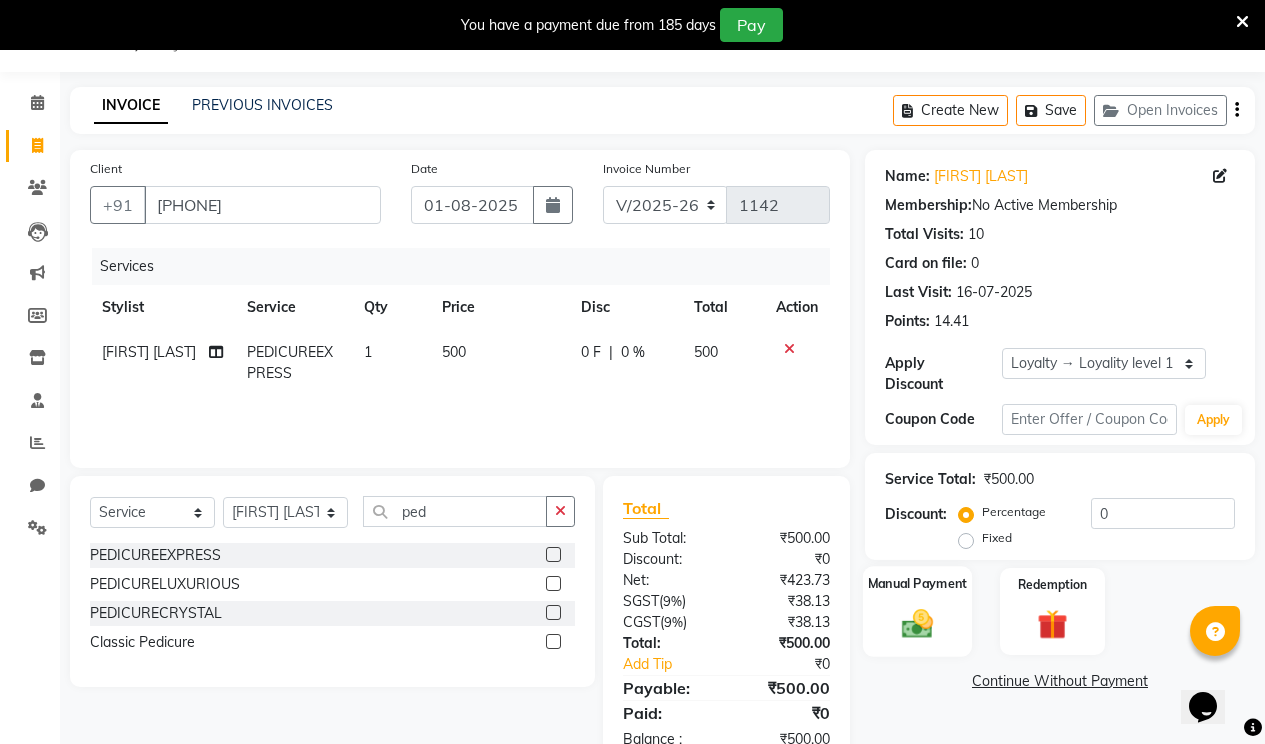 click 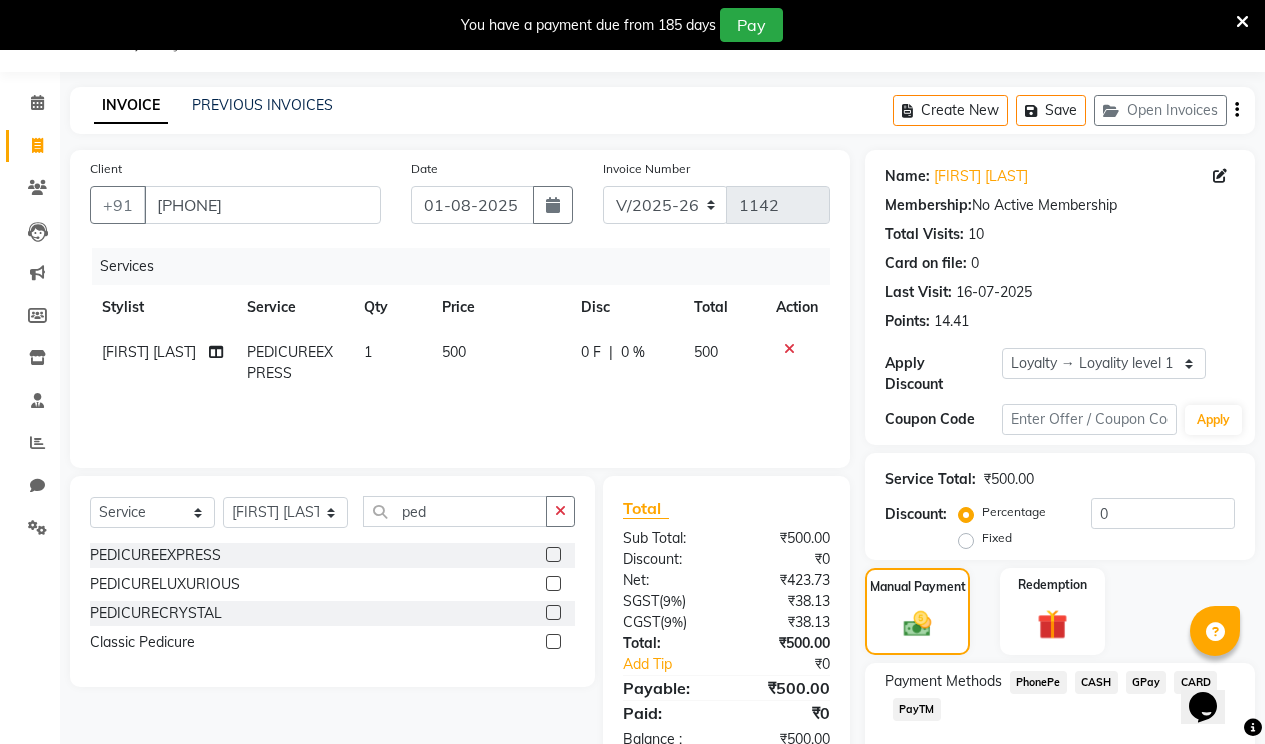 scroll, scrollTop: 144, scrollLeft: 0, axis: vertical 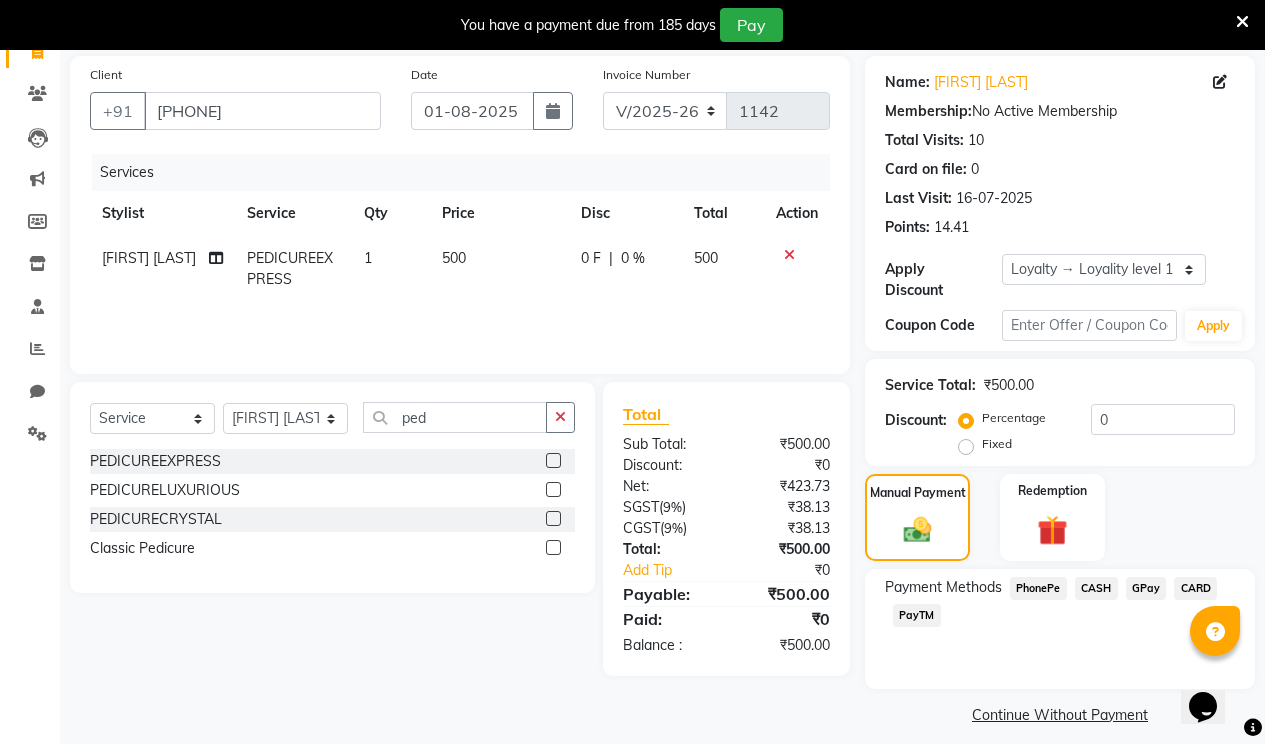 click on "CASH" 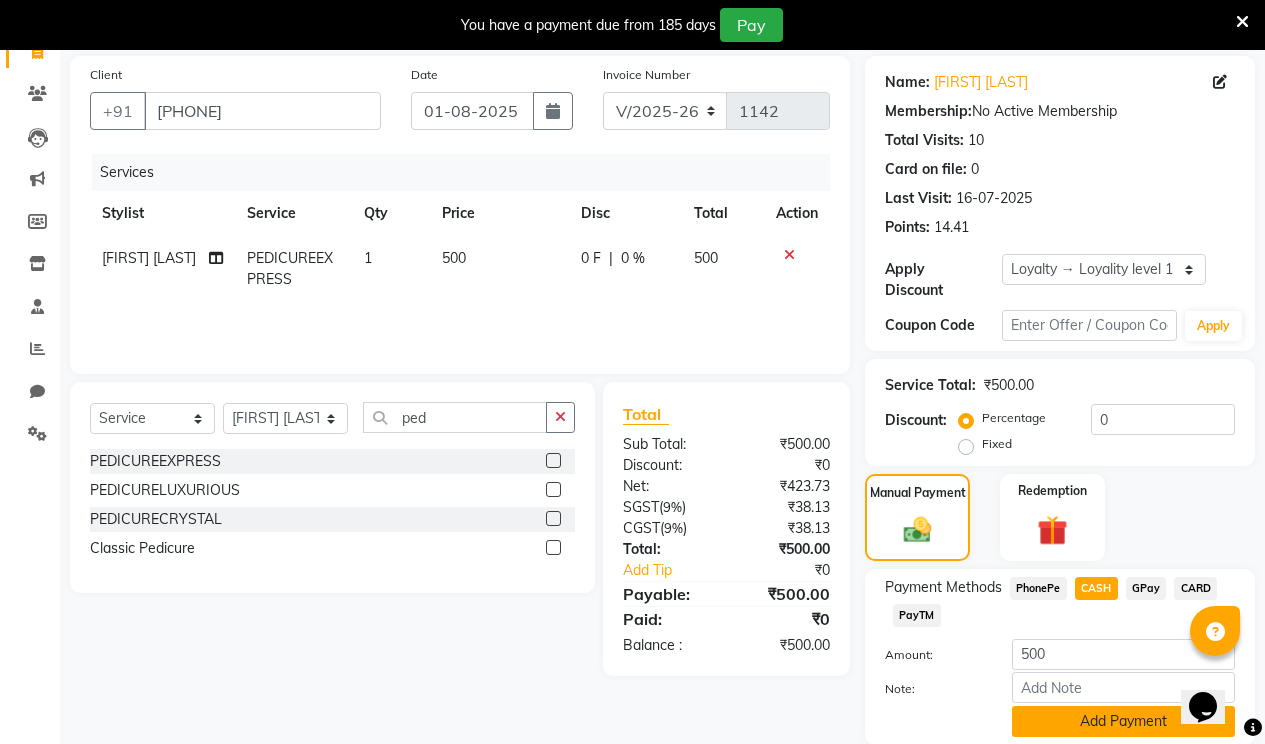 click on "Add Payment" 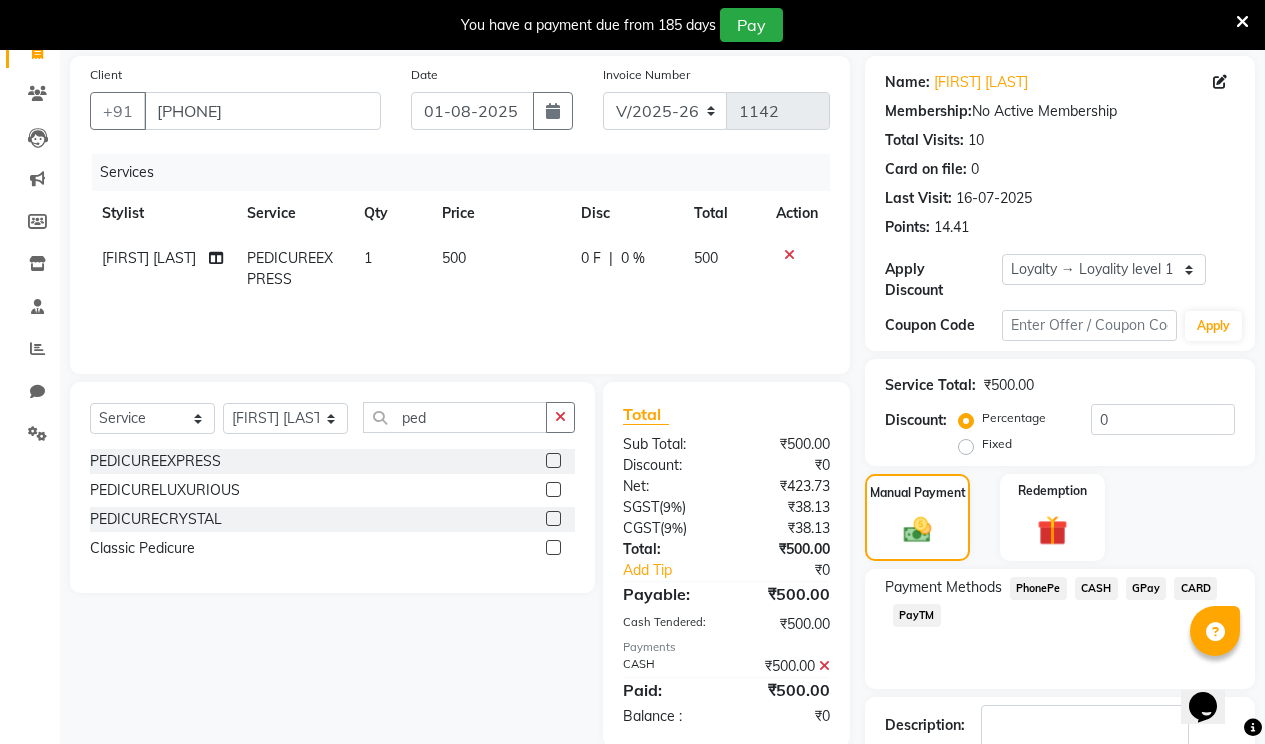 scroll, scrollTop: 317, scrollLeft: 0, axis: vertical 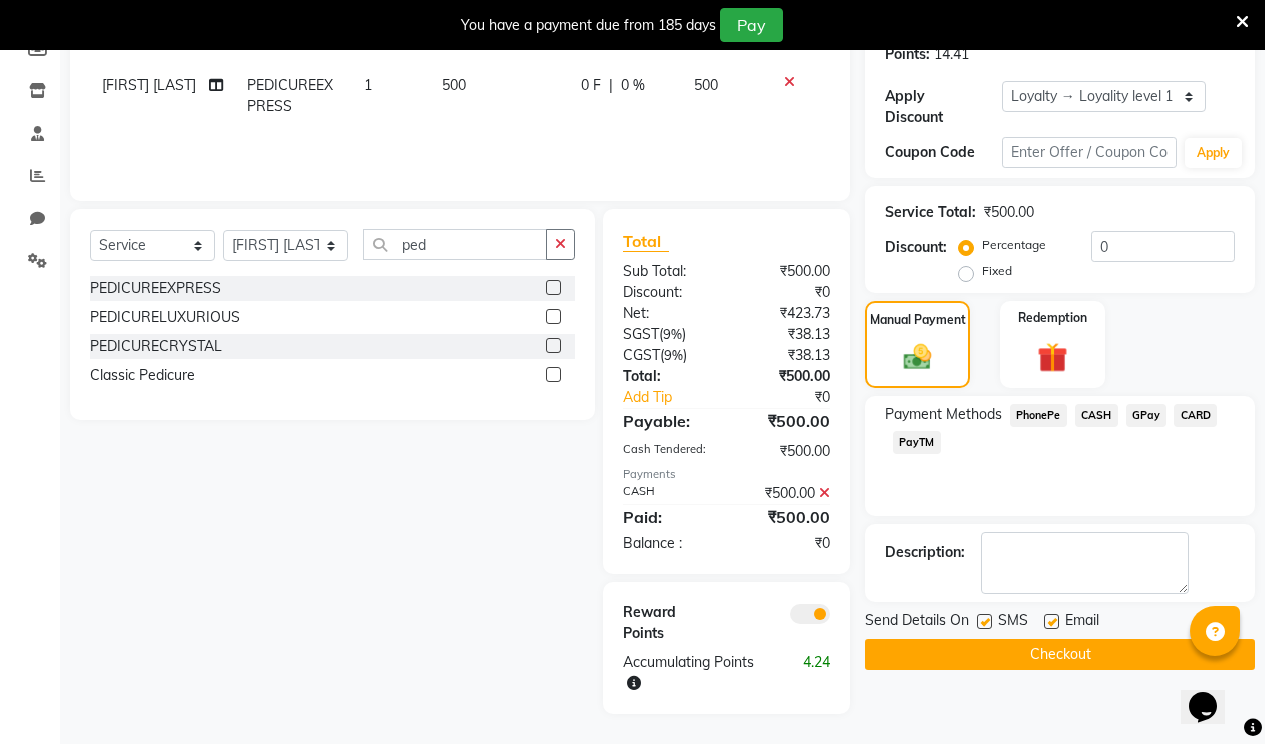 click 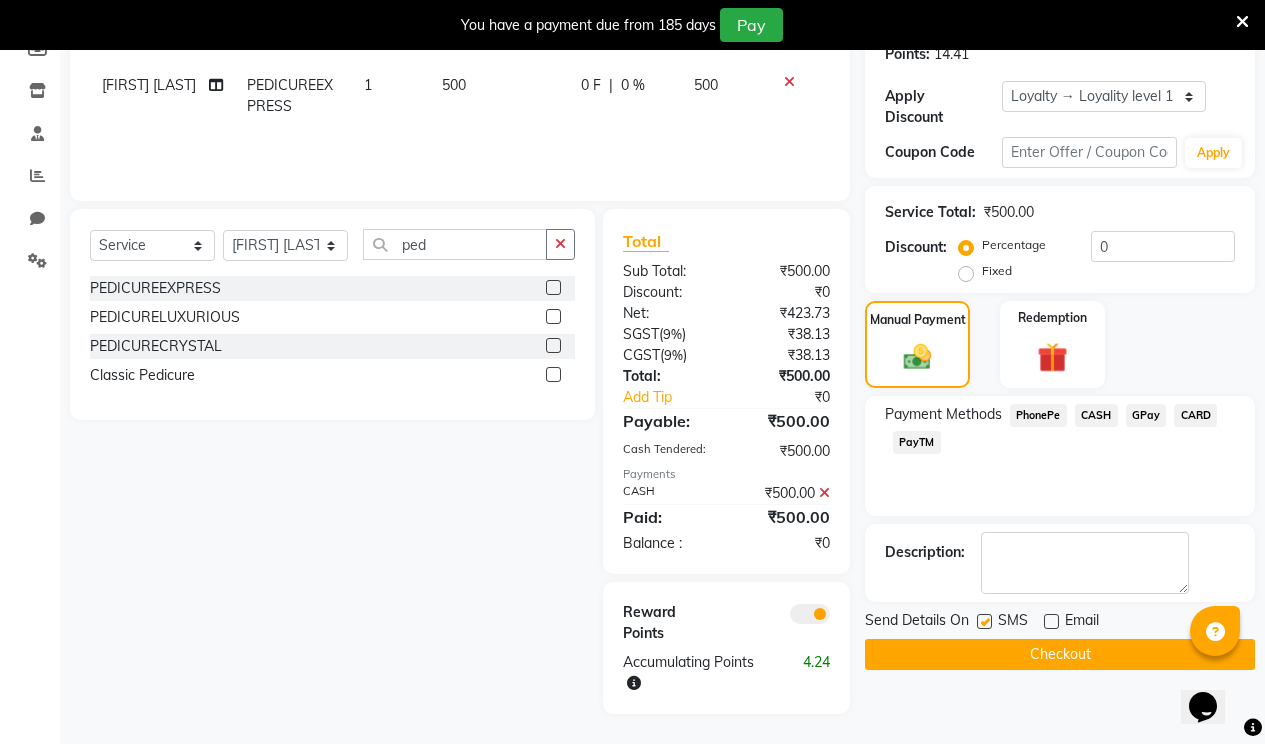 click 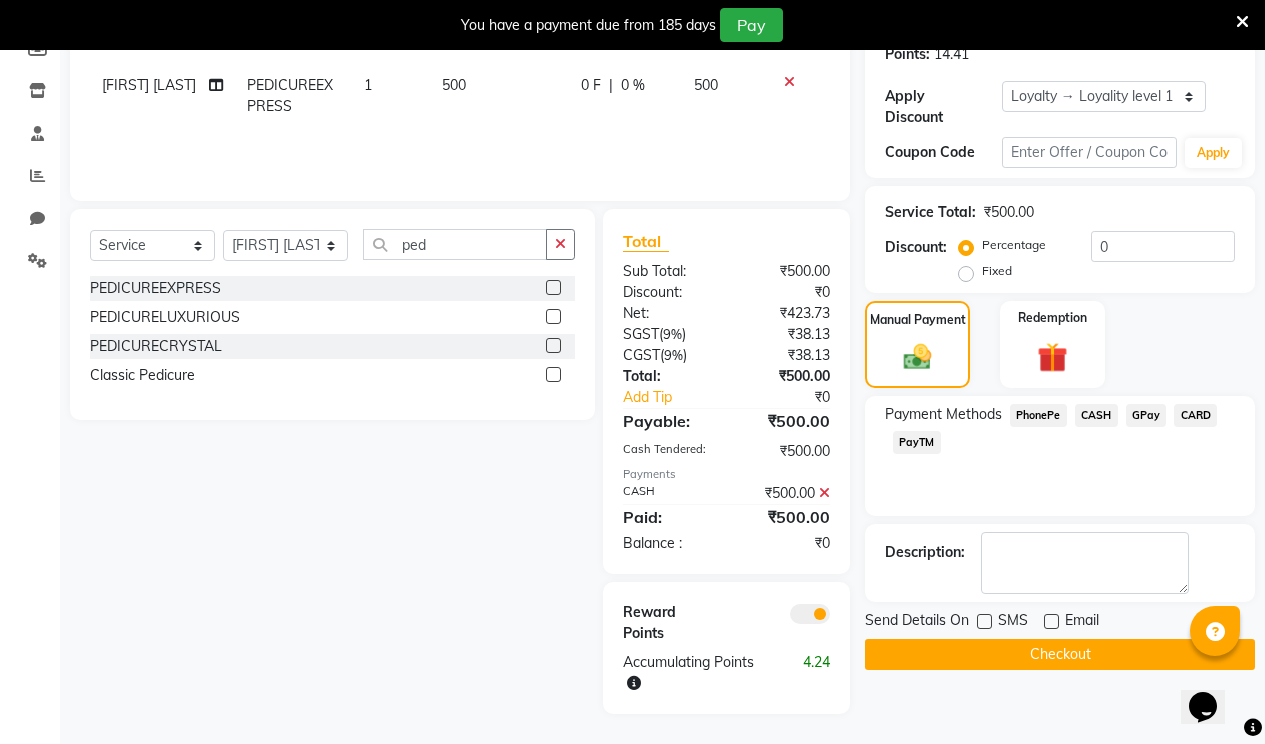 click on "Checkout" 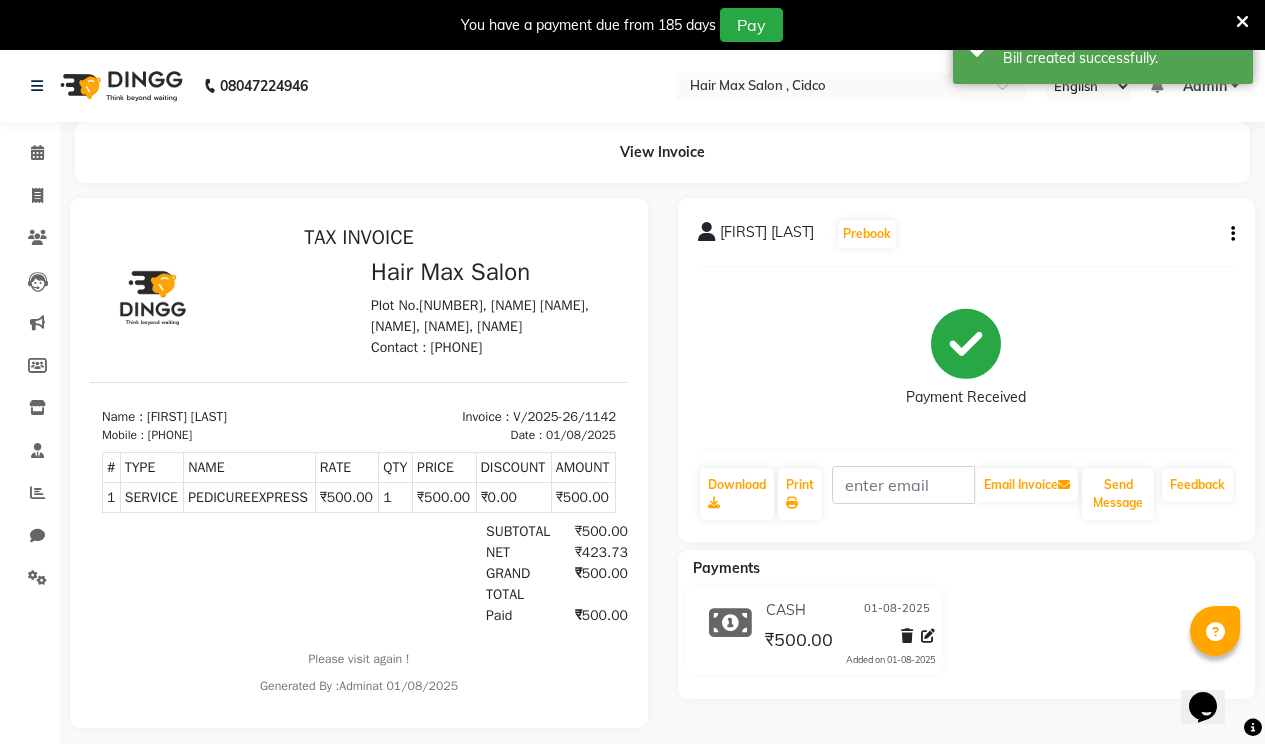 scroll, scrollTop: 0, scrollLeft: 0, axis: both 